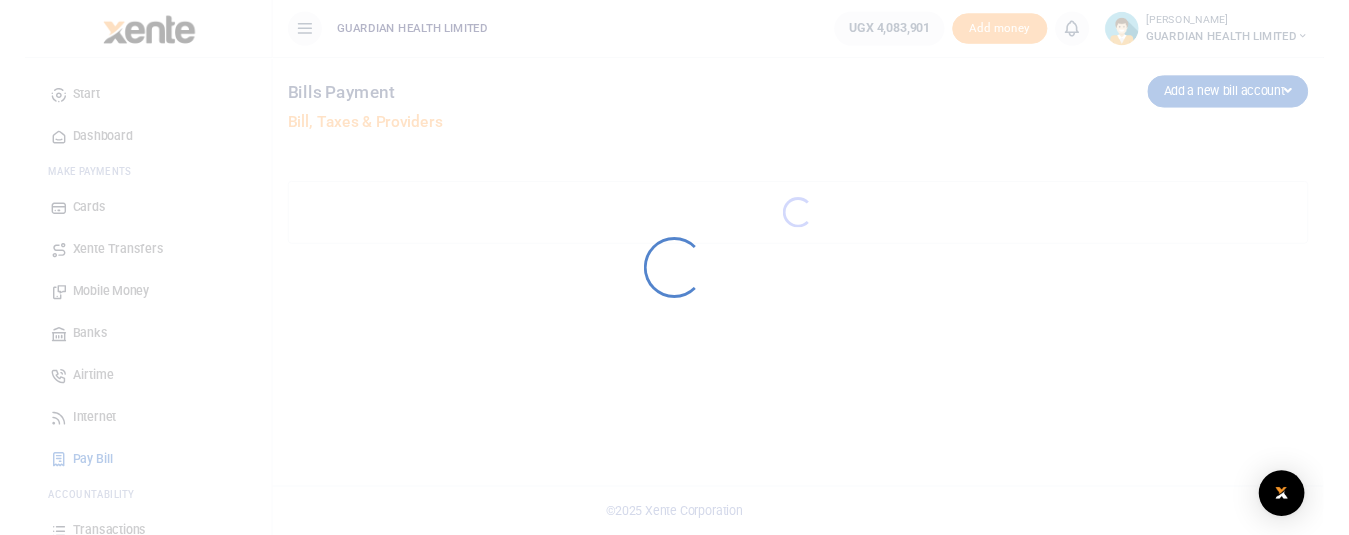 scroll, scrollTop: 0, scrollLeft: 0, axis: both 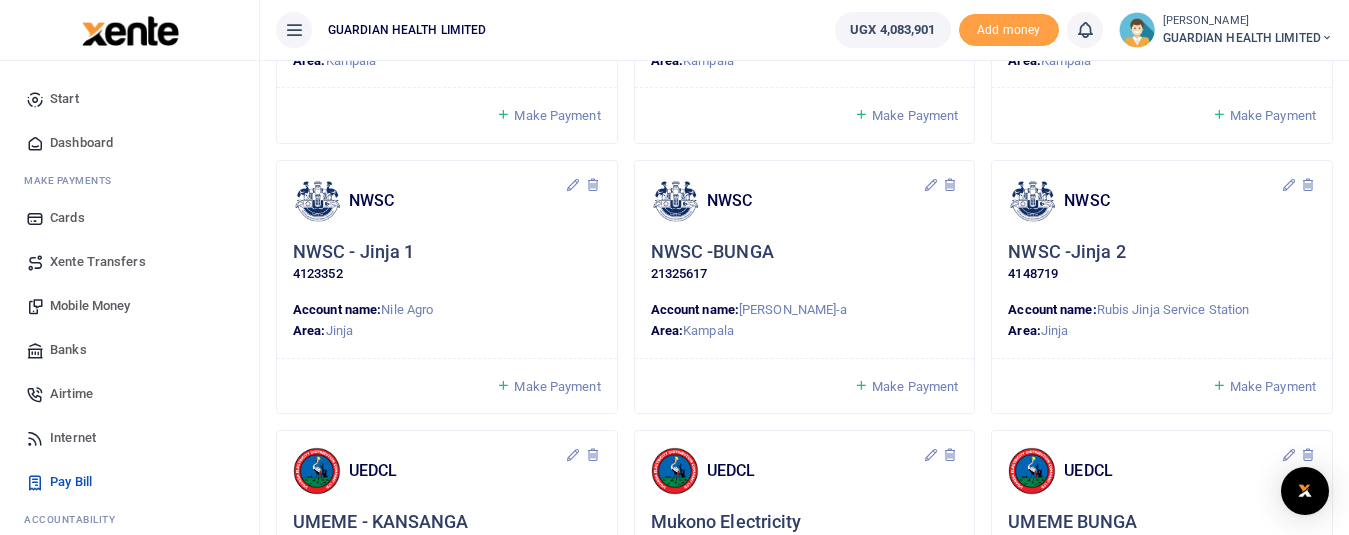 click on "Make Payment" at bounding box center [557, 115] 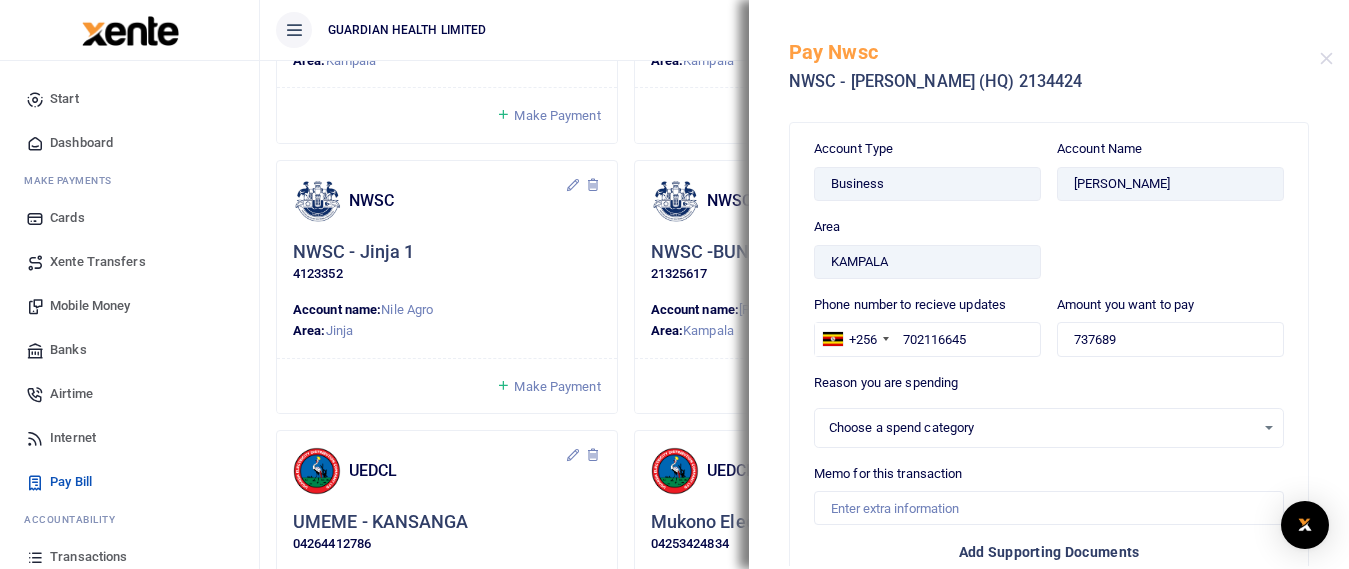 select 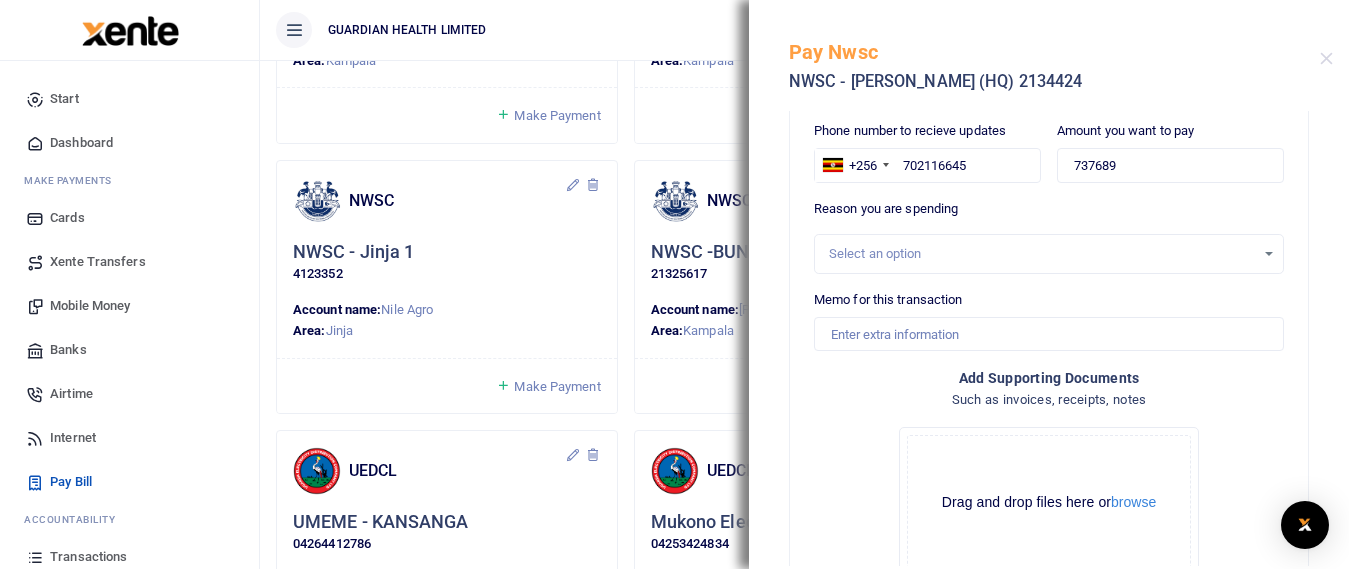 scroll, scrollTop: 200, scrollLeft: 0, axis: vertical 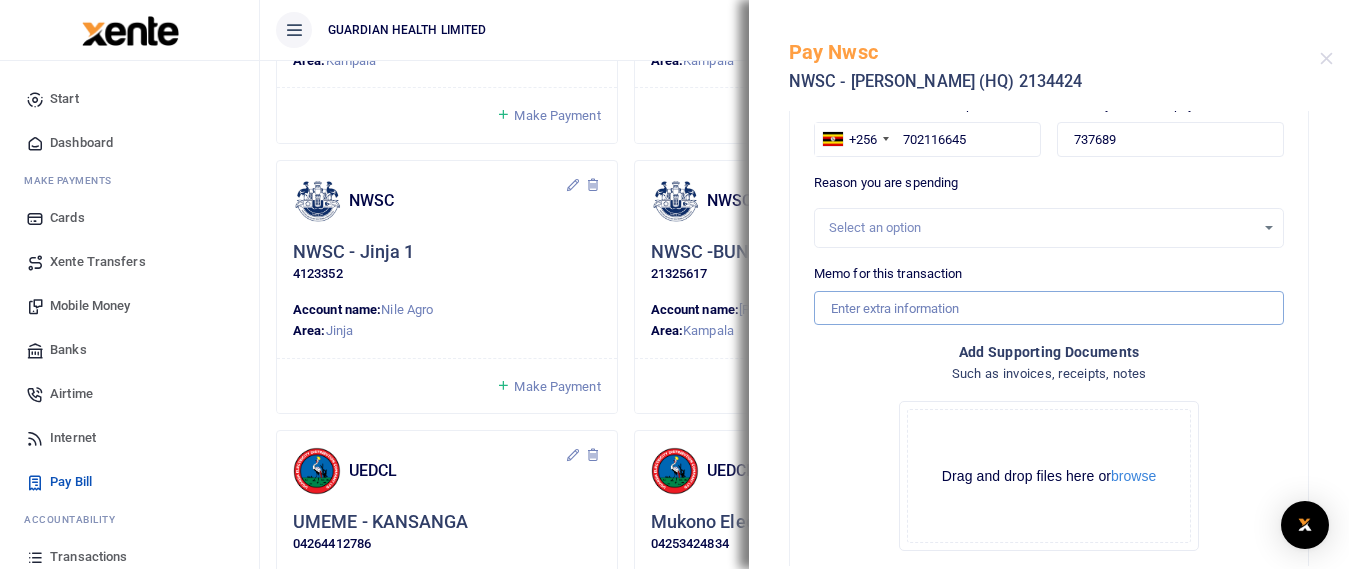 click on "Memo for this transaction" at bounding box center [1049, 308] 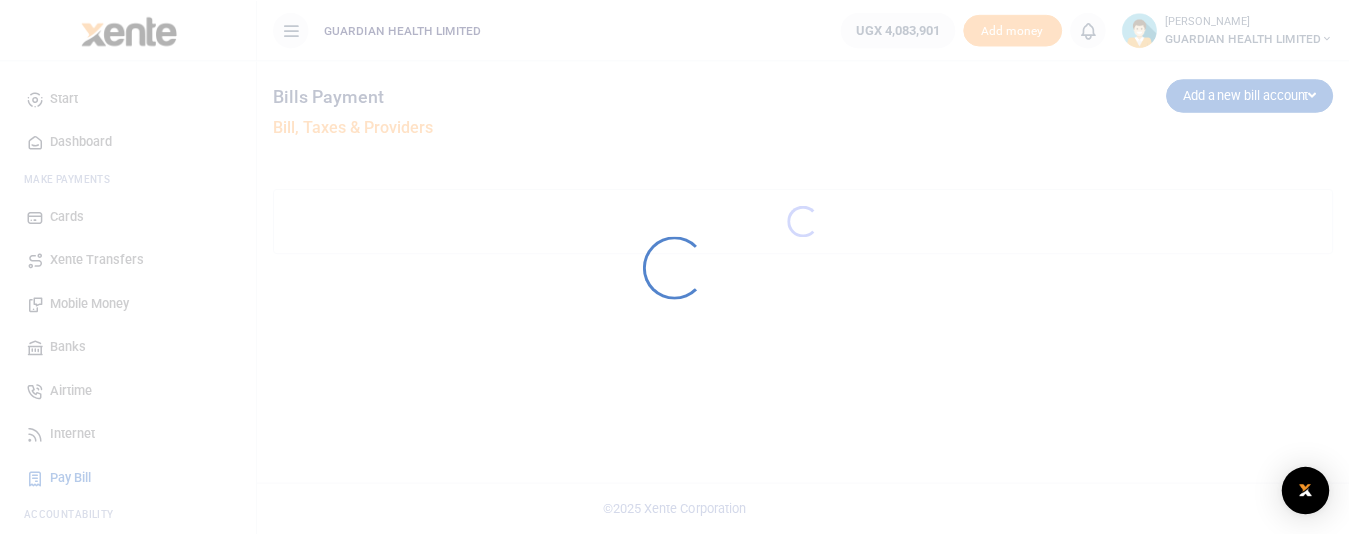 scroll, scrollTop: 0, scrollLeft: 0, axis: both 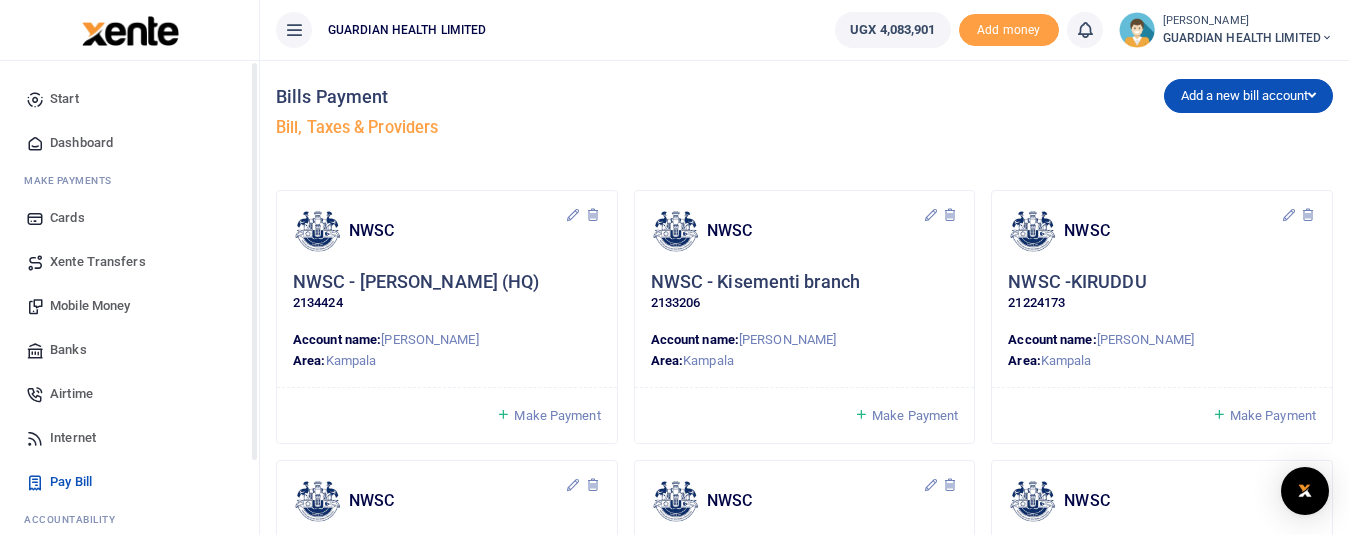 click on "Mobile Money" at bounding box center (90, 306) 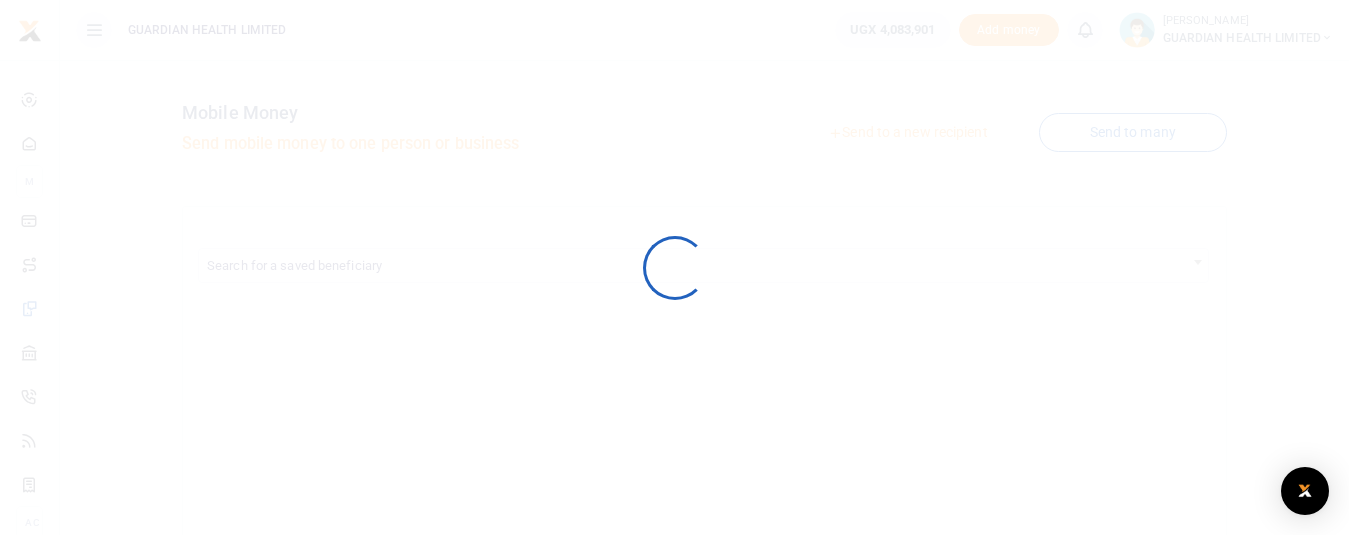 scroll, scrollTop: 0, scrollLeft: 0, axis: both 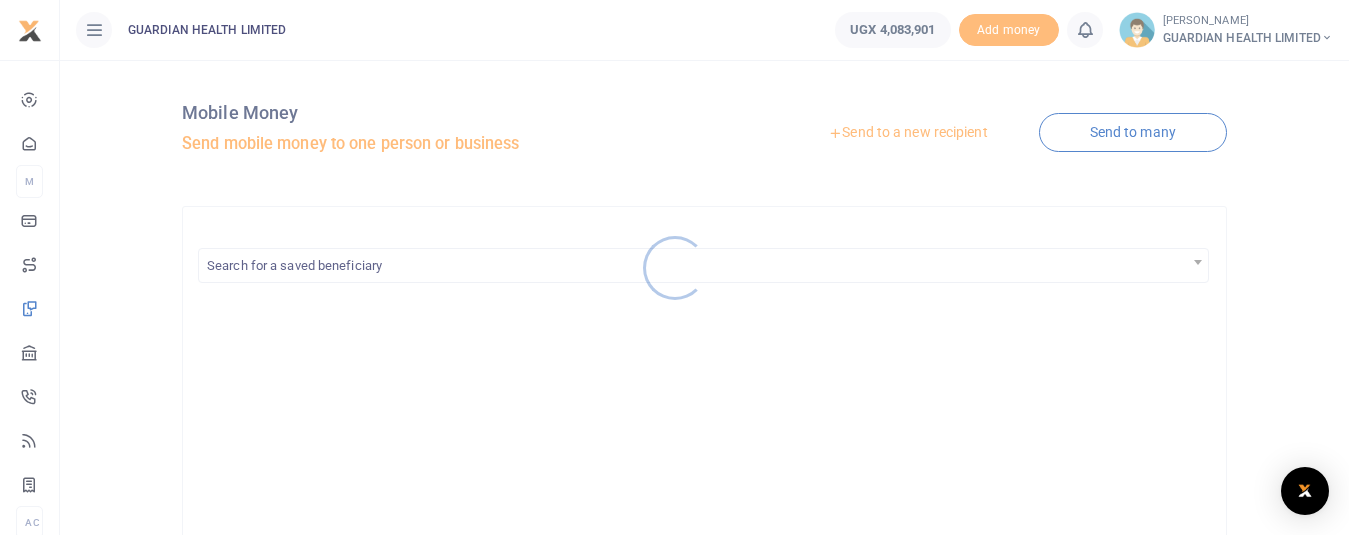 click at bounding box center (674, 267) 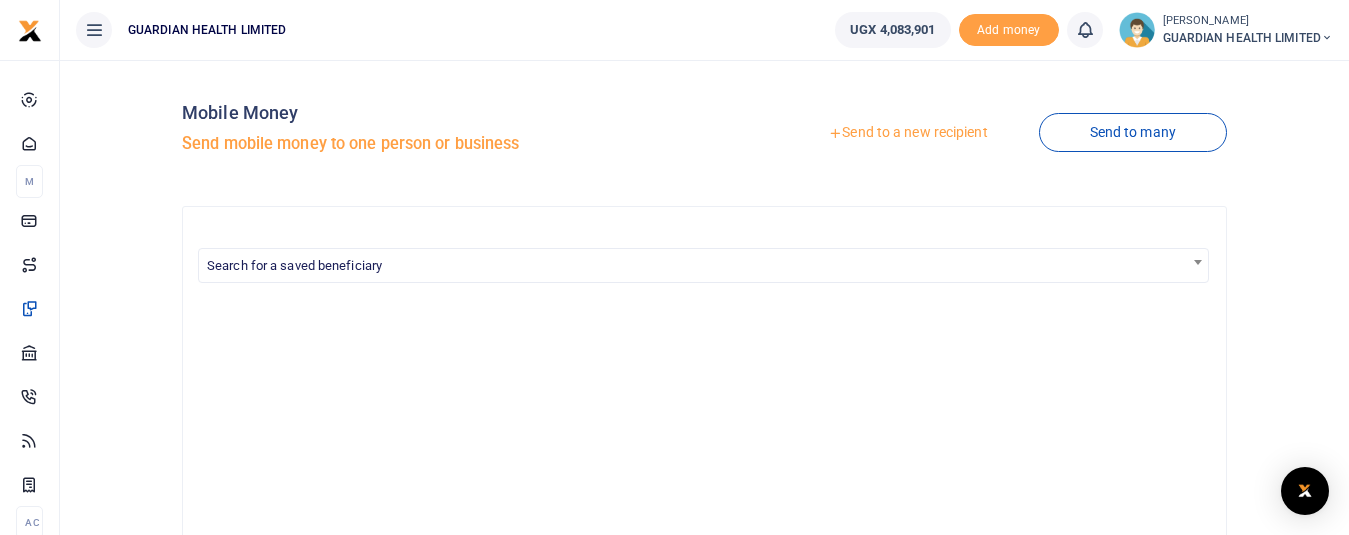 click on "Send to a new recipient" at bounding box center (907, 133) 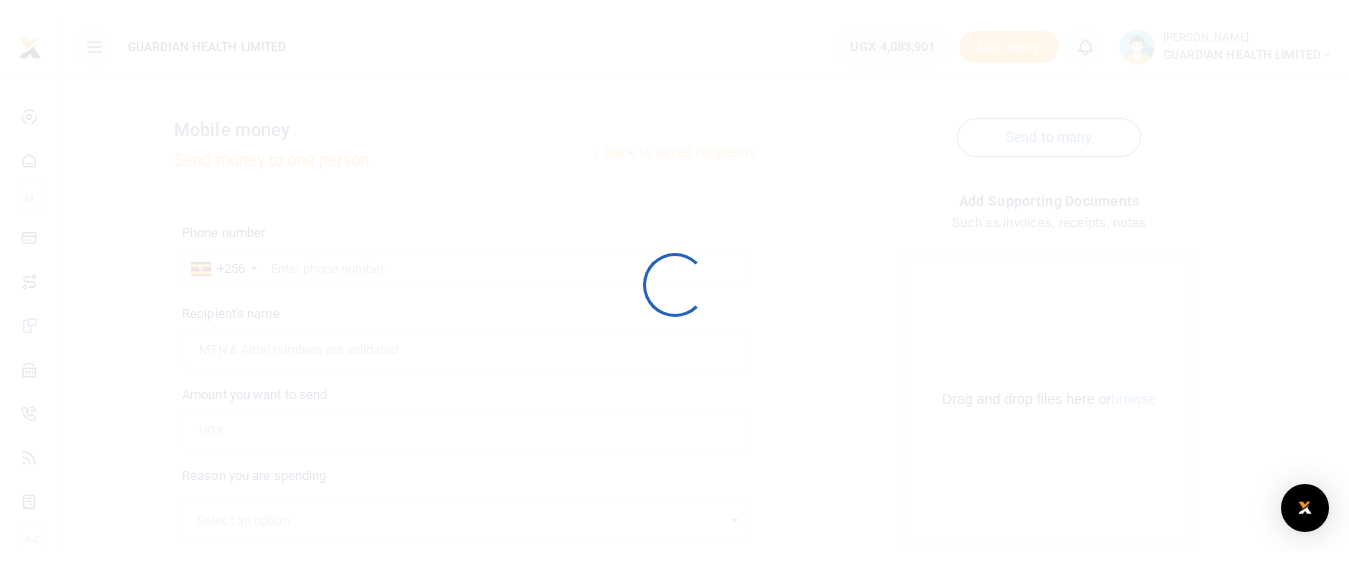scroll, scrollTop: 0, scrollLeft: 0, axis: both 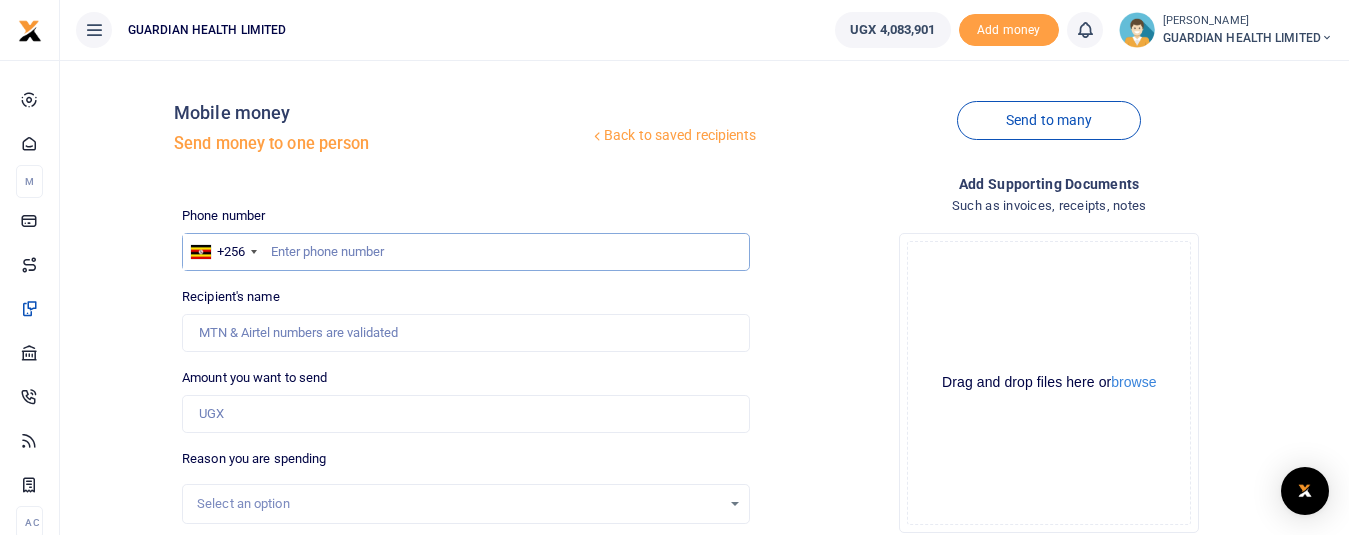 click at bounding box center [465, 252] 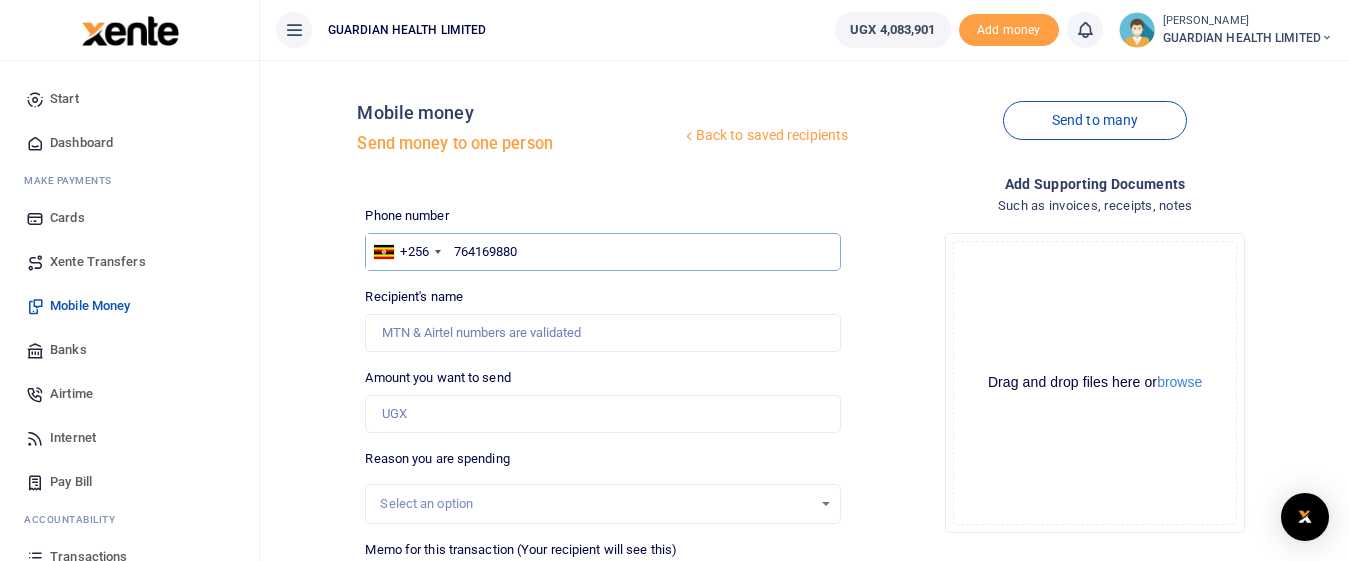 type on "7641698805" 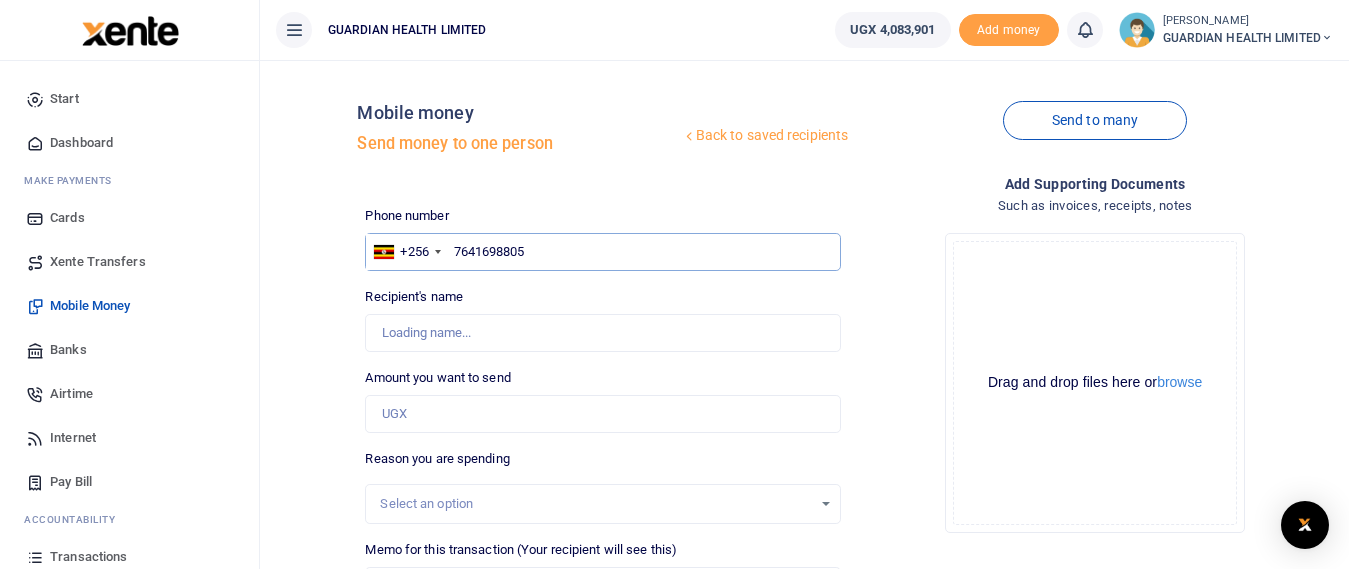 type on "Betty Ikuret" 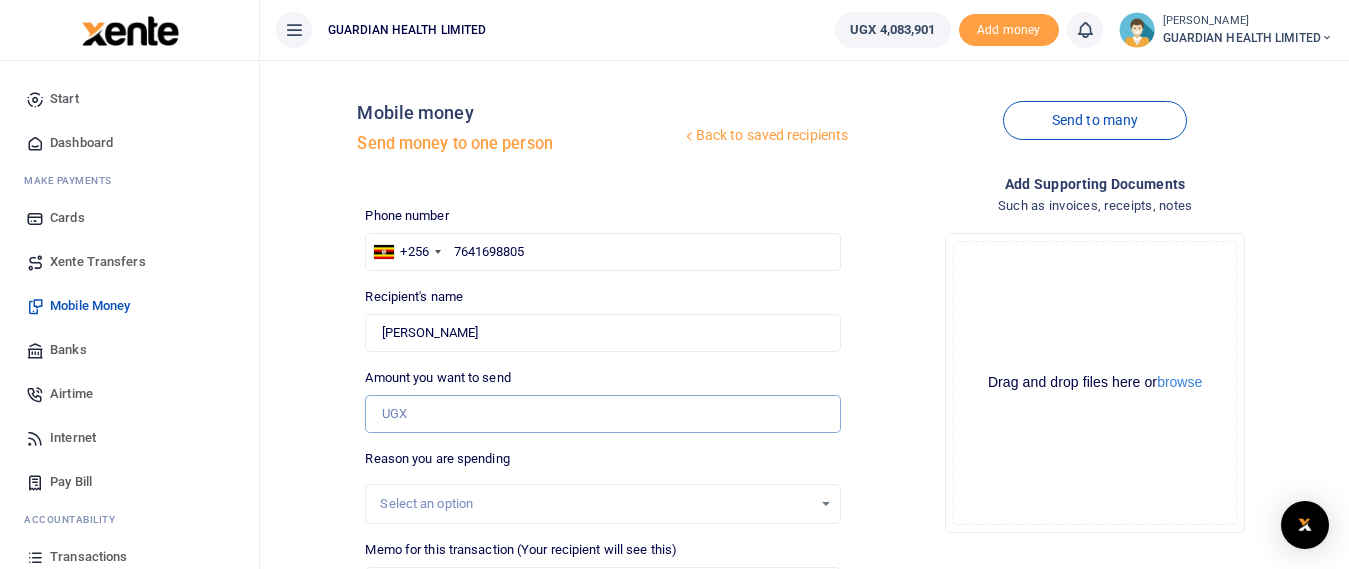 click on "Amount you want to send" at bounding box center [603, 414] 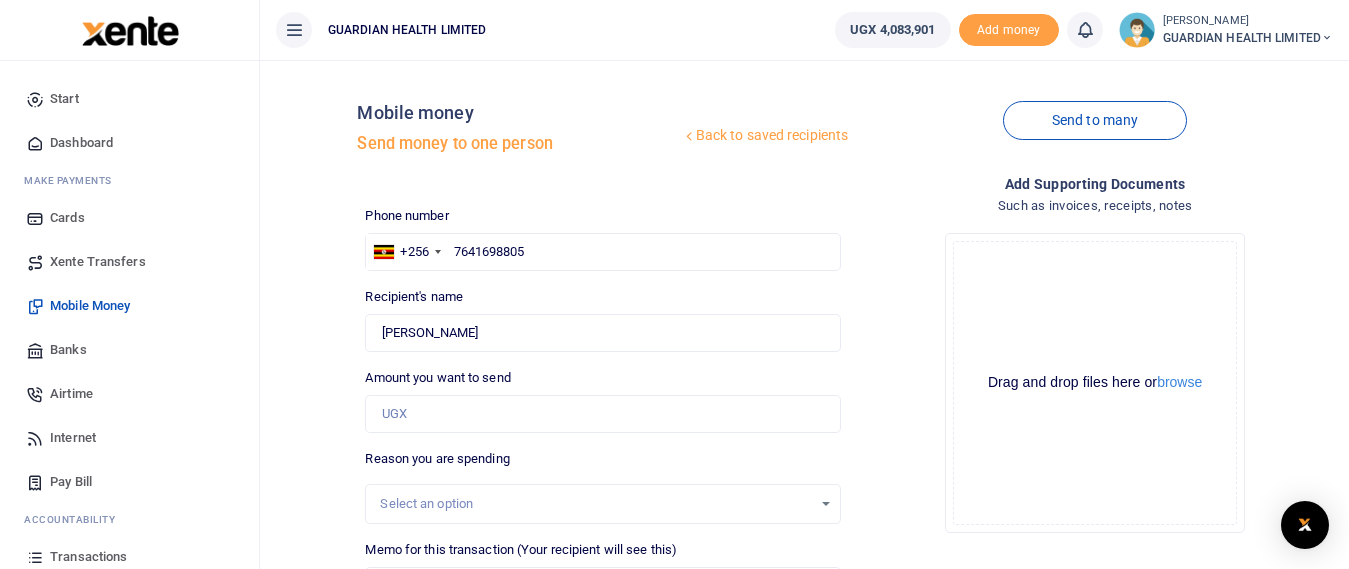 drag, startPoint x: 398, startPoint y: 357, endPoint x: 453, endPoint y: 331, distance: 60.835846 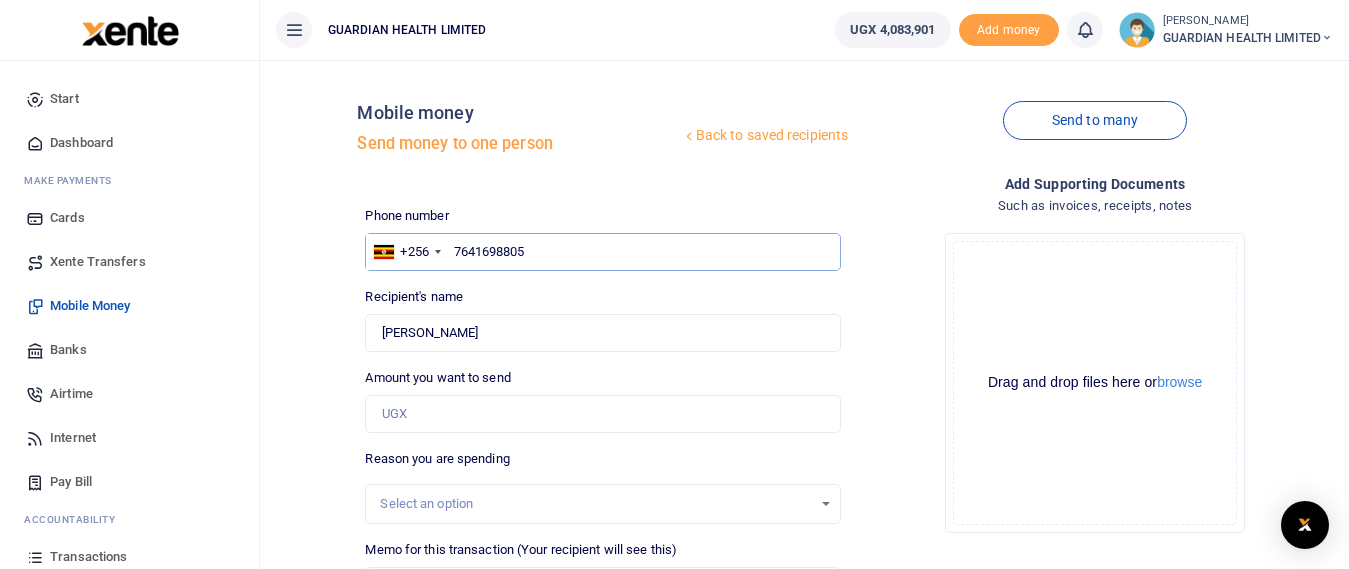 click on "7641698805" at bounding box center [603, 252] 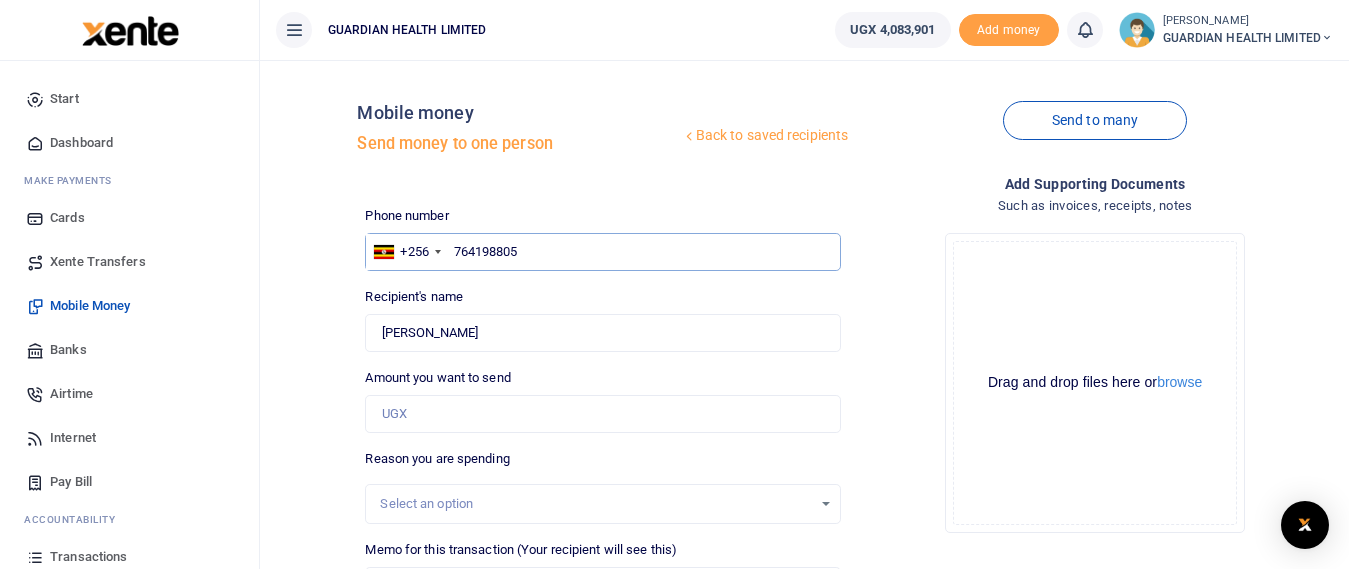 type on "[PERSON_NAME]" 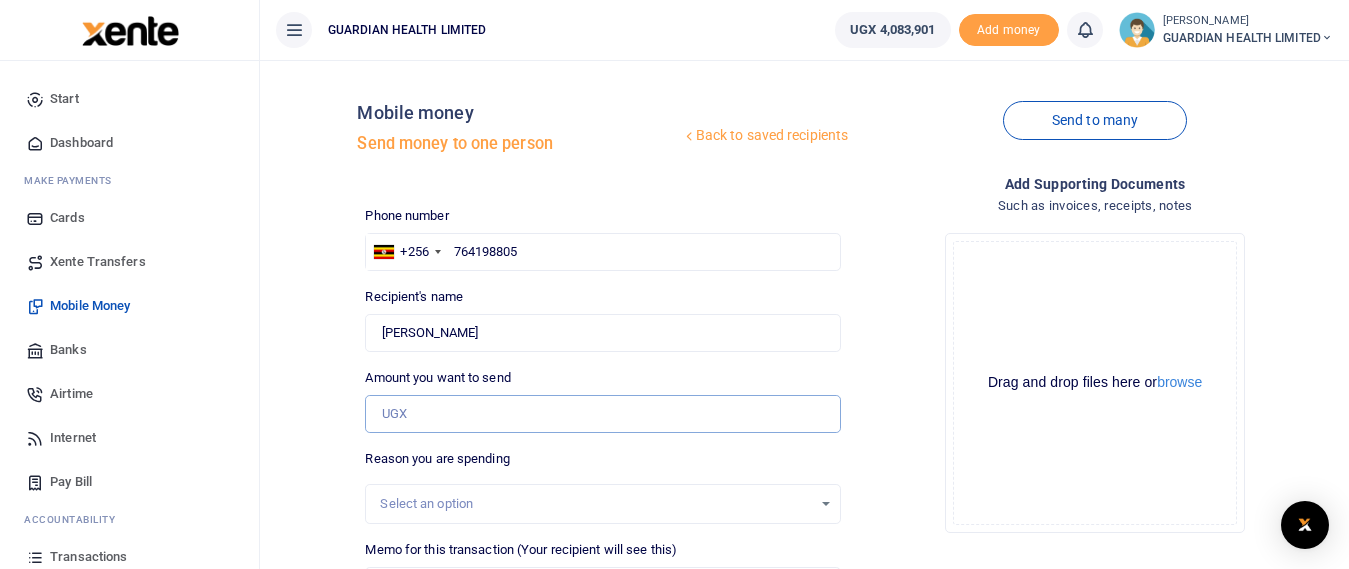 click on "Amount you want to send" at bounding box center [603, 414] 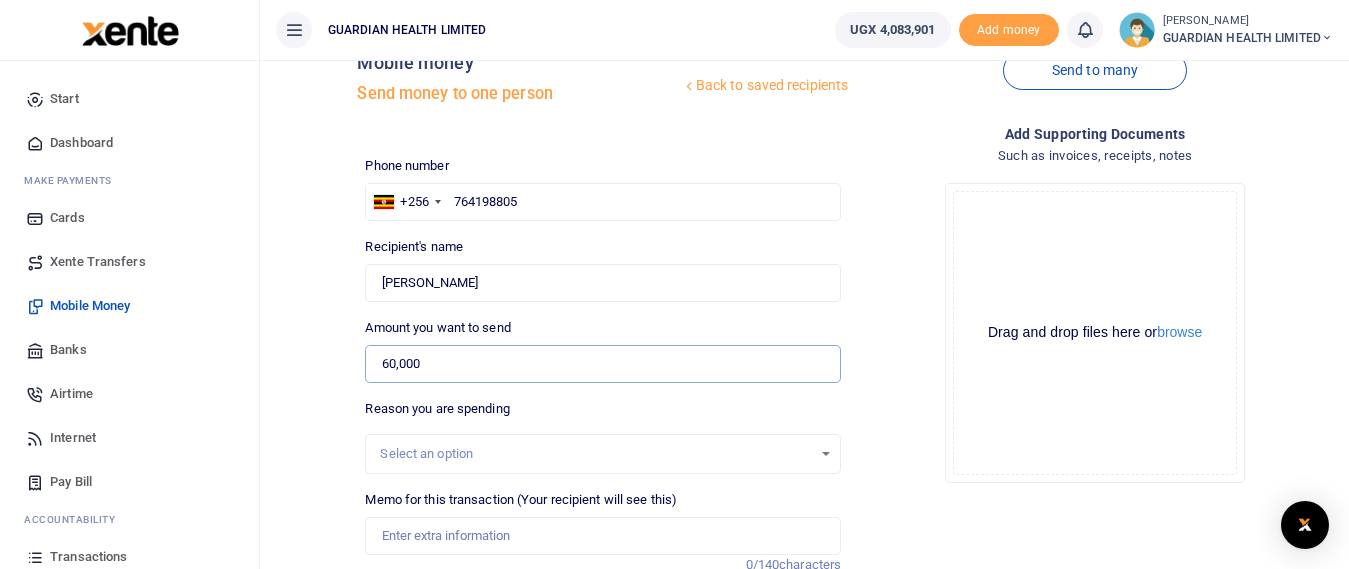 scroll, scrollTop: 100, scrollLeft: 0, axis: vertical 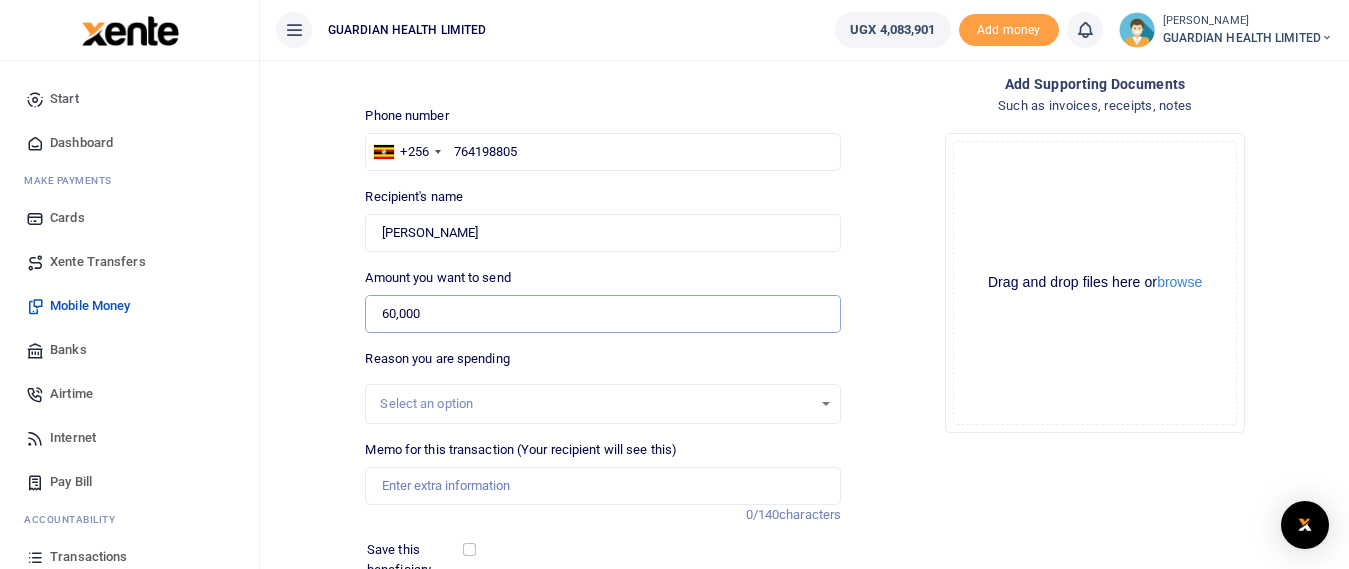 type on "60,000" 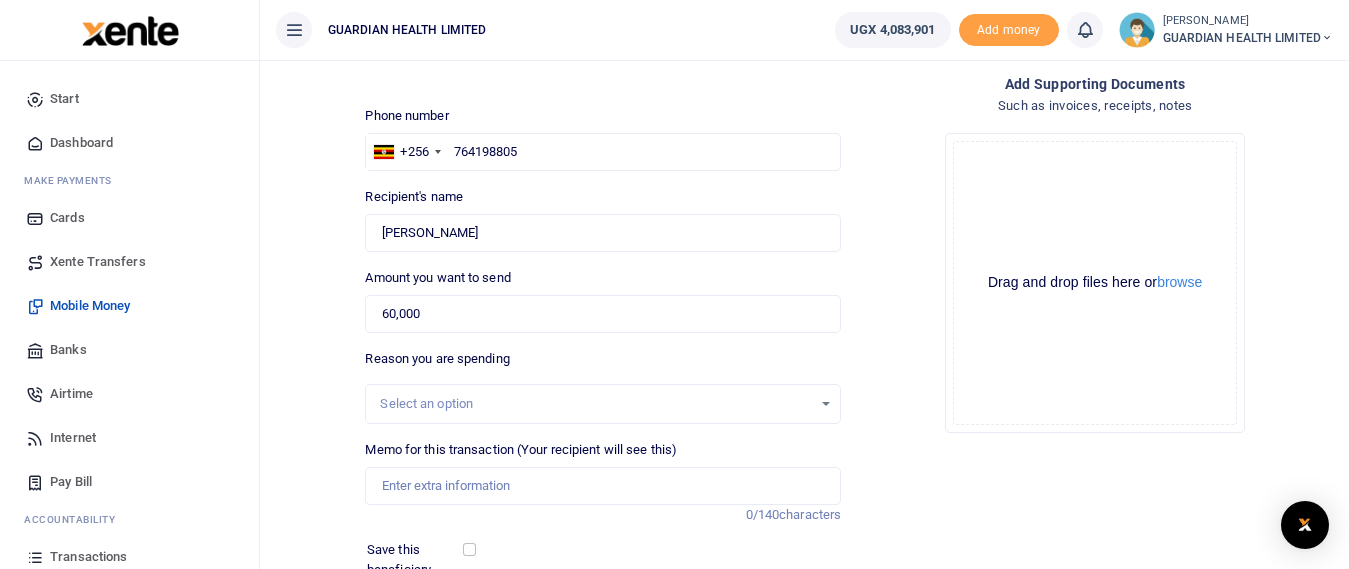 click on "Select an option" at bounding box center [596, 404] 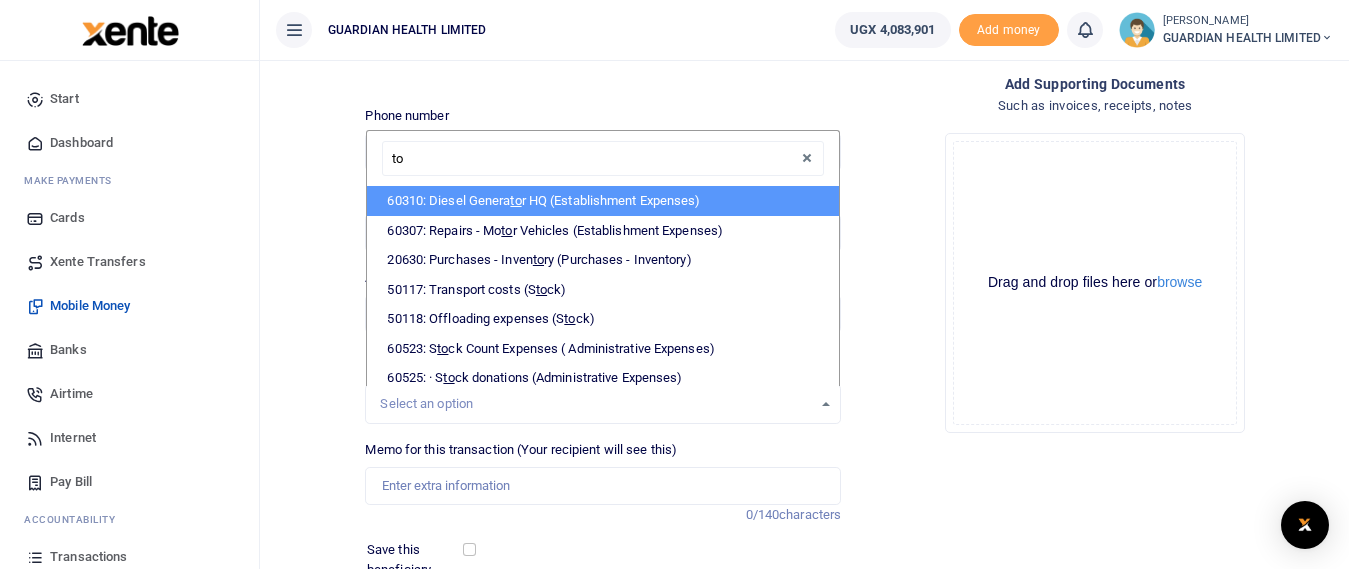 type on "t" 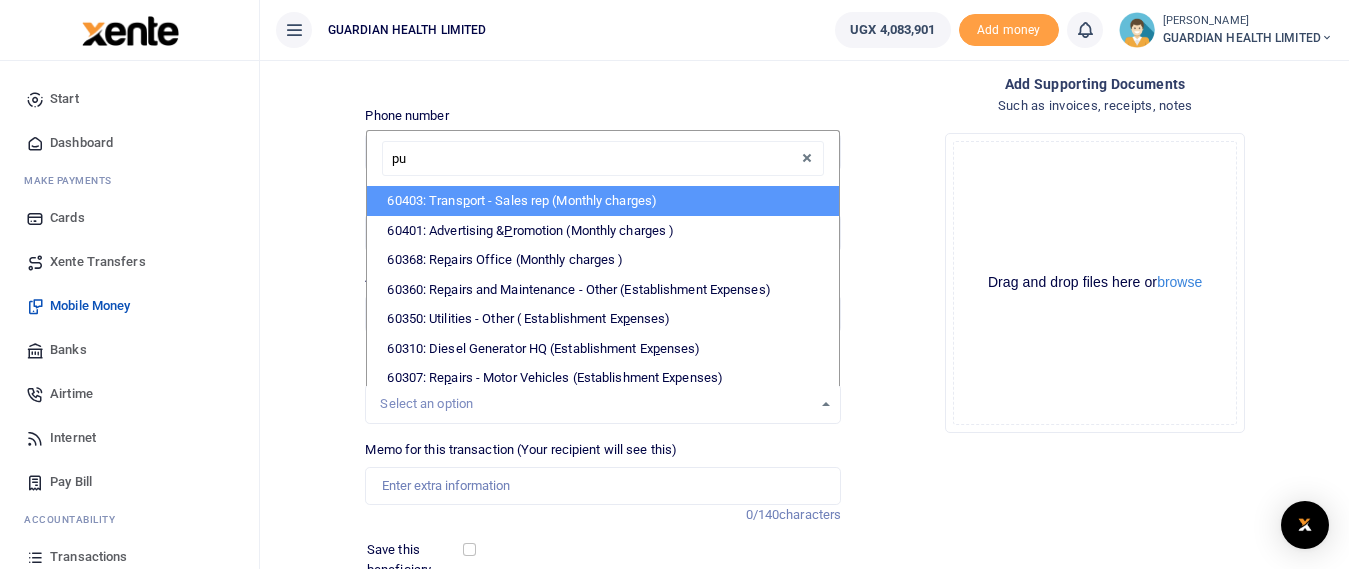 type on "pur" 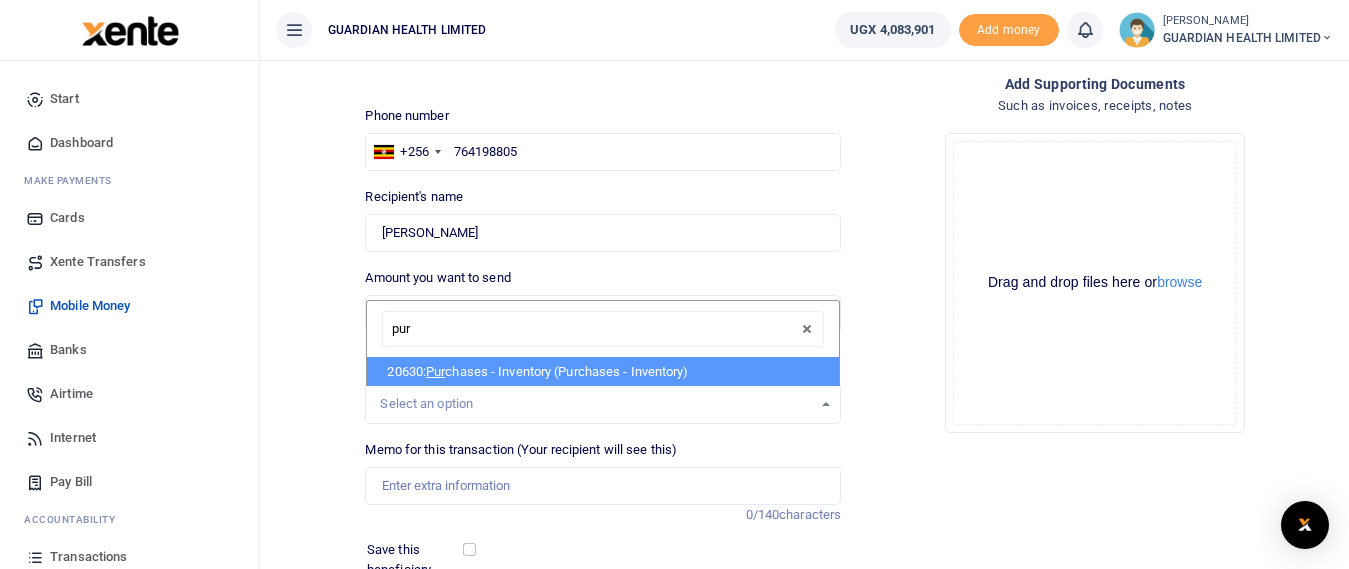 click on "20630:  Pur chases - Inventory (Purchases - Inventory)" at bounding box center [603, 372] 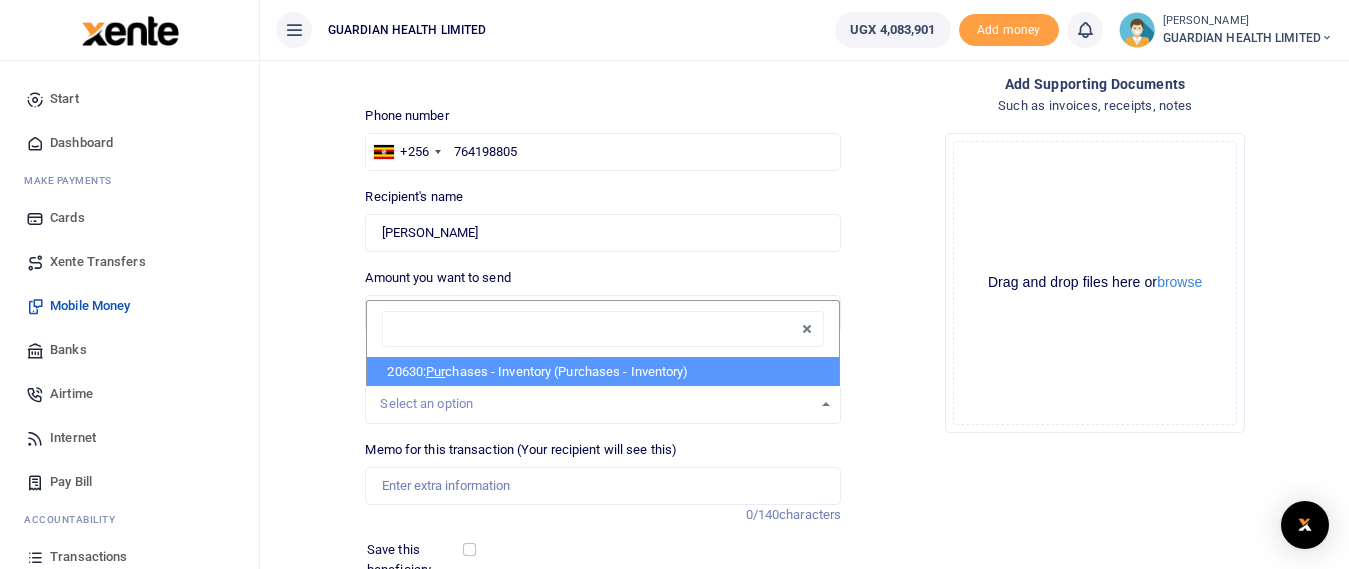 select on "5402" 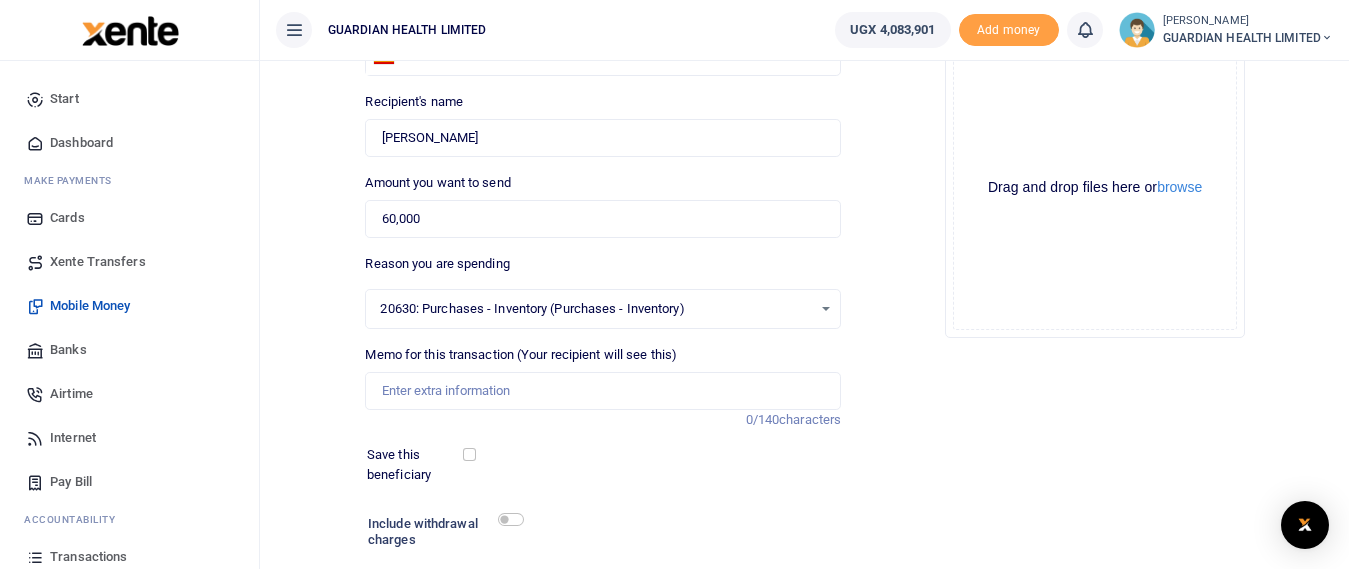 scroll, scrollTop: 332, scrollLeft: 0, axis: vertical 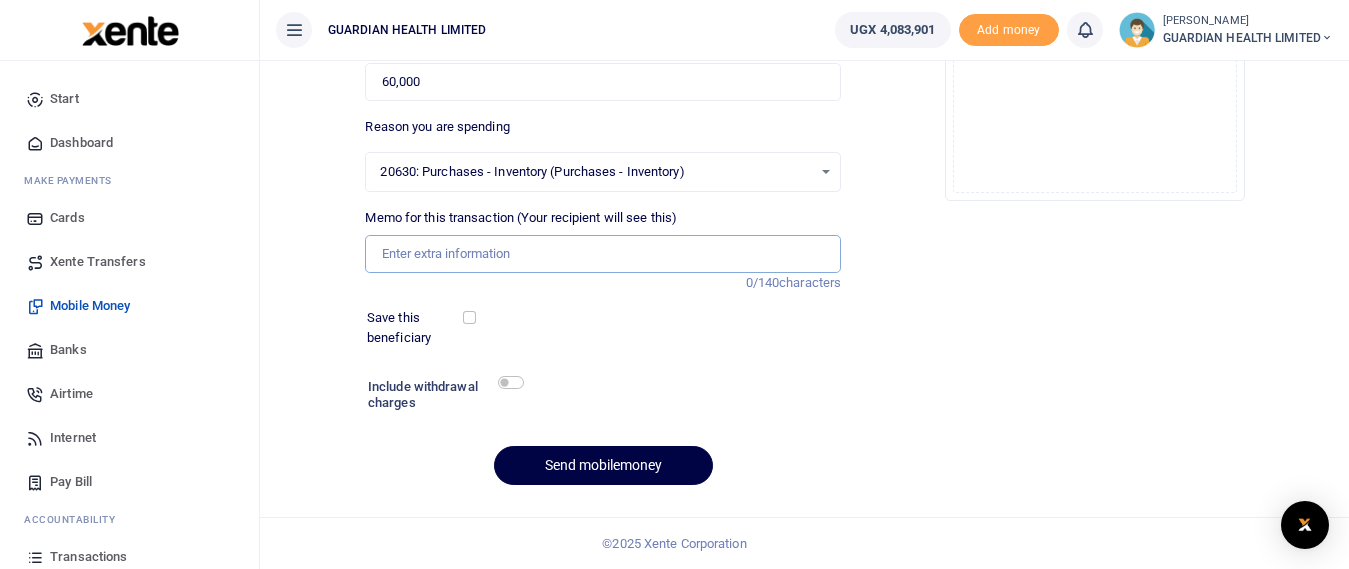 click on "Memo for this transaction (Your recipient will see this)" at bounding box center [603, 254] 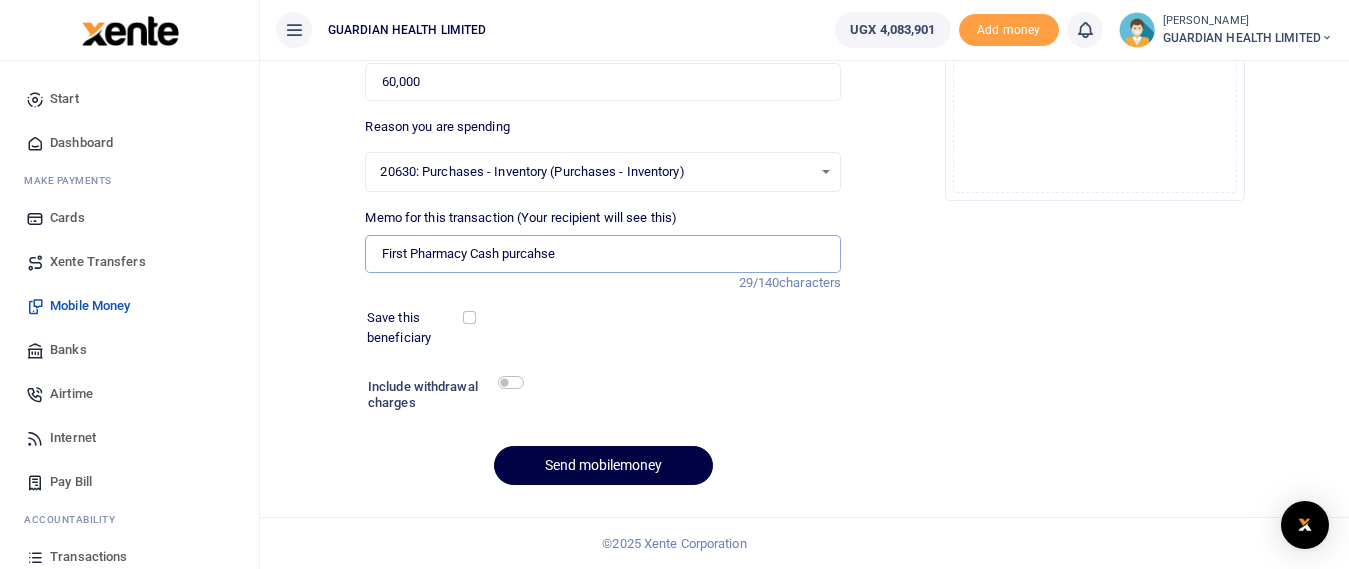 drag, startPoint x: 534, startPoint y: 255, endPoint x: 669, endPoint y: 233, distance: 136.78085 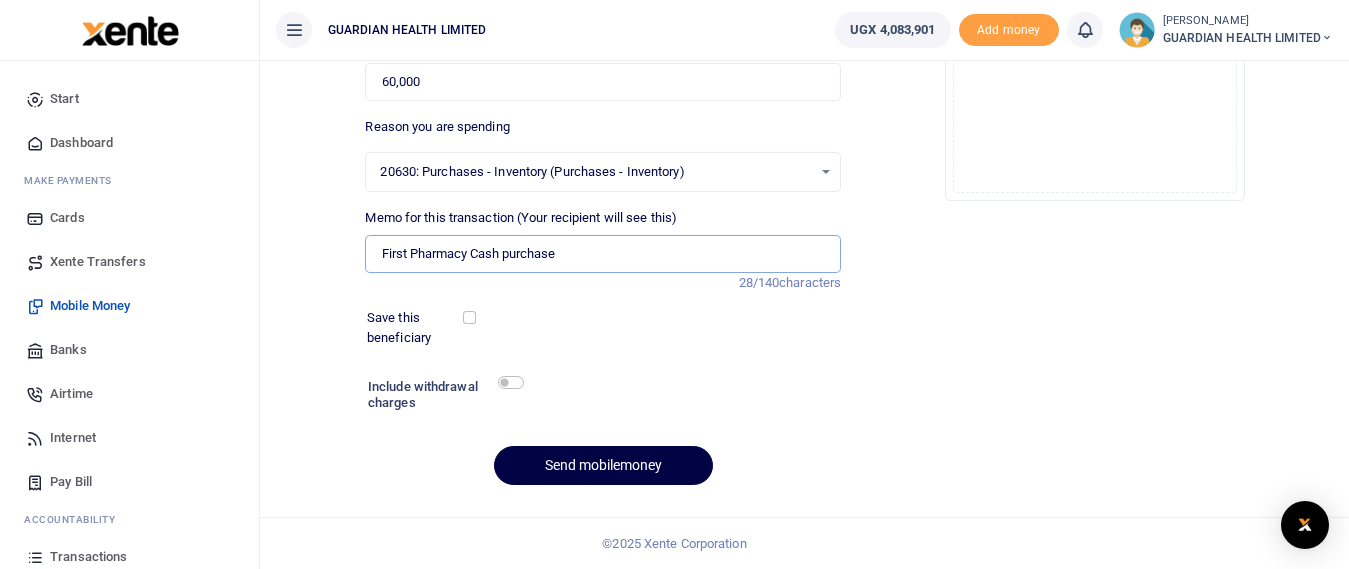 type on "First pharmacy Cash purchase" 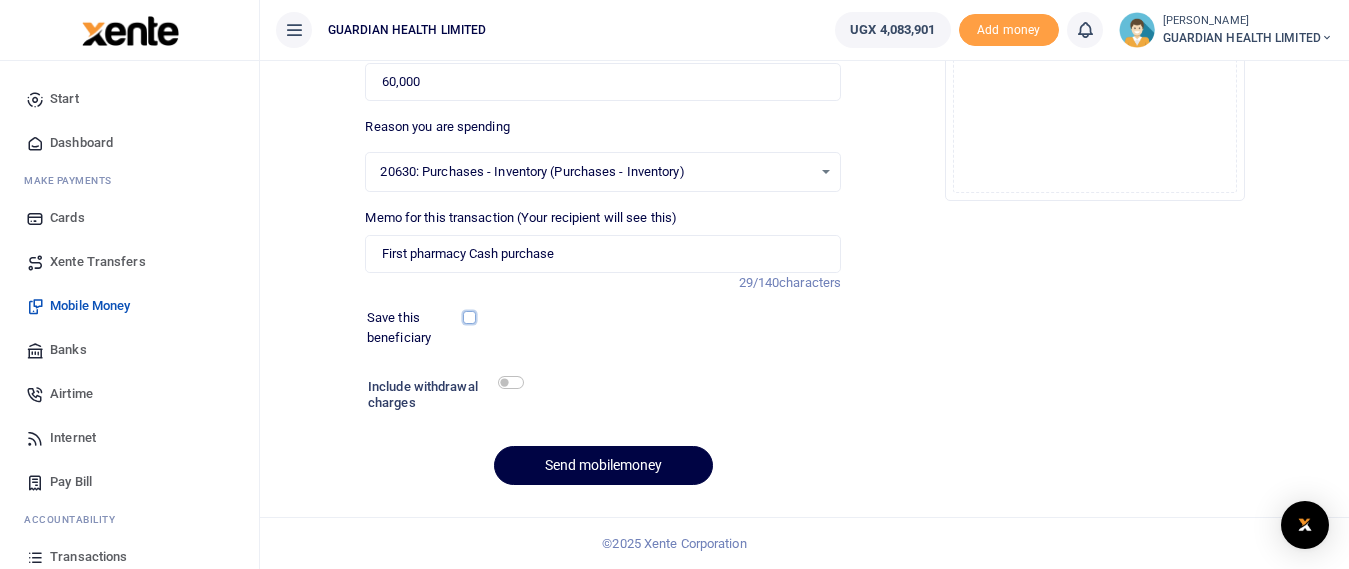 click at bounding box center [469, 317] 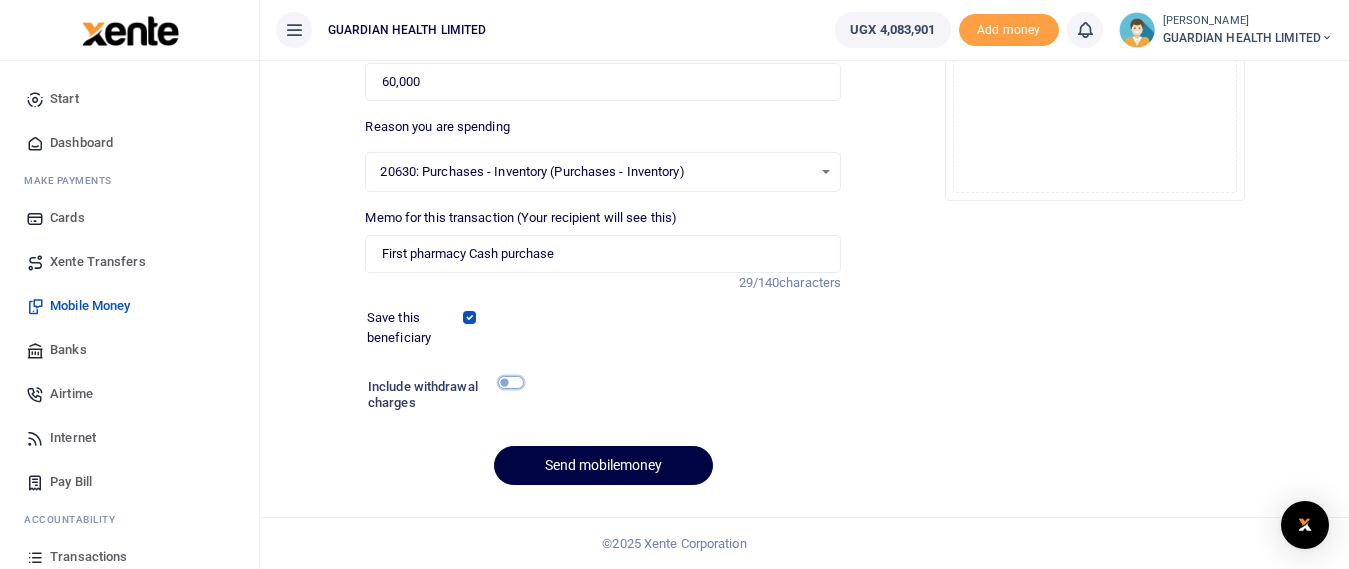 drag, startPoint x: 507, startPoint y: 382, endPoint x: 531, endPoint y: 370, distance: 26.832815 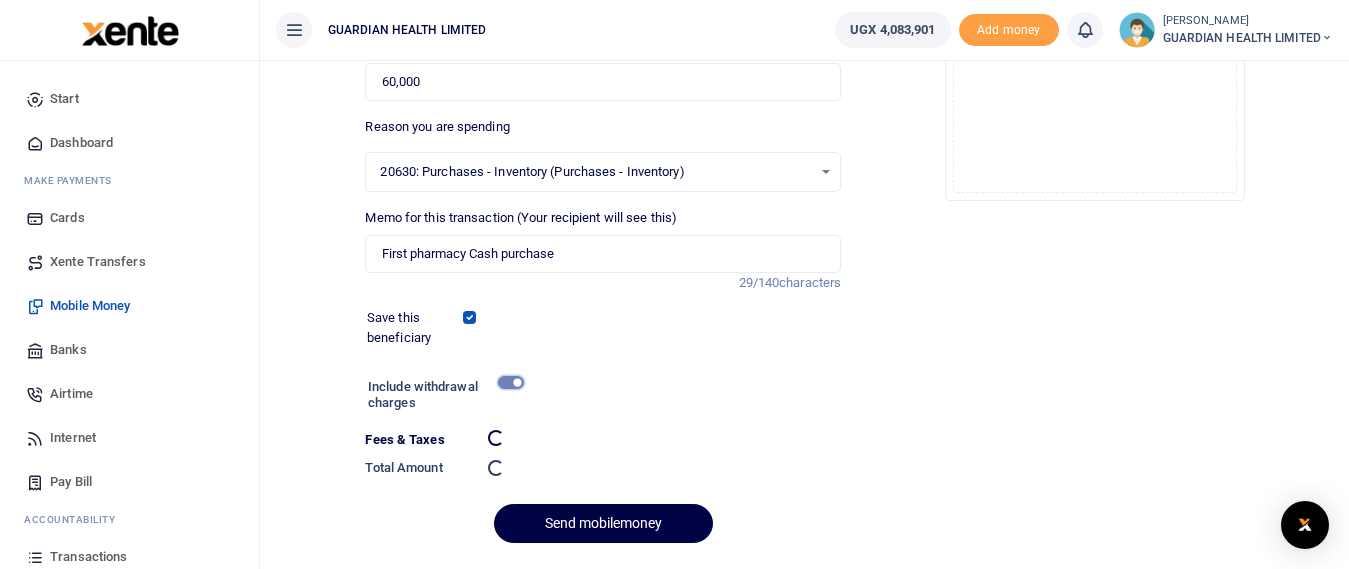 scroll, scrollTop: 387, scrollLeft: 0, axis: vertical 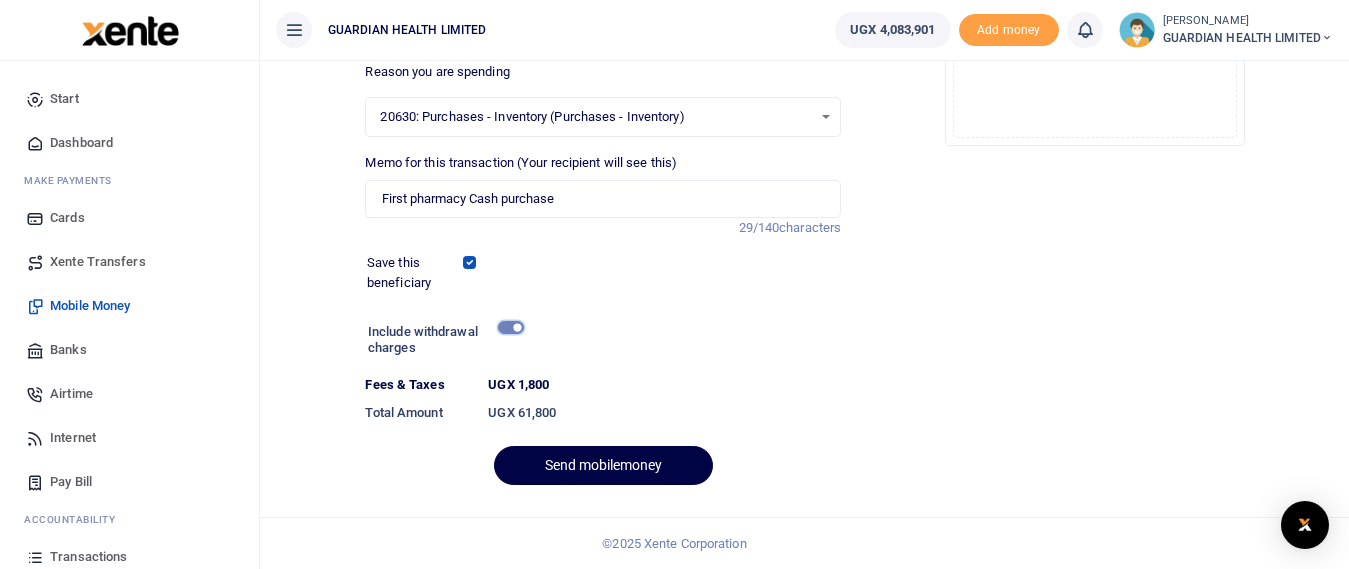 click at bounding box center [511, 327] 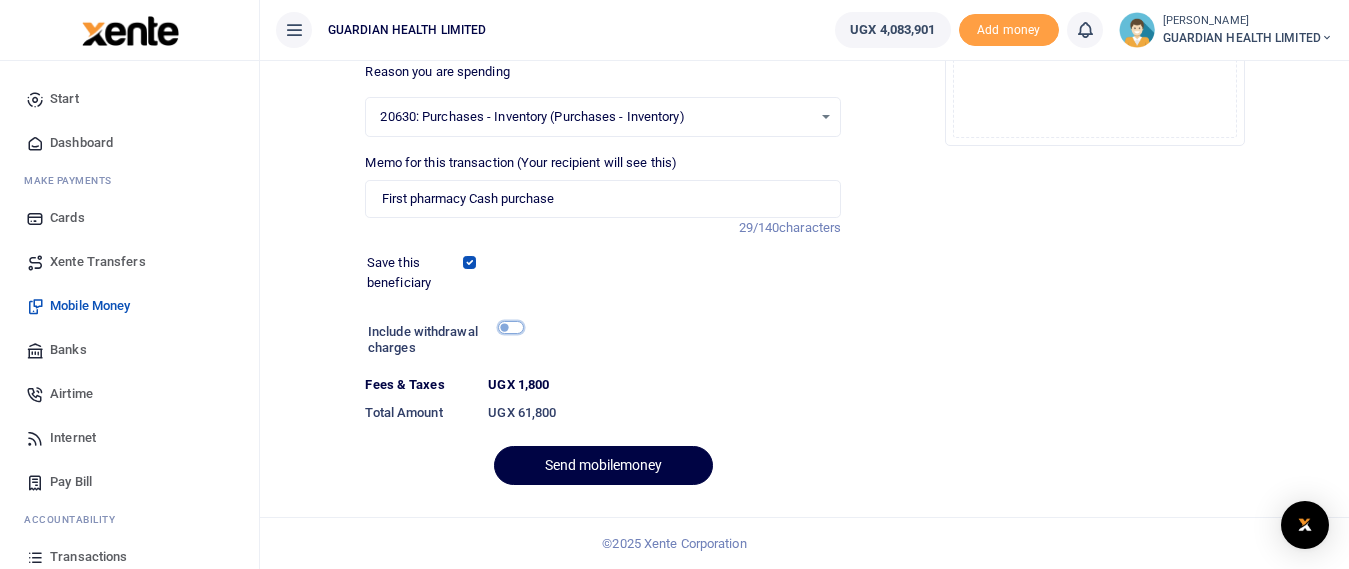 scroll, scrollTop: 332, scrollLeft: 0, axis: vertical 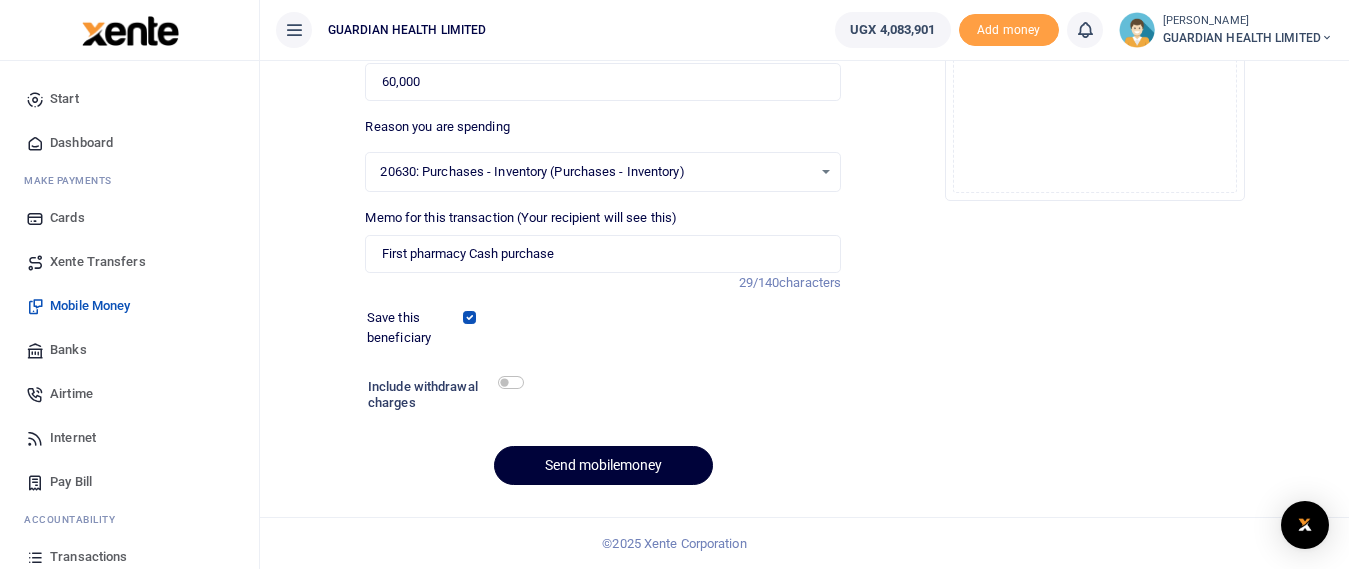 click on "Send mobilemoney" at bounding box center [603, 465] 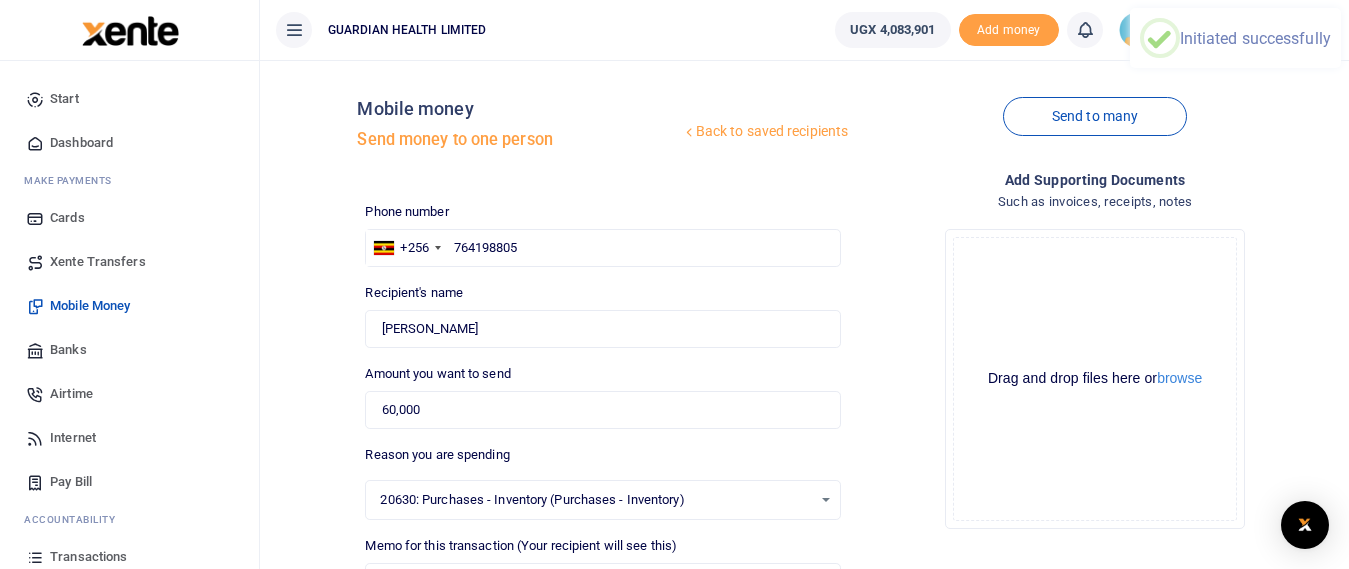 scroll, scrollTop: 0, scrollLeft: 0, axis: both 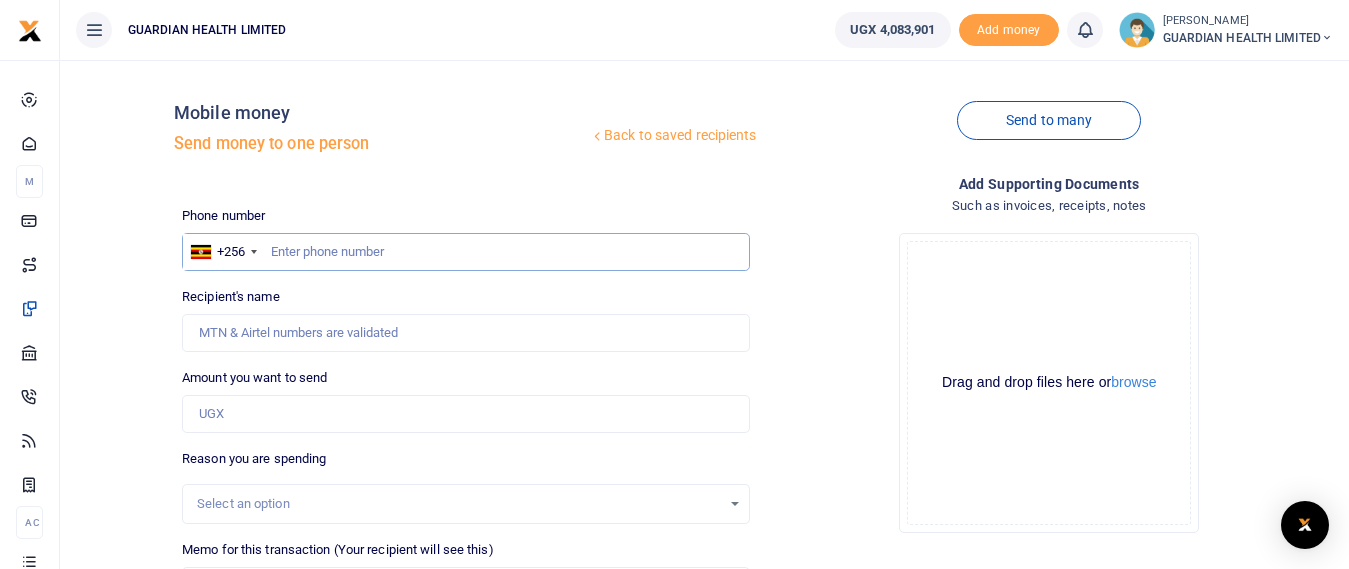click at bounding box center [465, 252] 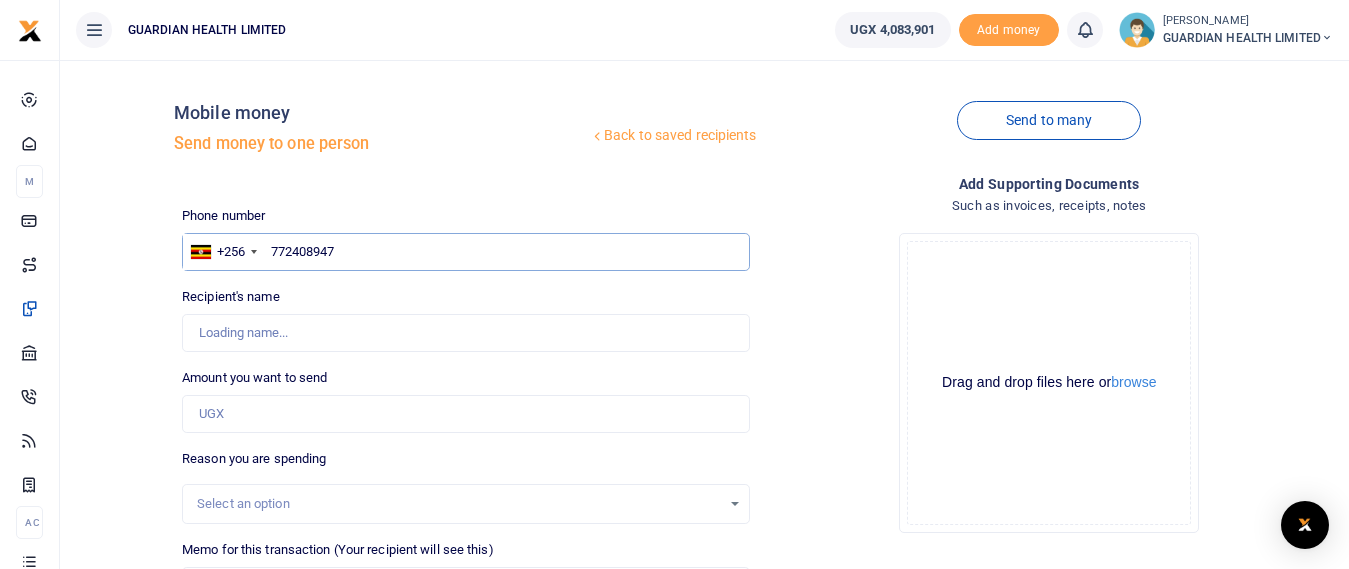 type on "772408947" 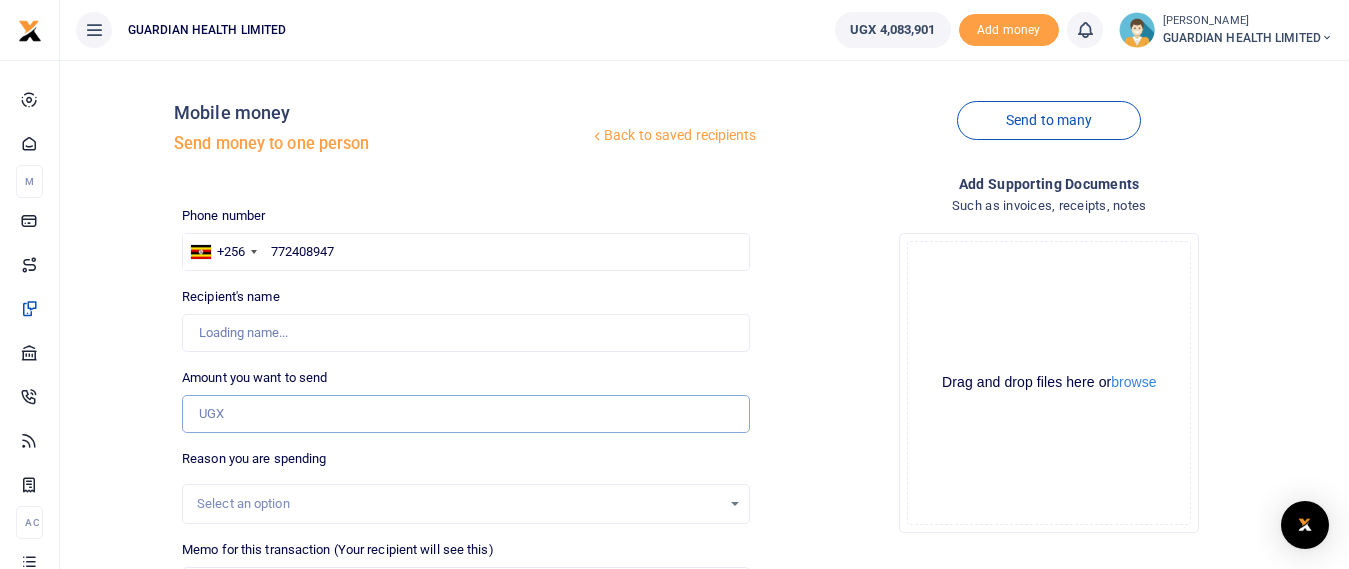 click on "Amount you want to send" at bounding box center [465, 414] 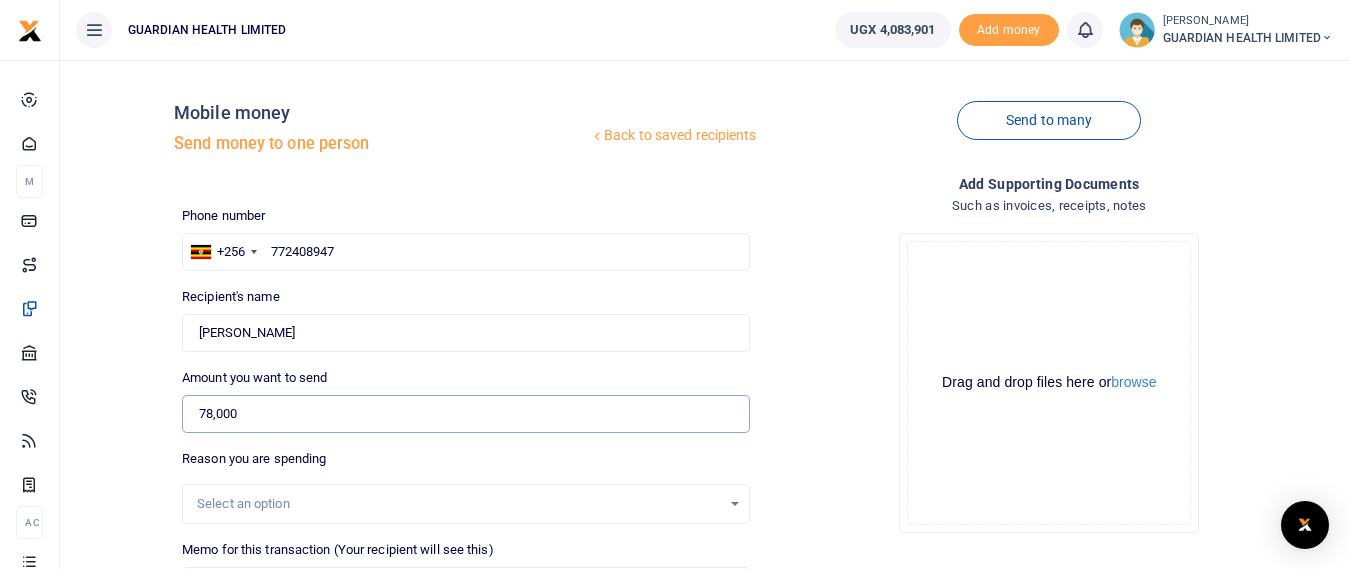 scroll, scrollTop: 297, scrollLeft: 0, axis: vertical 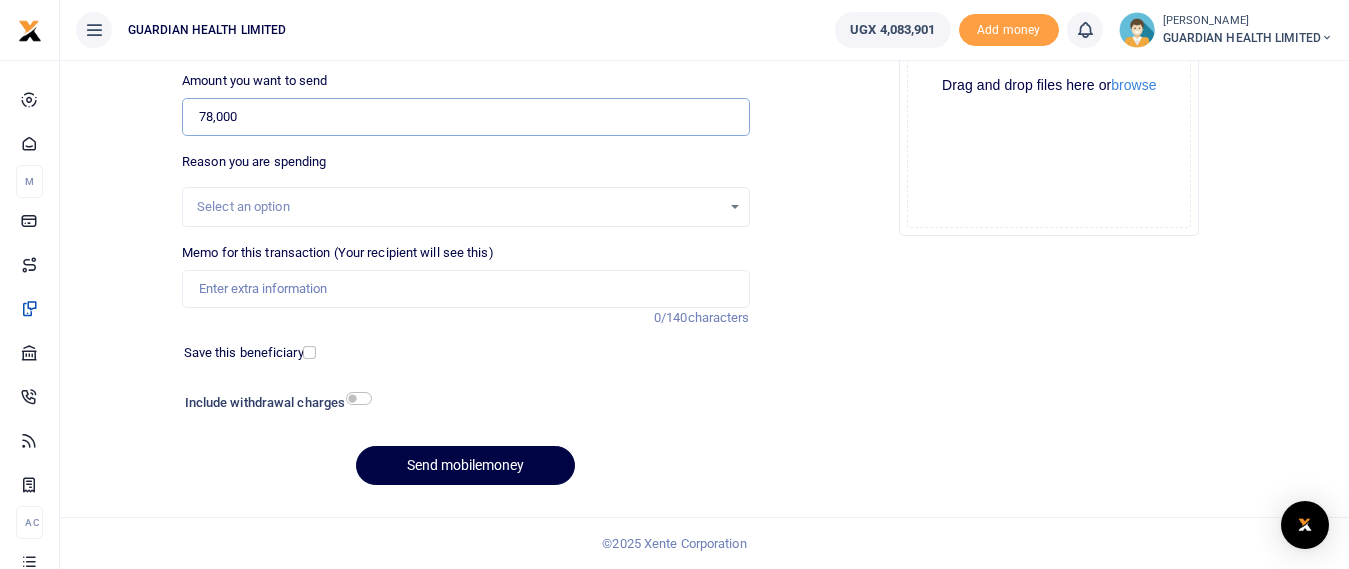 type on "78,000" 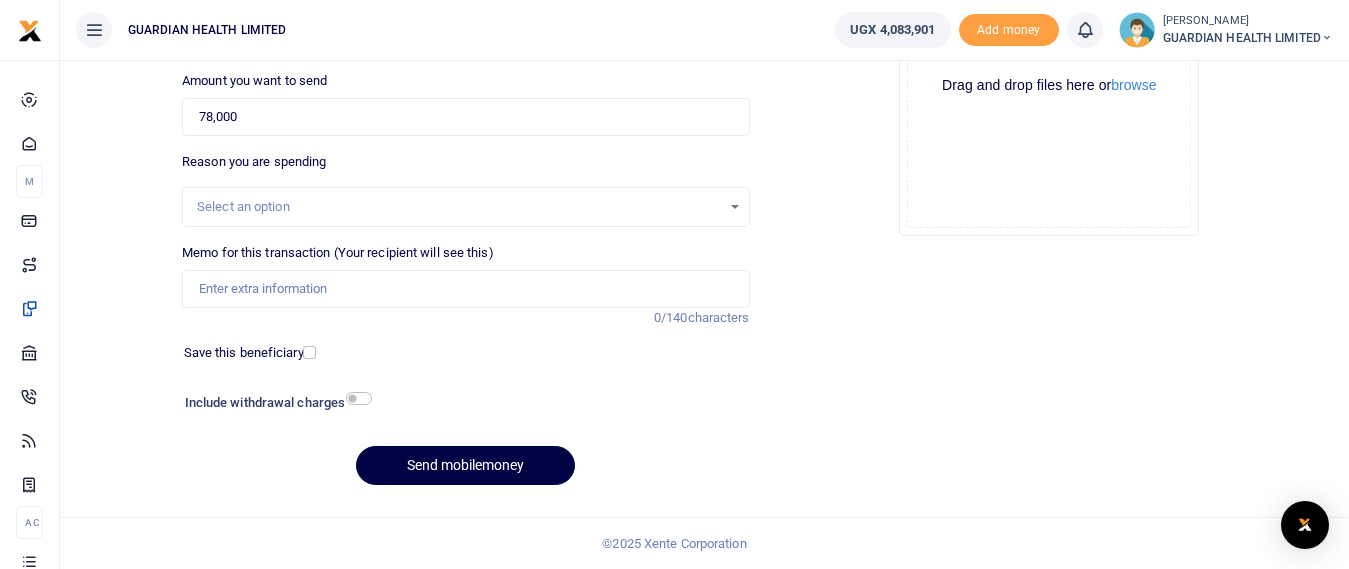 click on "Select an option" at bounding box center [458, 207] 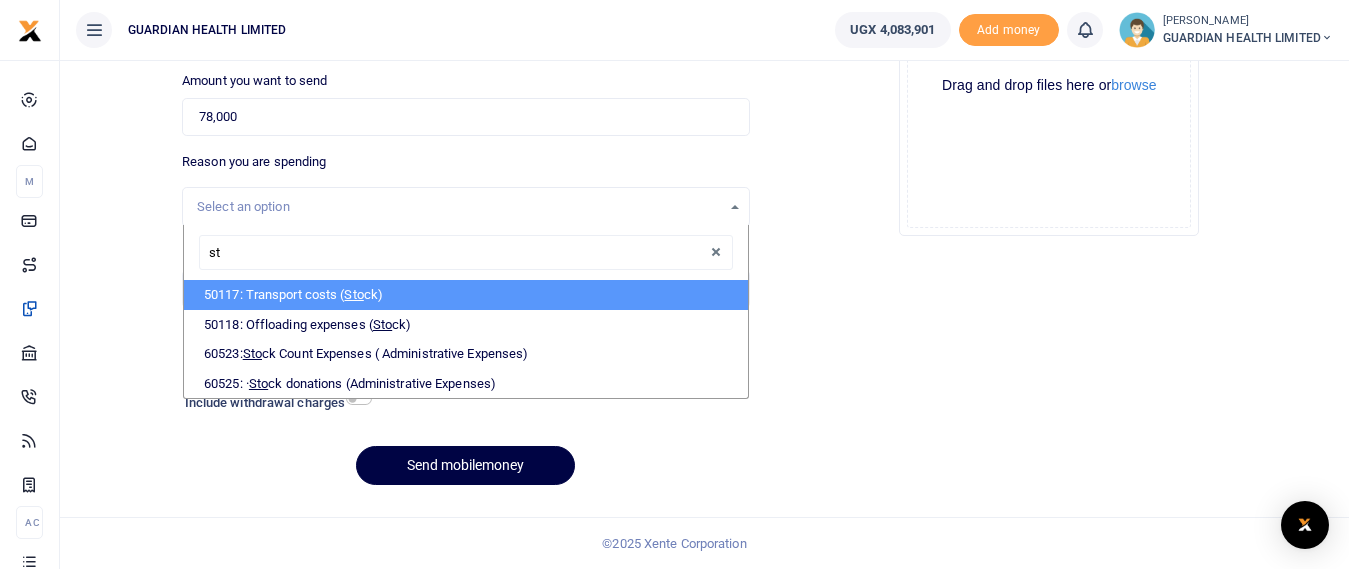 type on "s" 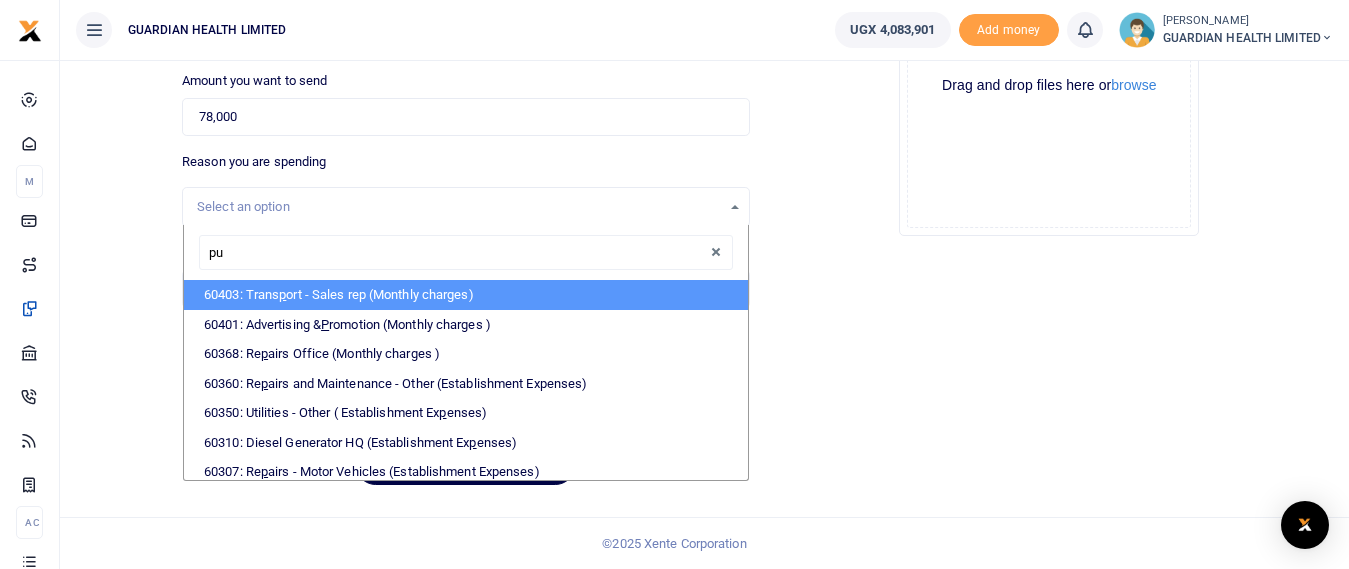 type on "pur" 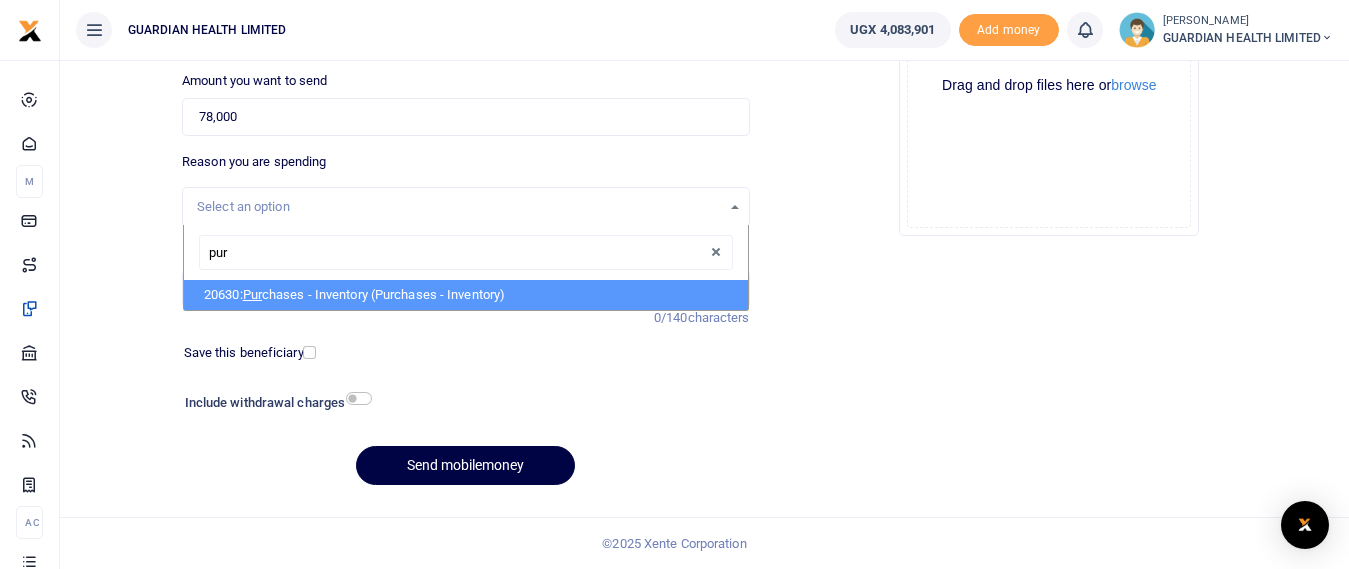 click on "20630:  Pur chases - Inventory (Purchases - Inventory)" at bounding box center (465, 295) 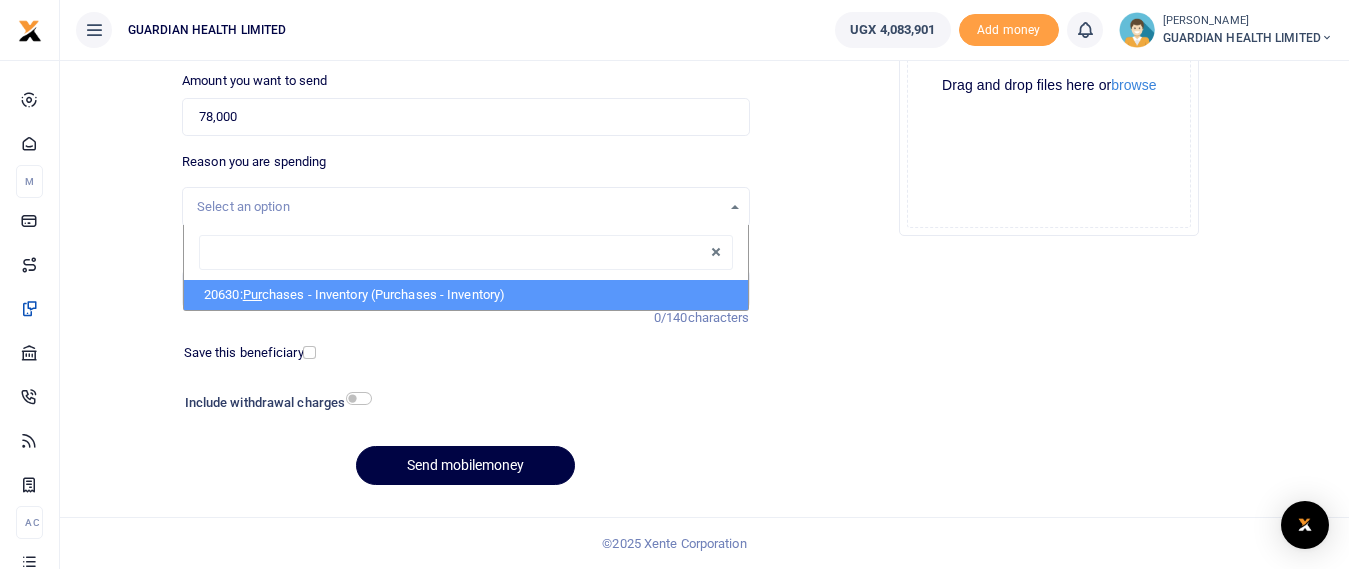 select on "5402" 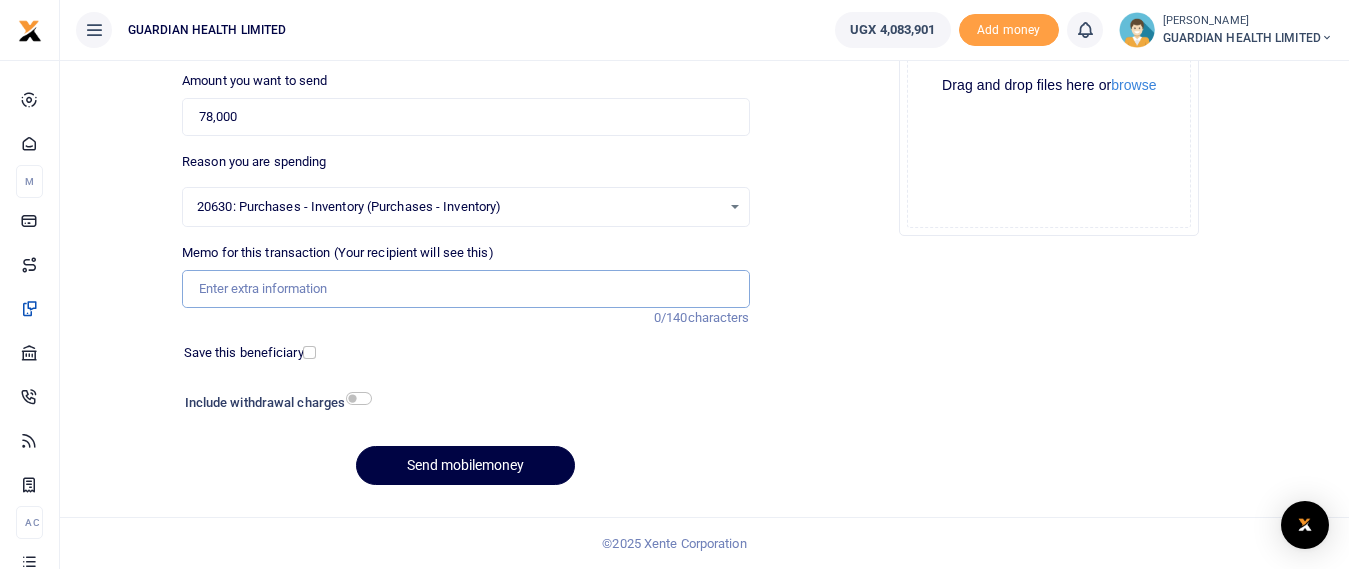 click on "Memo for this transaction (Your recipient will see this)" at bounding box center (465, 289) 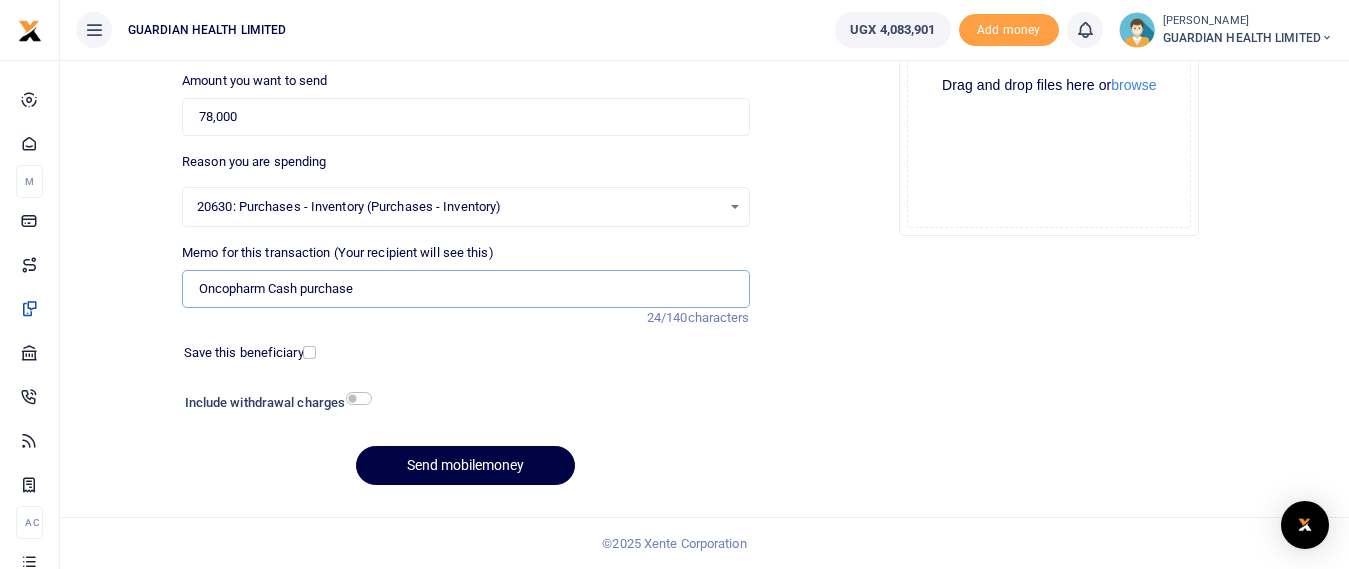 click on "Oncopharm Cash purchase" at bounding box center (465, 289) 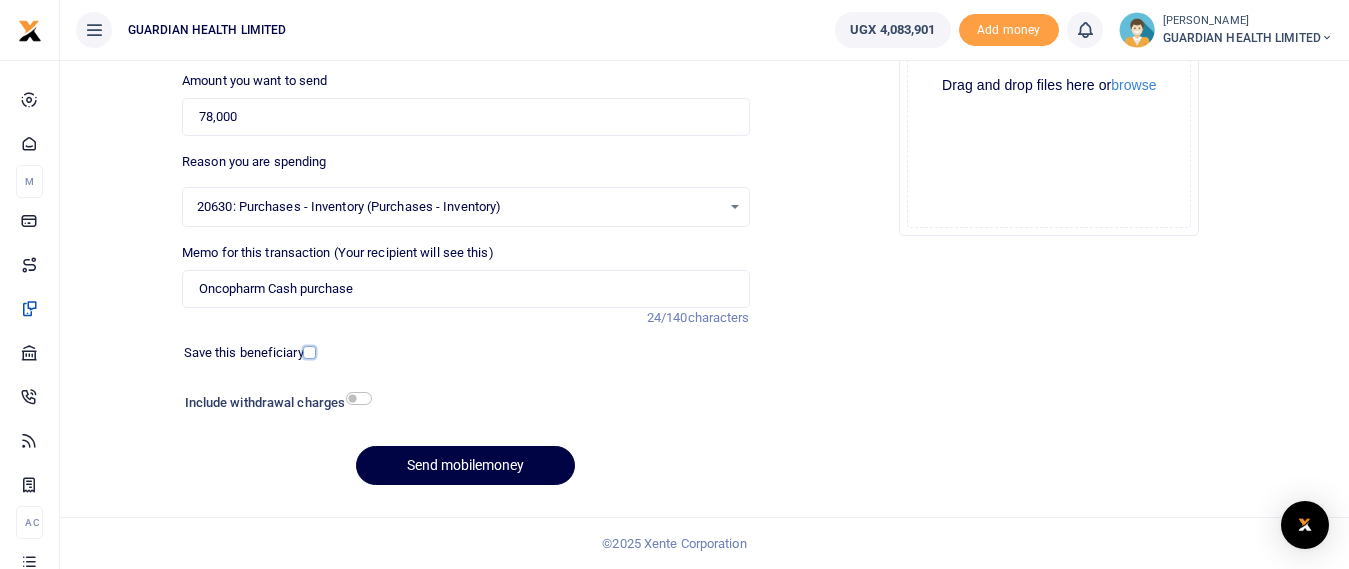 click at bounding box center [309, 352] 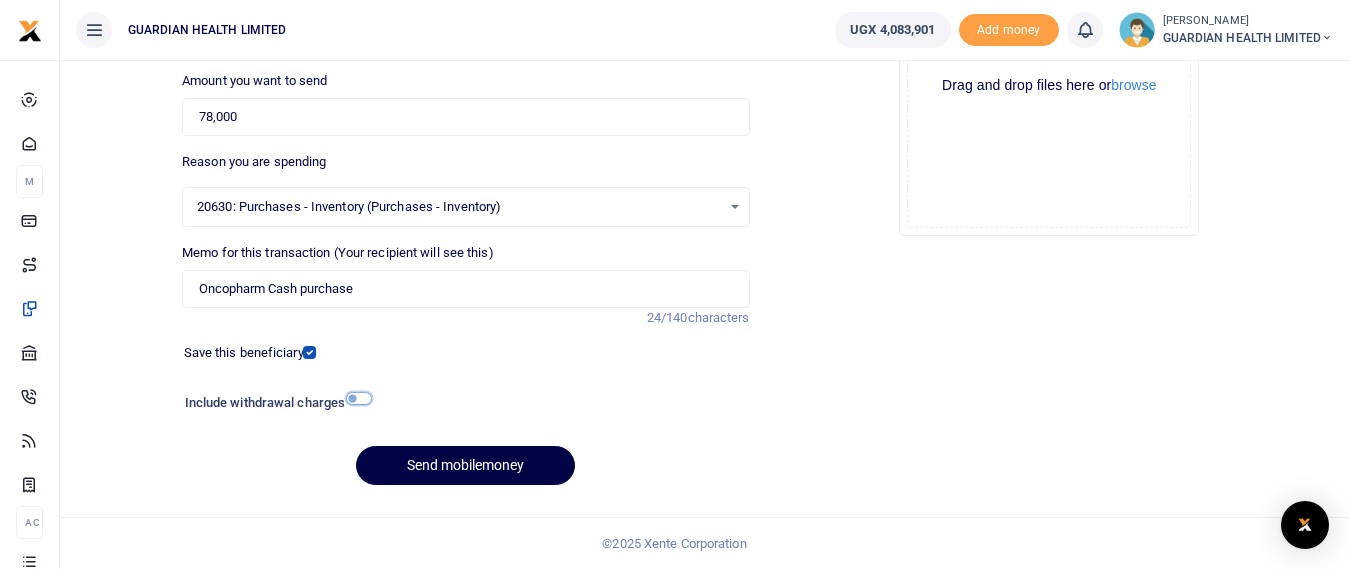 click at bounding box center [359, 398] 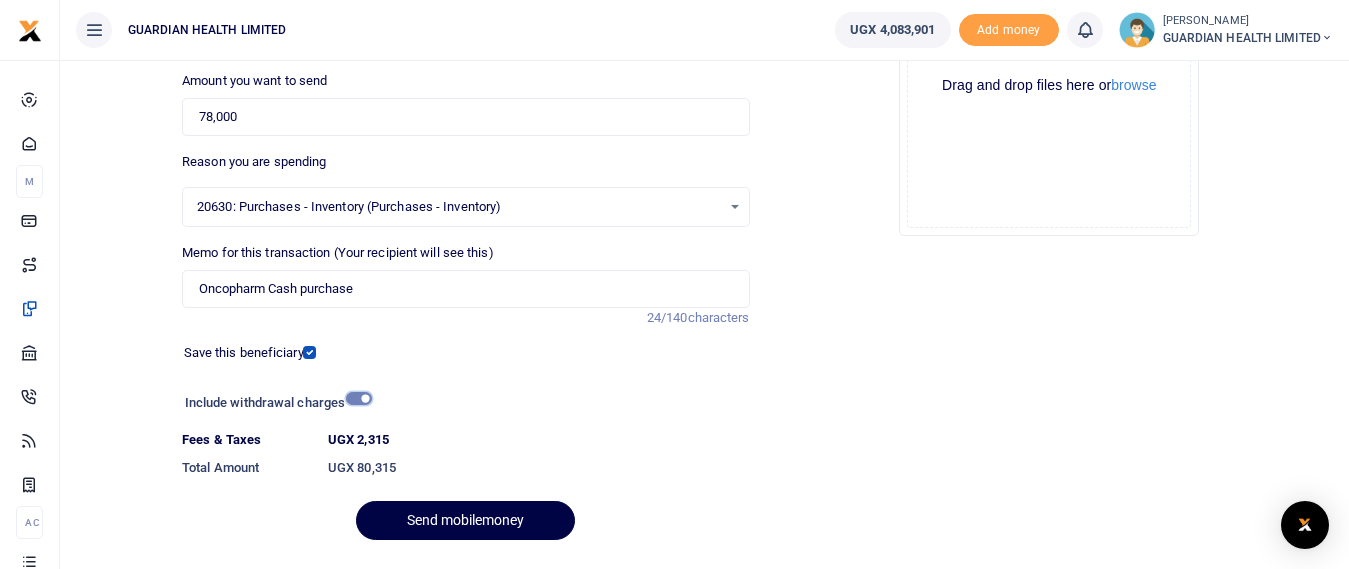 scroll, scrollTop: 352, scrollLeft: 0, axis: vertical 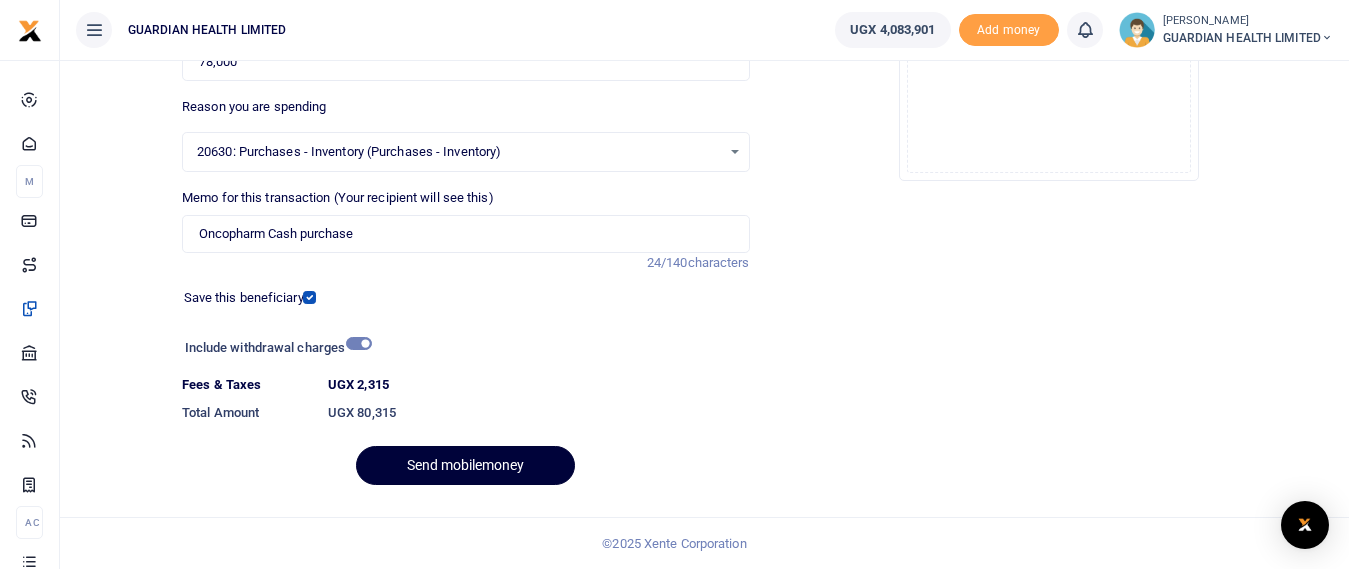 click on "Send mobilemoney" at bounding box center [465, 465] 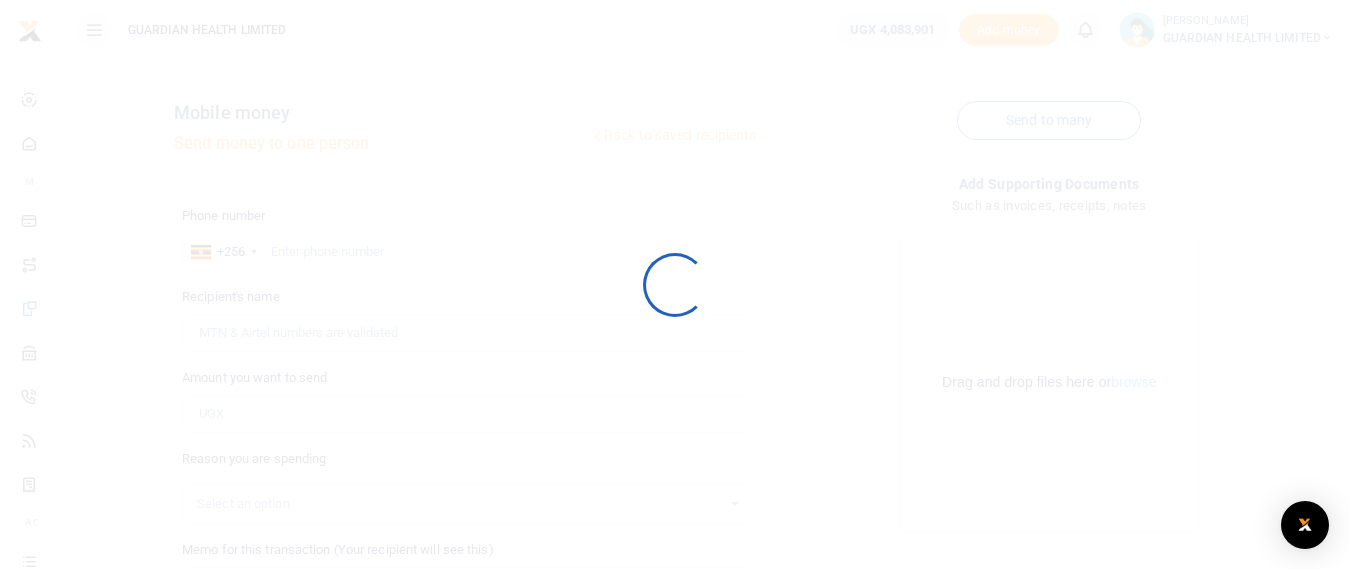 scroll, scrollTop: 297, scrollLeft: 0, axis: vertical 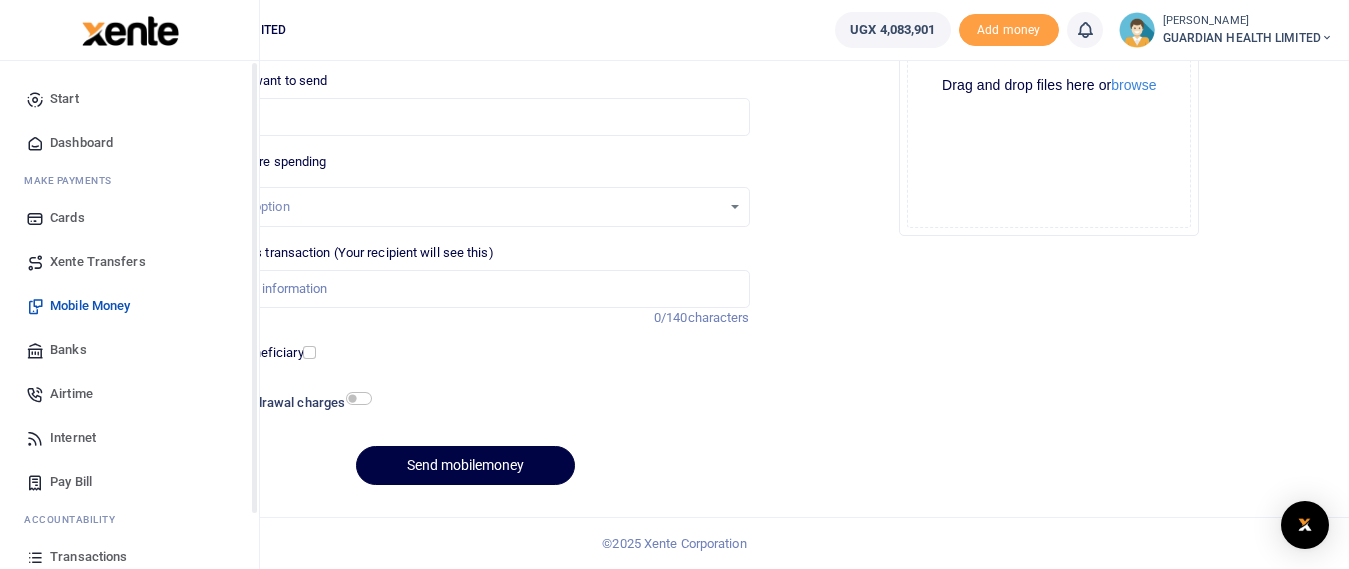 click on "Dashboard" at bounding box center [81, 143] 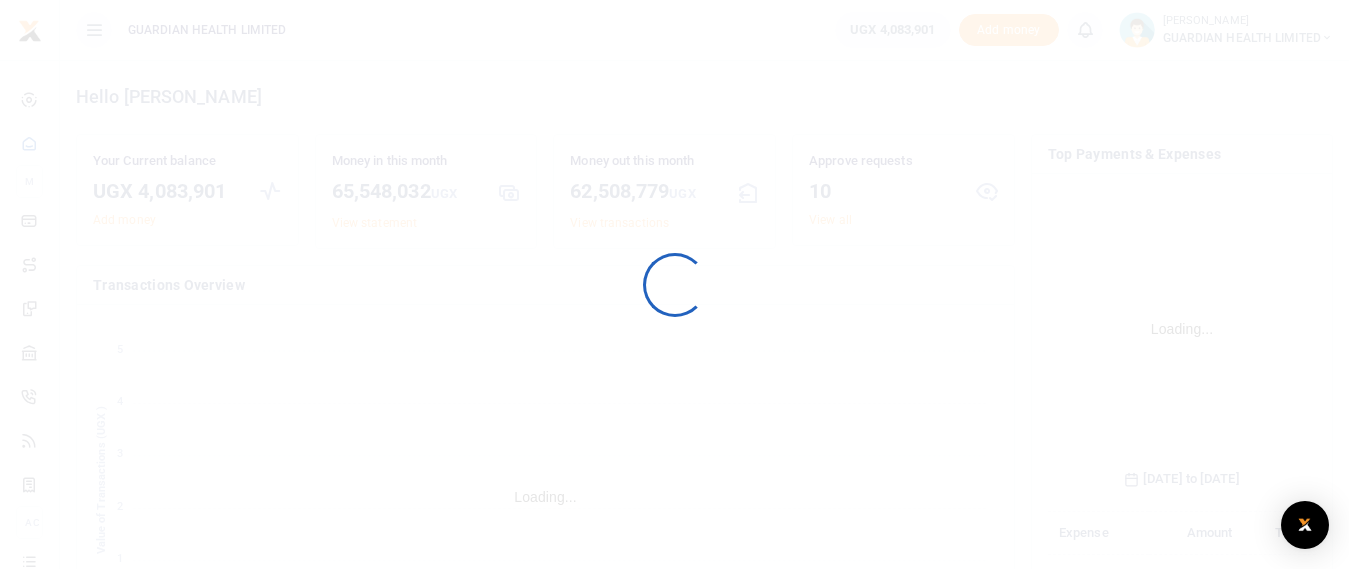 scroll, scrollTop: 0, scrollLeft: 0, axis: both 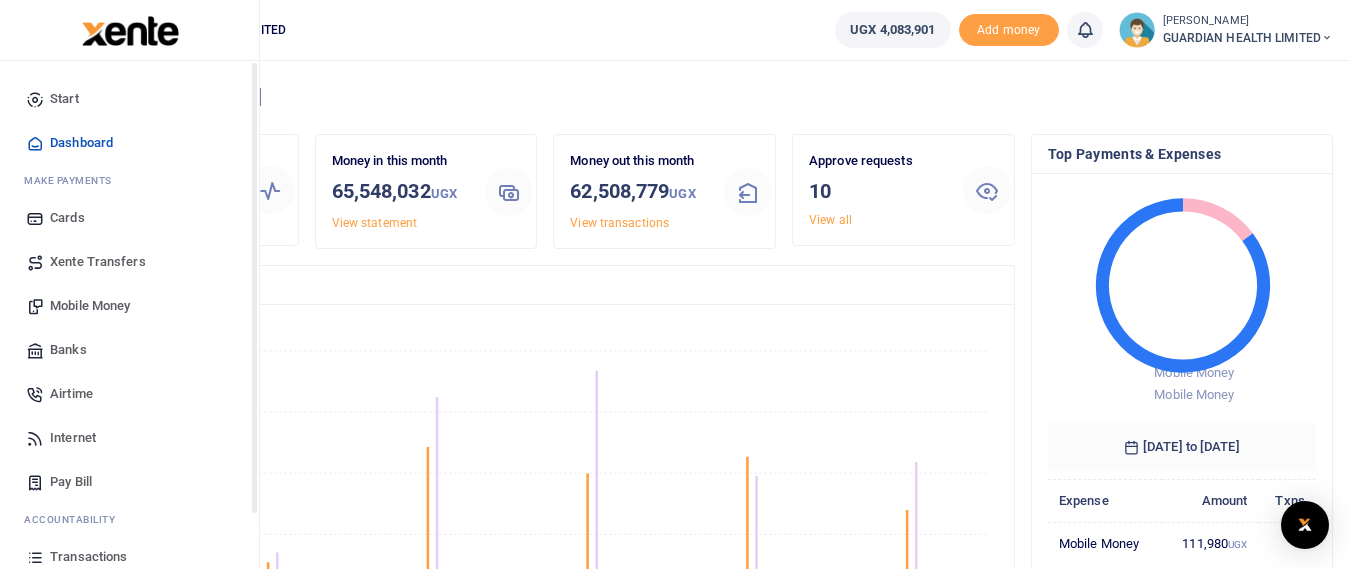 click on "Mobile Money" at bounding box center [90, 306] 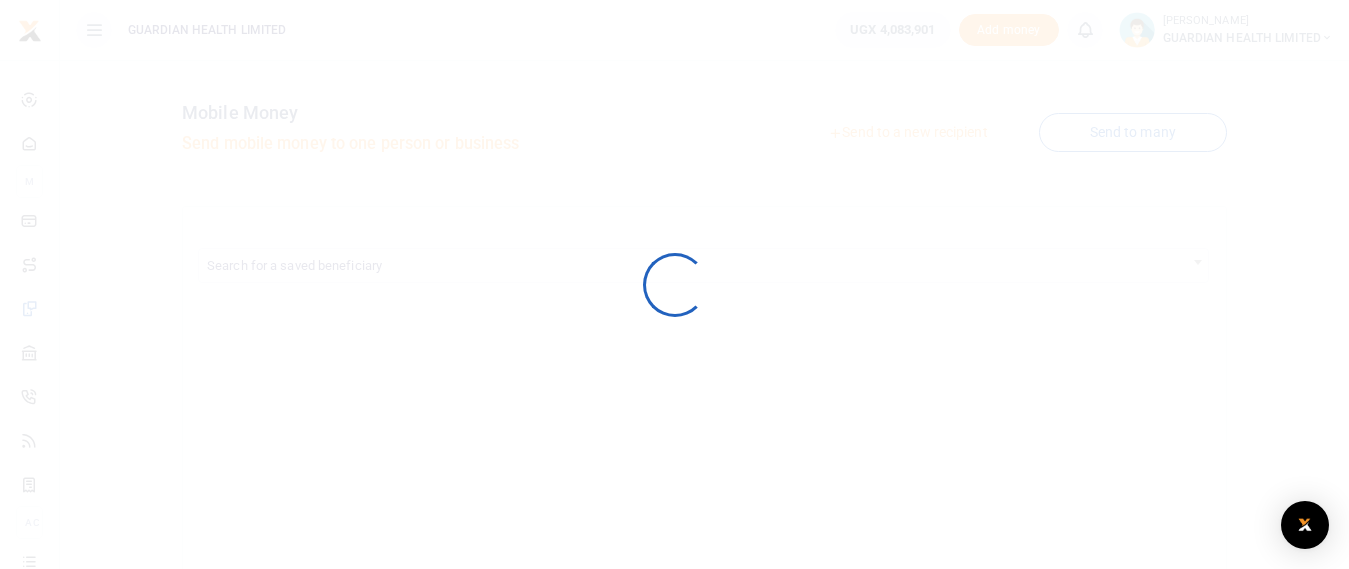scroll, scrollTop: 0, scrollLeft: 0, axis: both 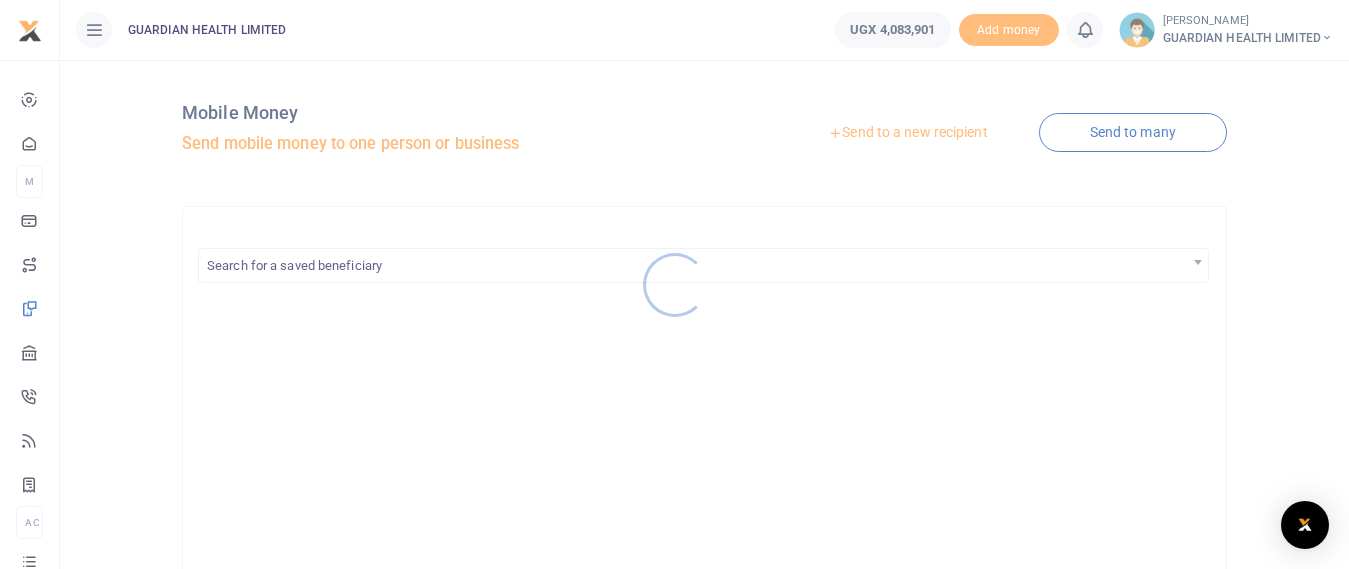 click at bounding box center (674, 284) 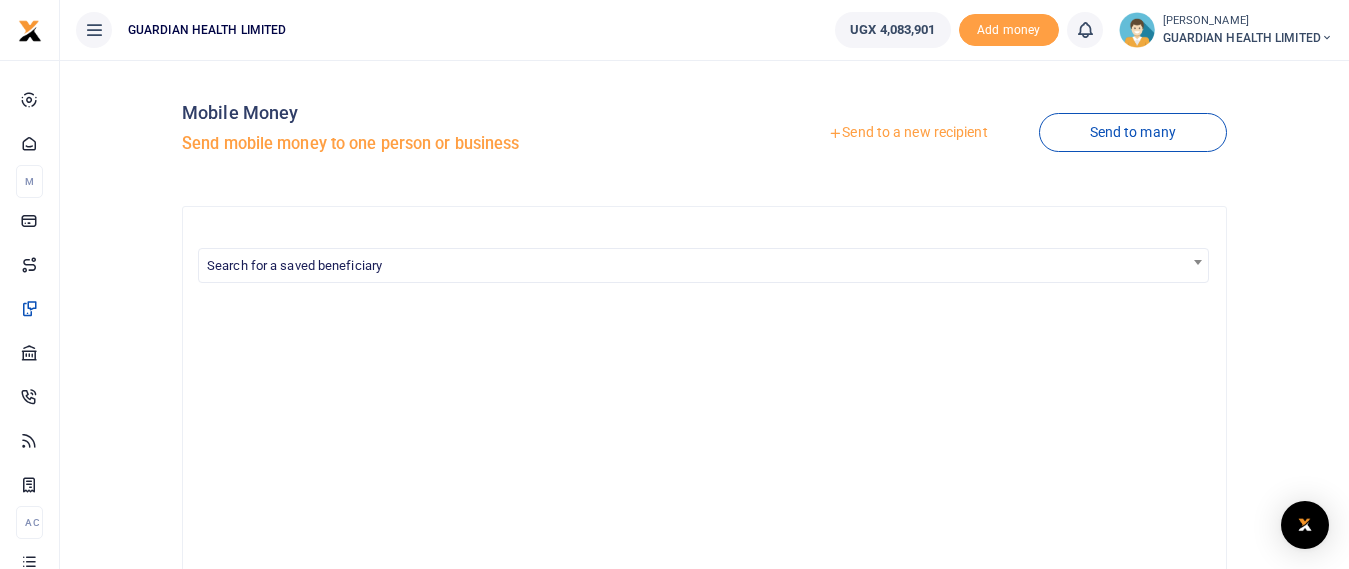 click on "Send to a new recipient" at bounding box center (907, 133) 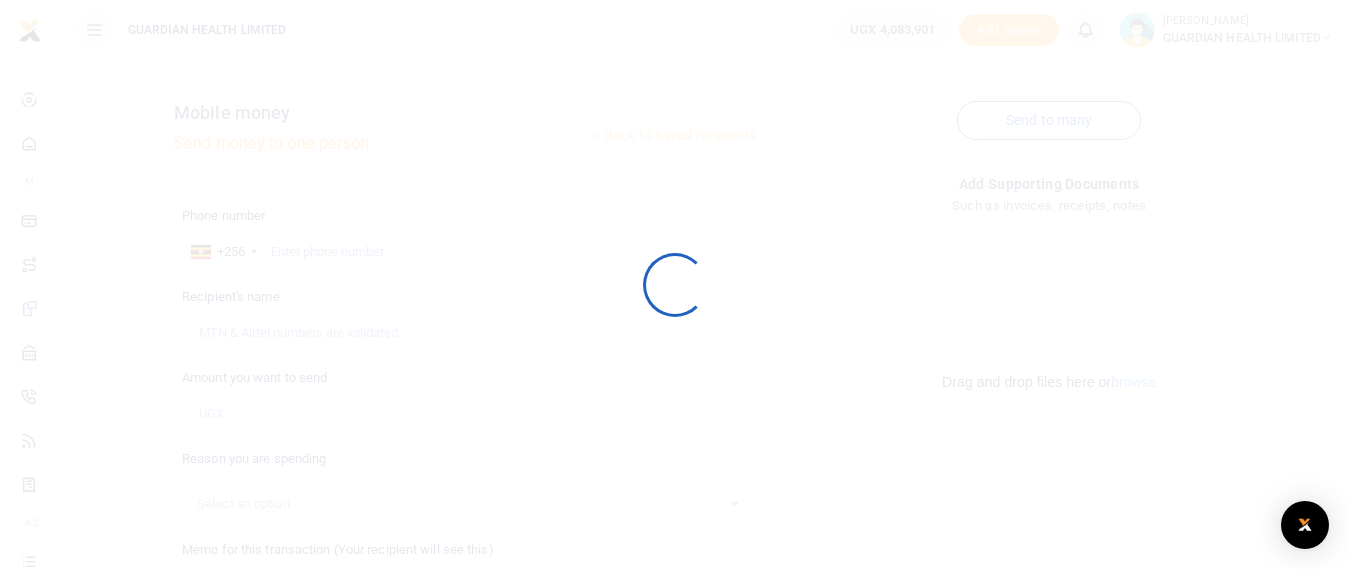 scroll, scrollTop: 0, scrollLeft: 0, axis: both 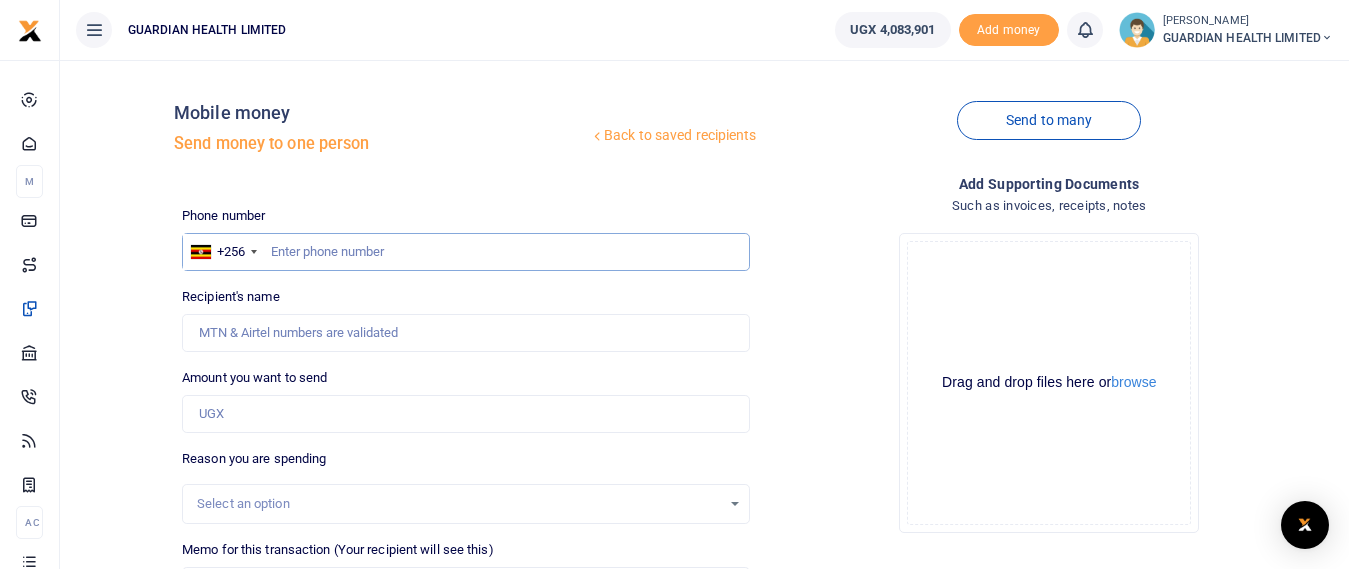 paste on "0703528702" 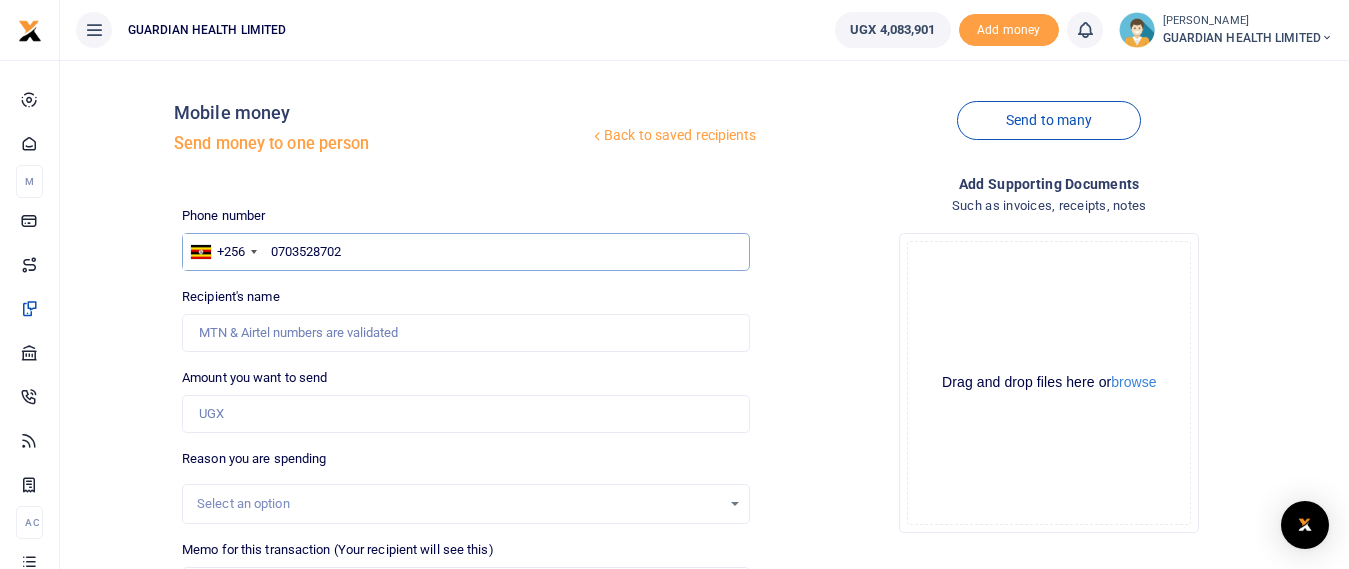 click on "0703528702" at bounding box center (465, 252) 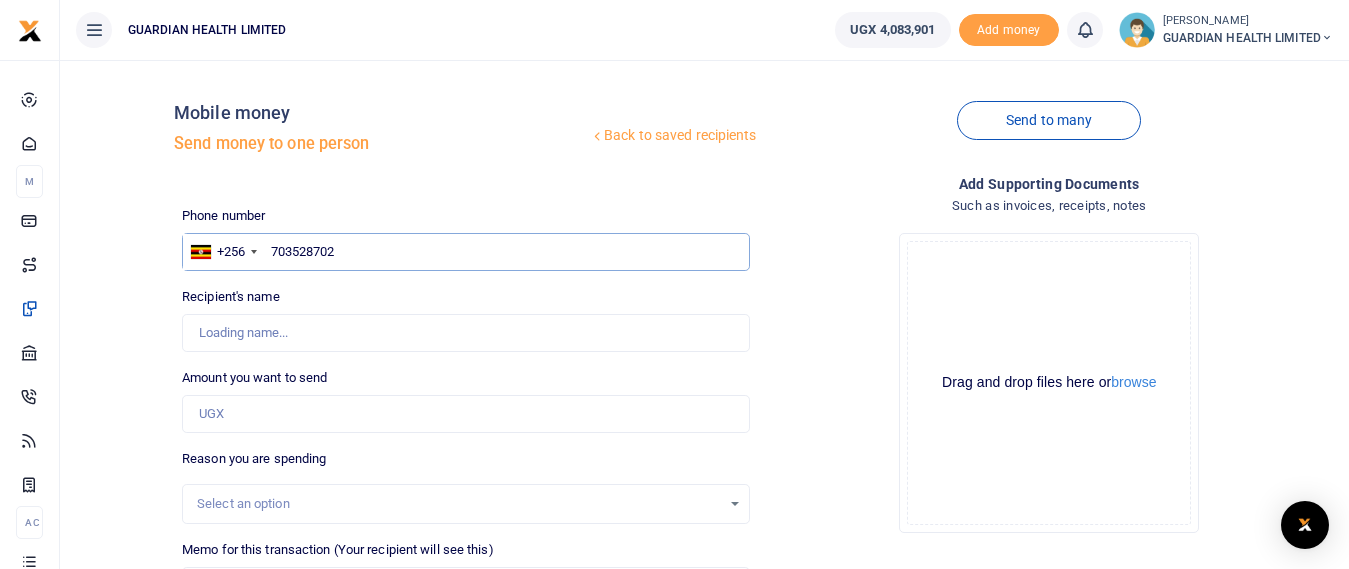 type on "703528702" 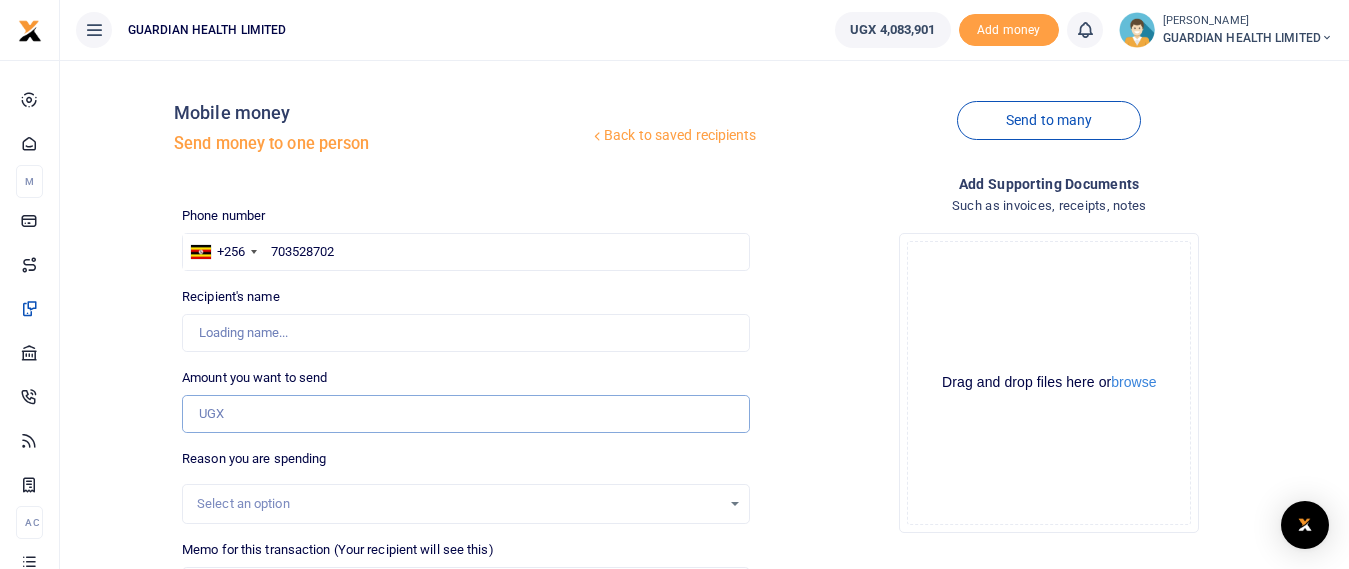 click on "Amount you want to send" at bounding box center (465, 414) 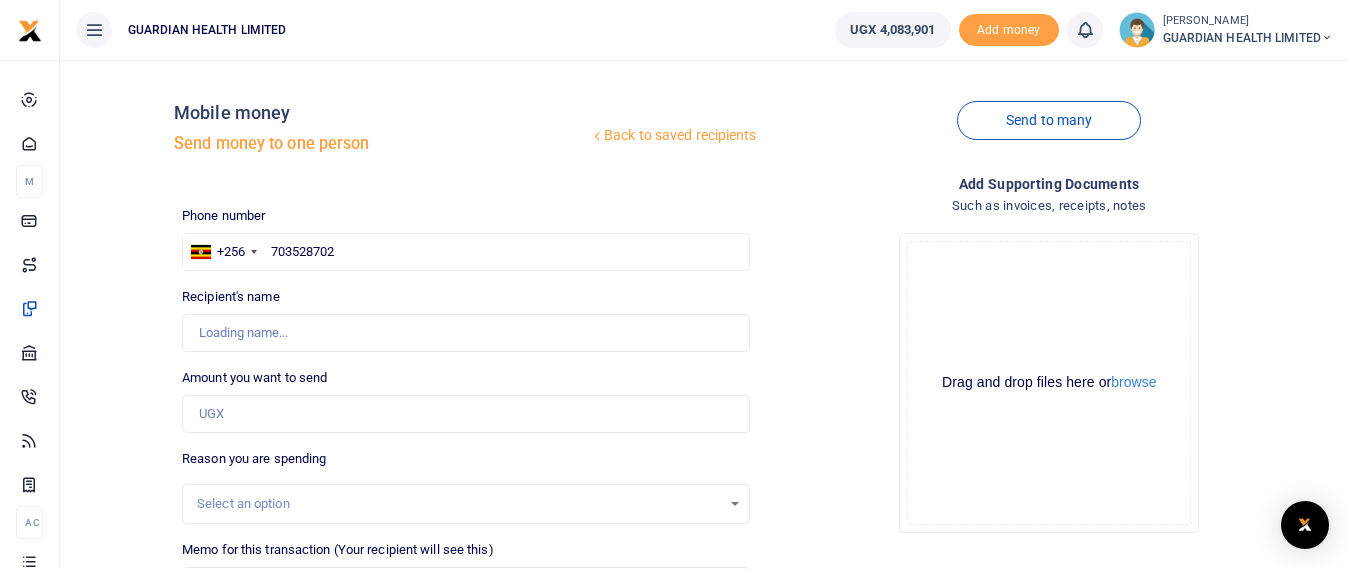 type on "Rebecca Namatovu" 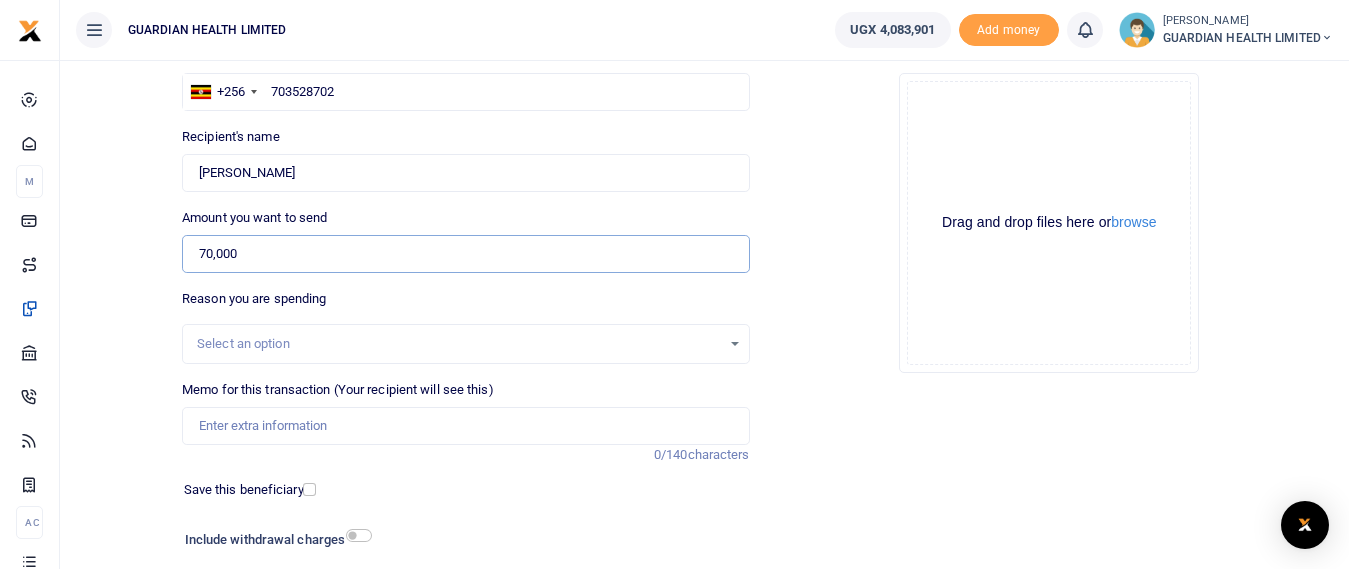 scroll, scrollTop: 297, scrollLeft: 0, axis: vertical 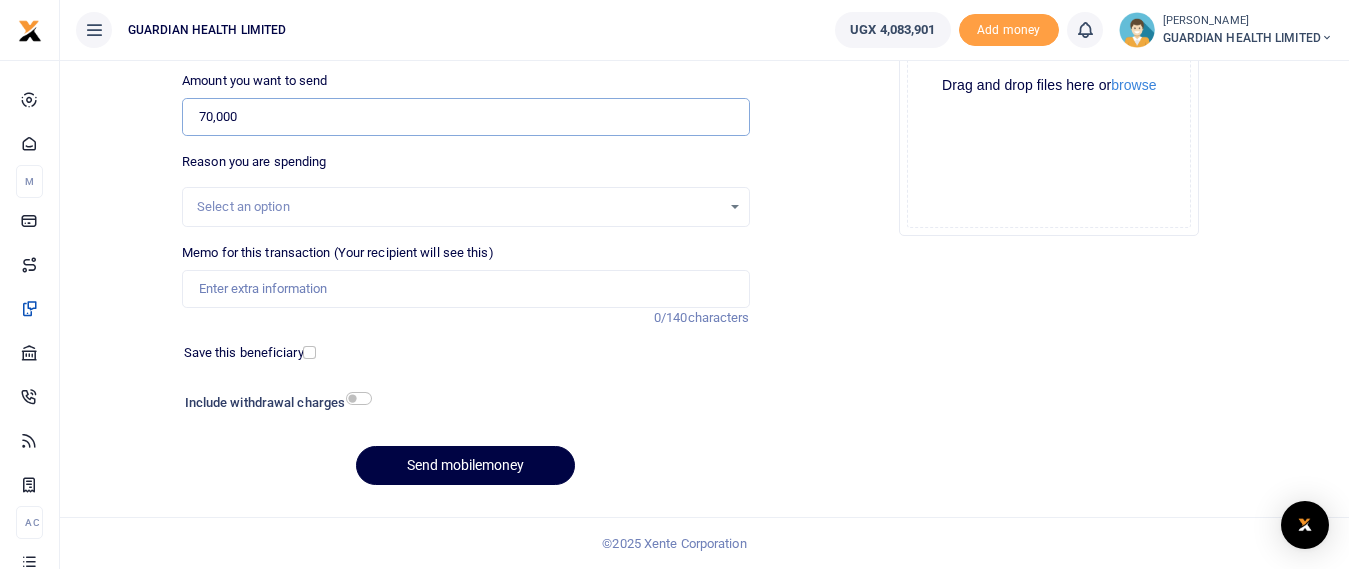 type on "70,000" 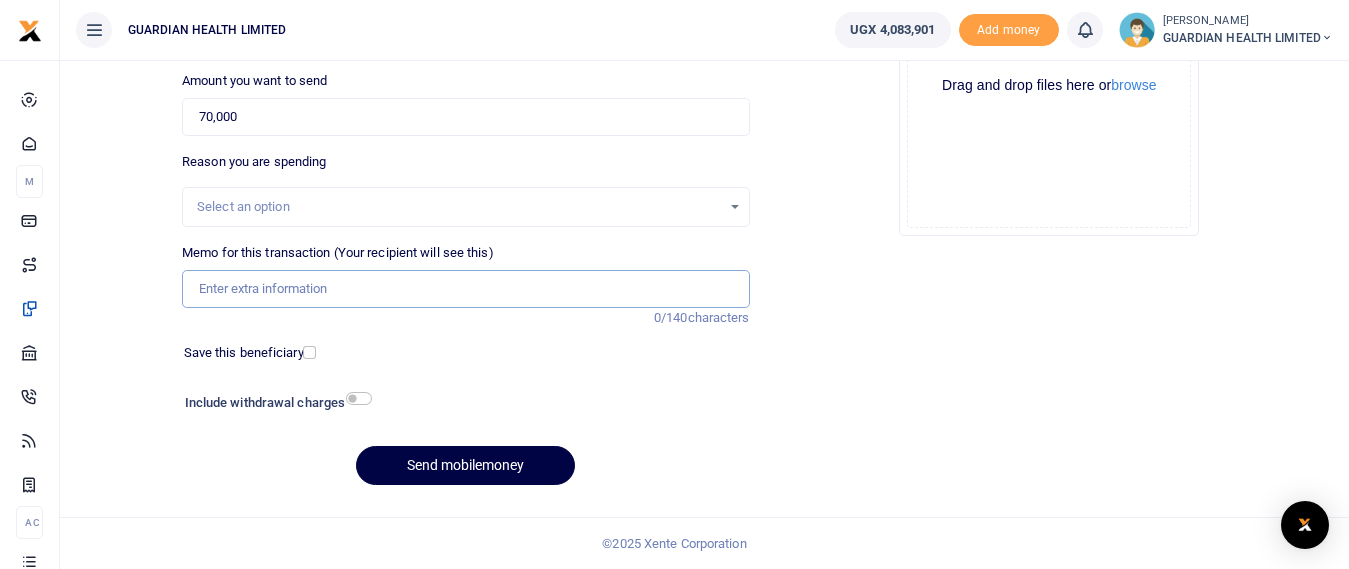 click on "Memo for this transaction (Your recipient will see this)" at bounding box center [465, 289] 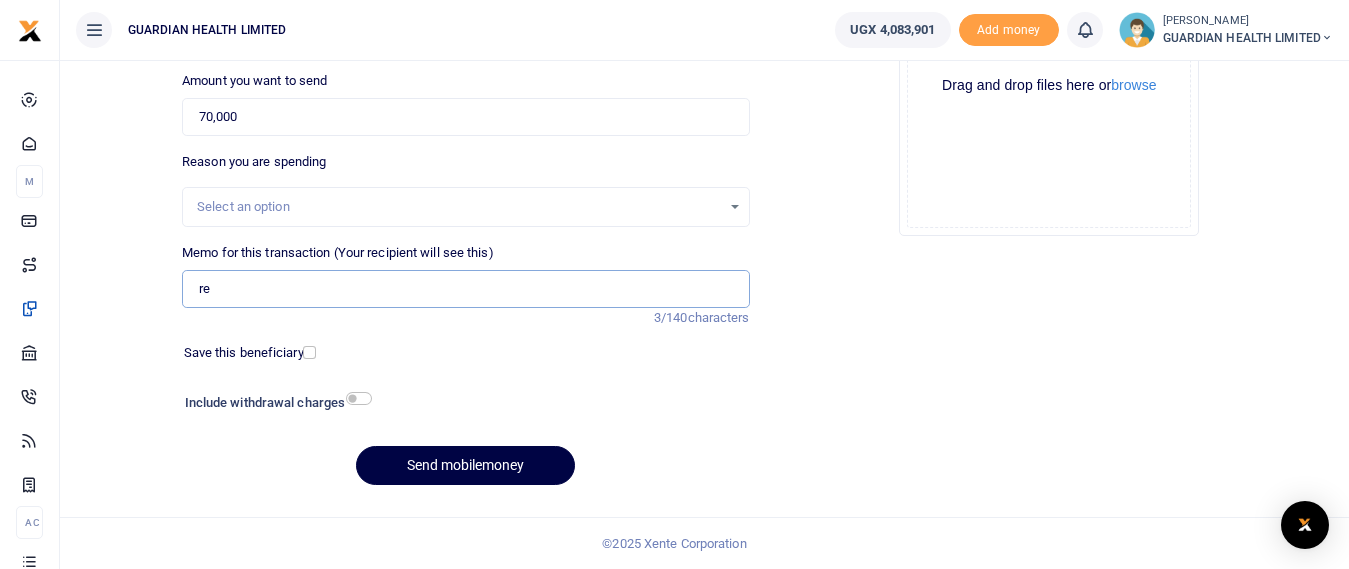type on "r" 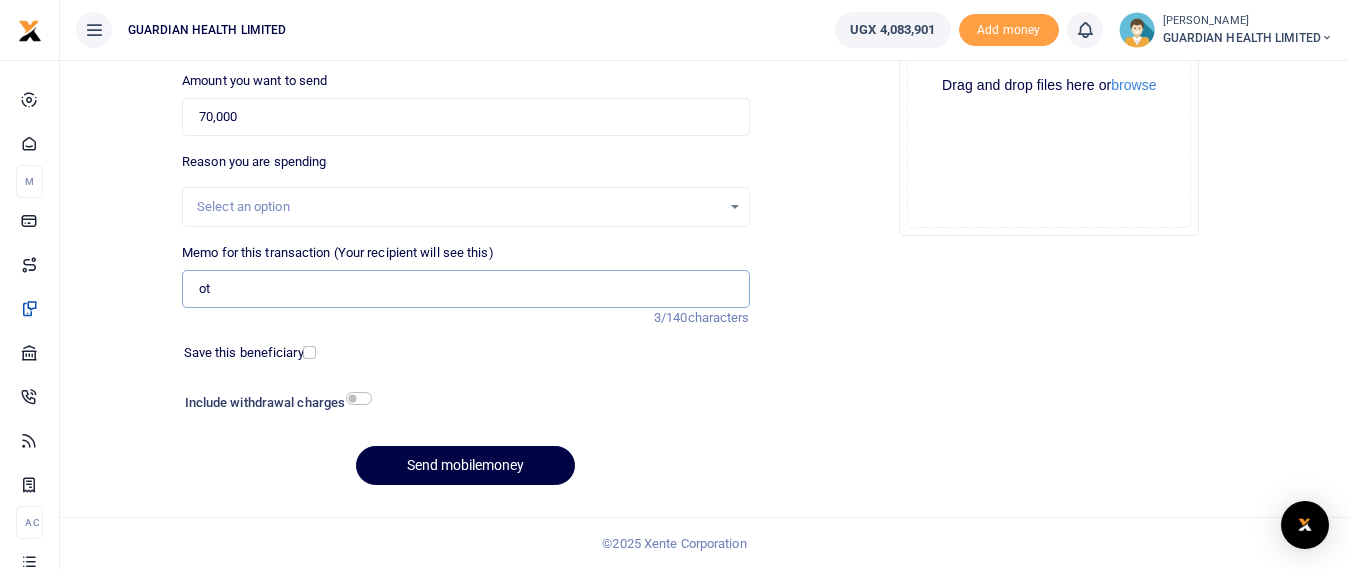 type on "o" 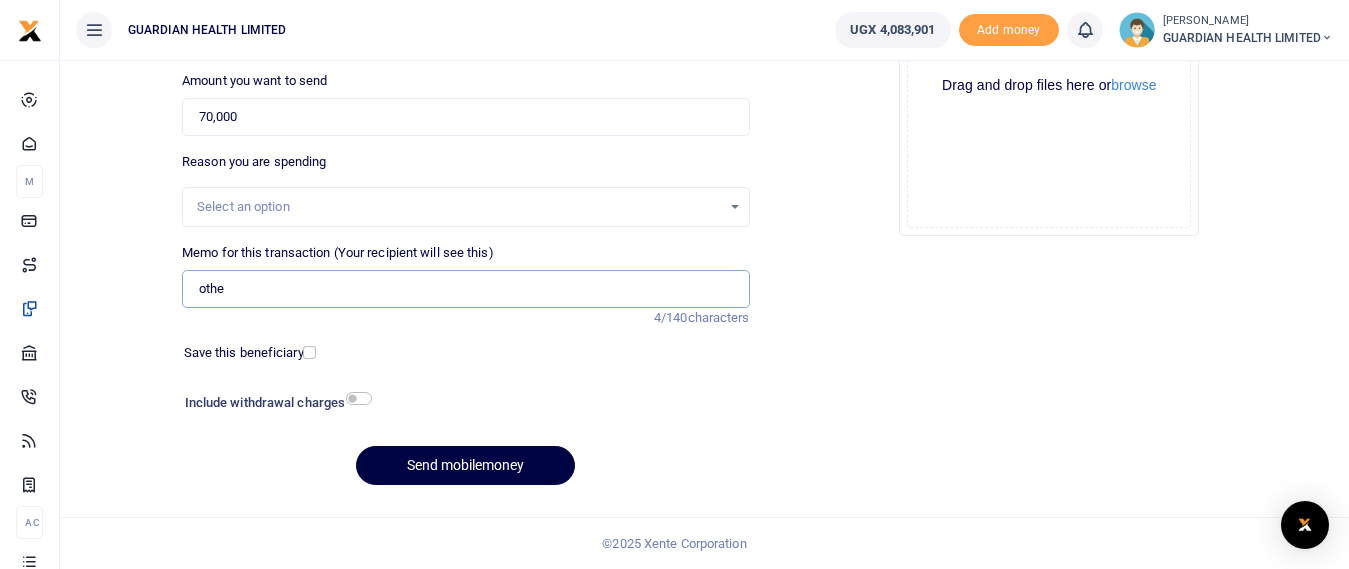 type on "other" 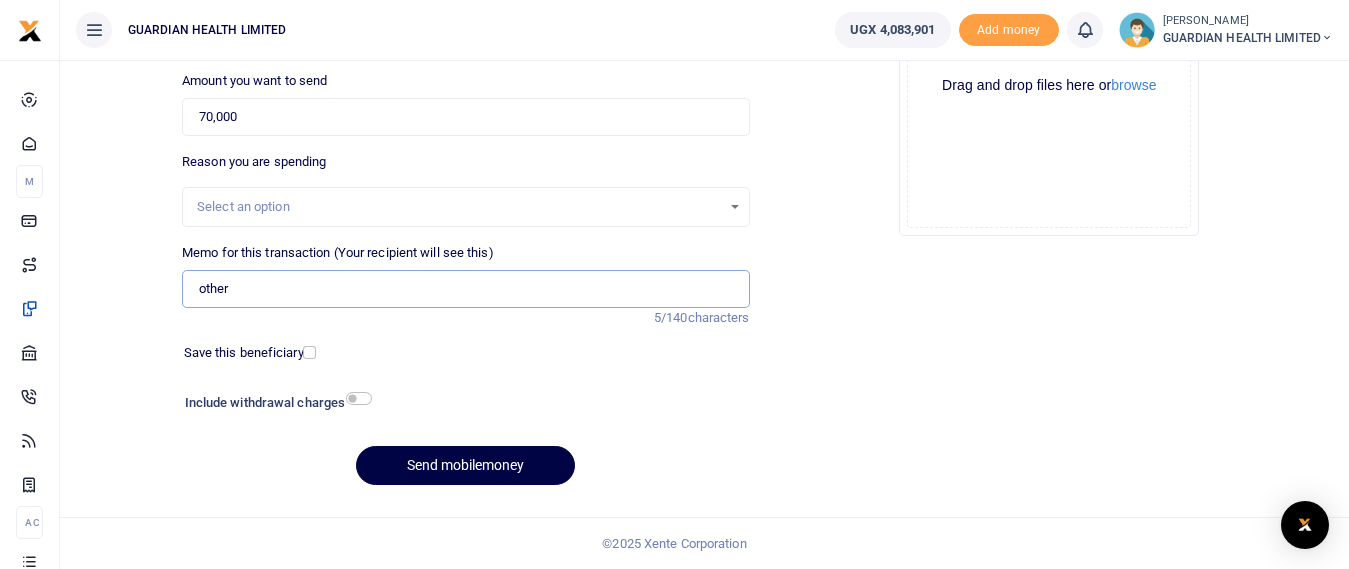 drag, startPoint x: 274, startPoint y: 288, endPoint x: 106, endPoint y: 287, distance: 168.00298 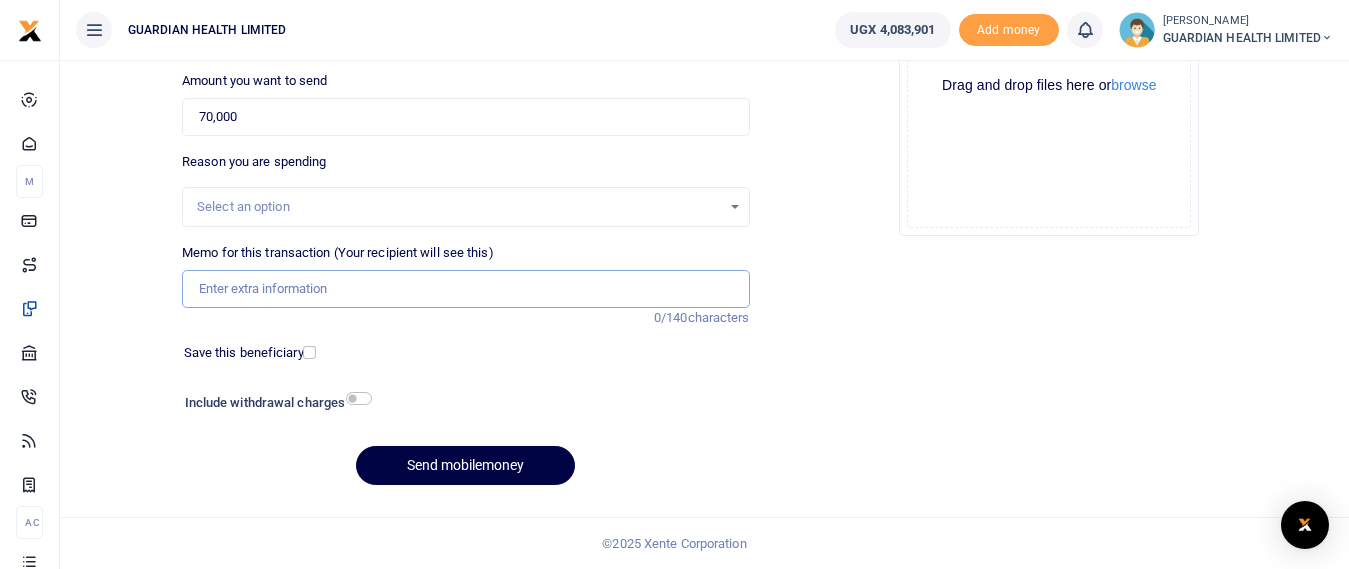 paste on "Requisition for the repair of the control drug cabinet in warehouse" 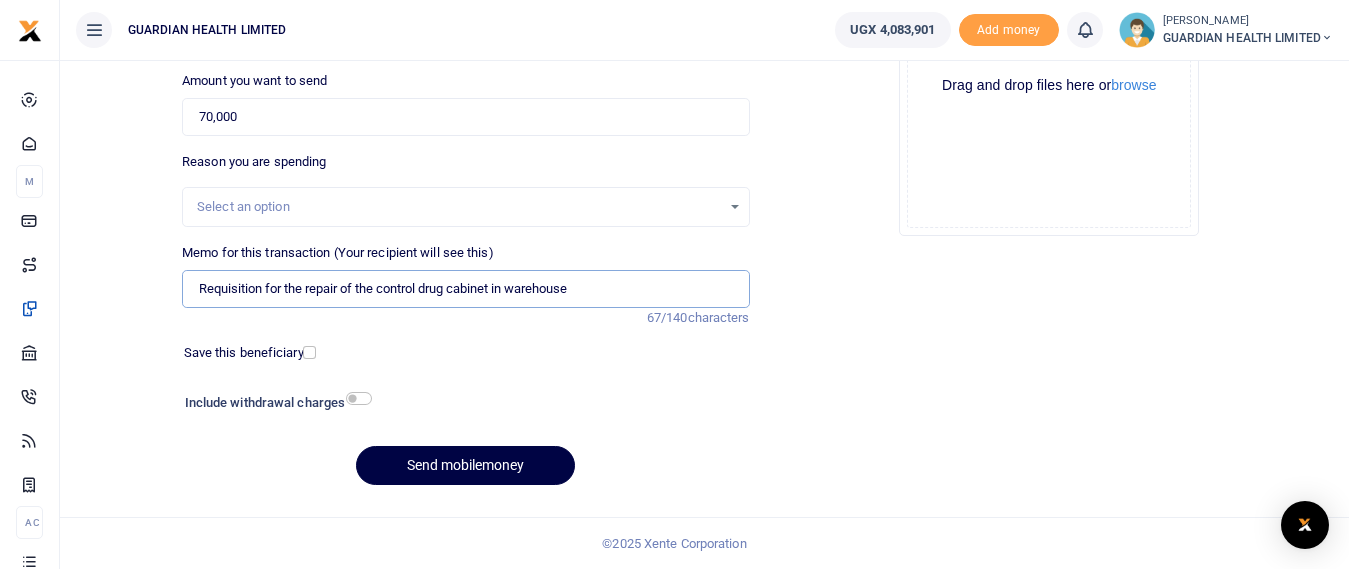 type on "Requisition for the repair of the control drug cabinet in warehouse" 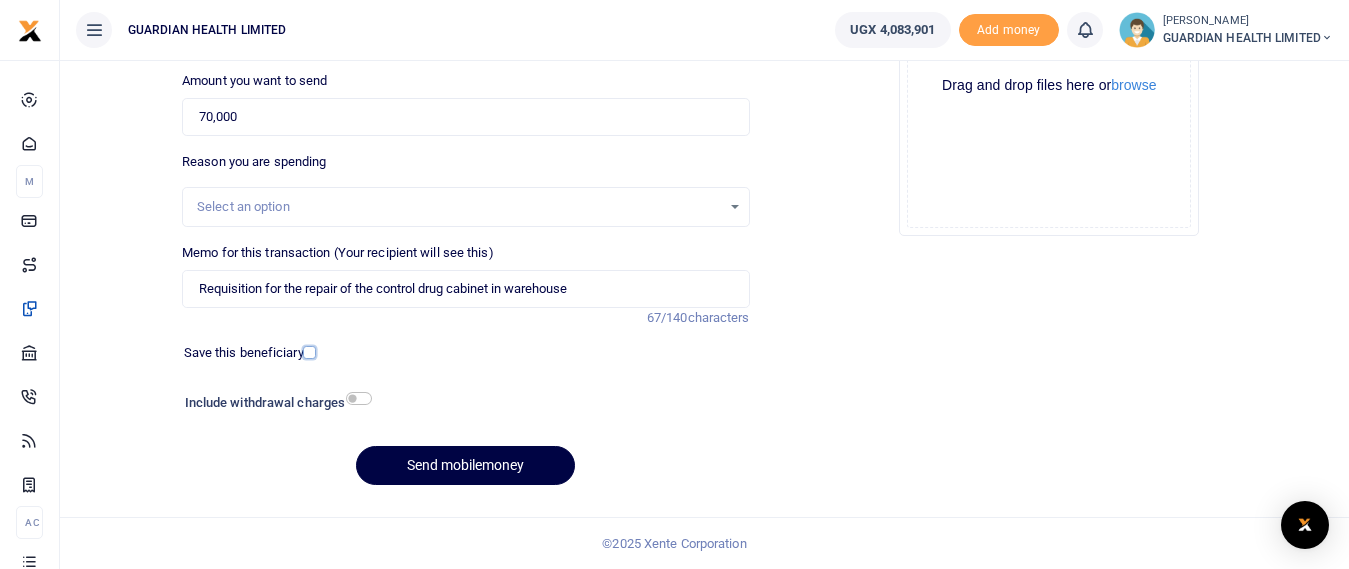 click at bounding box center (309, 352) 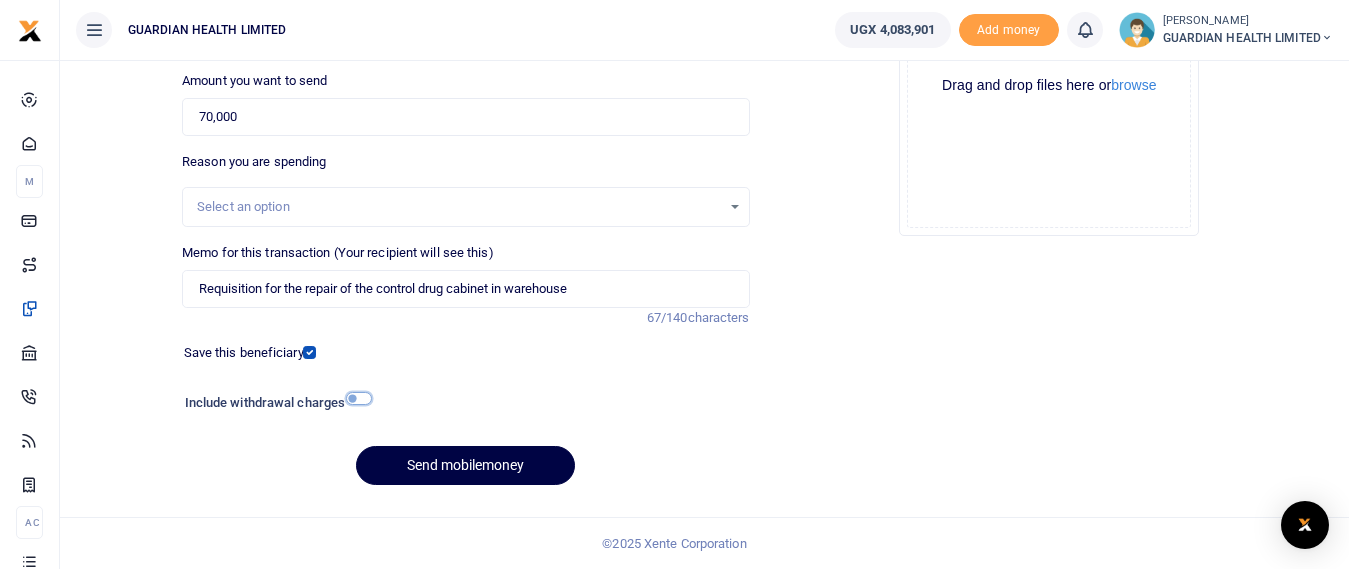 click at bounding box center (359, 398) 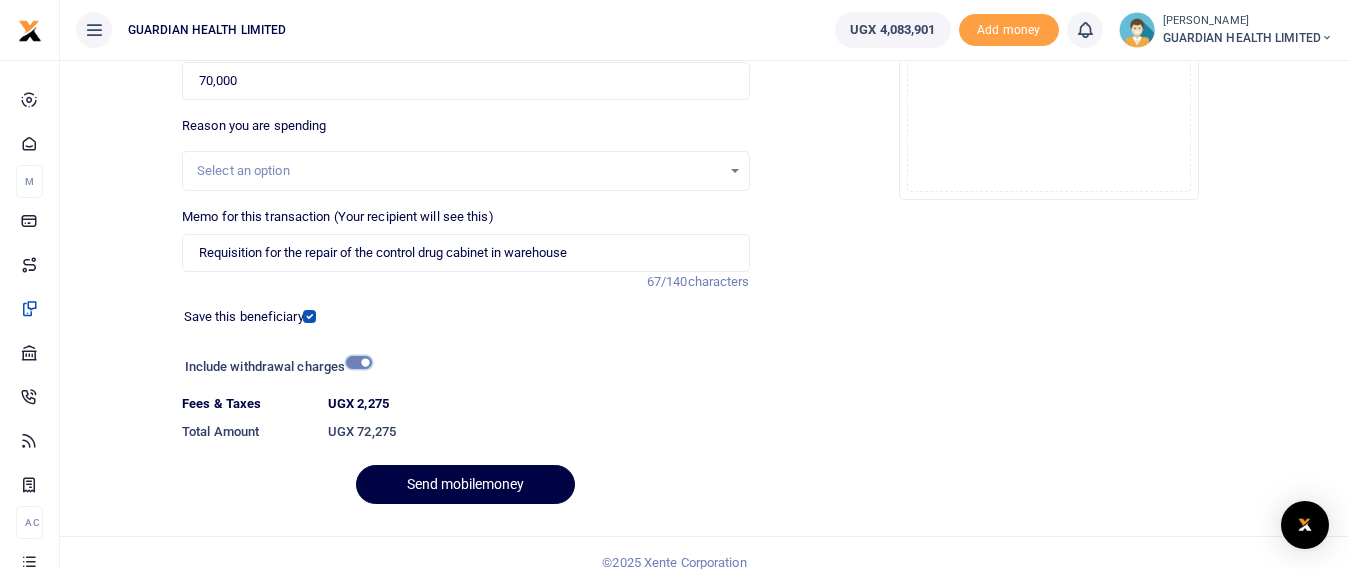 scroll, scrollTop: 352, scrollLeft: 0, axis: vertical 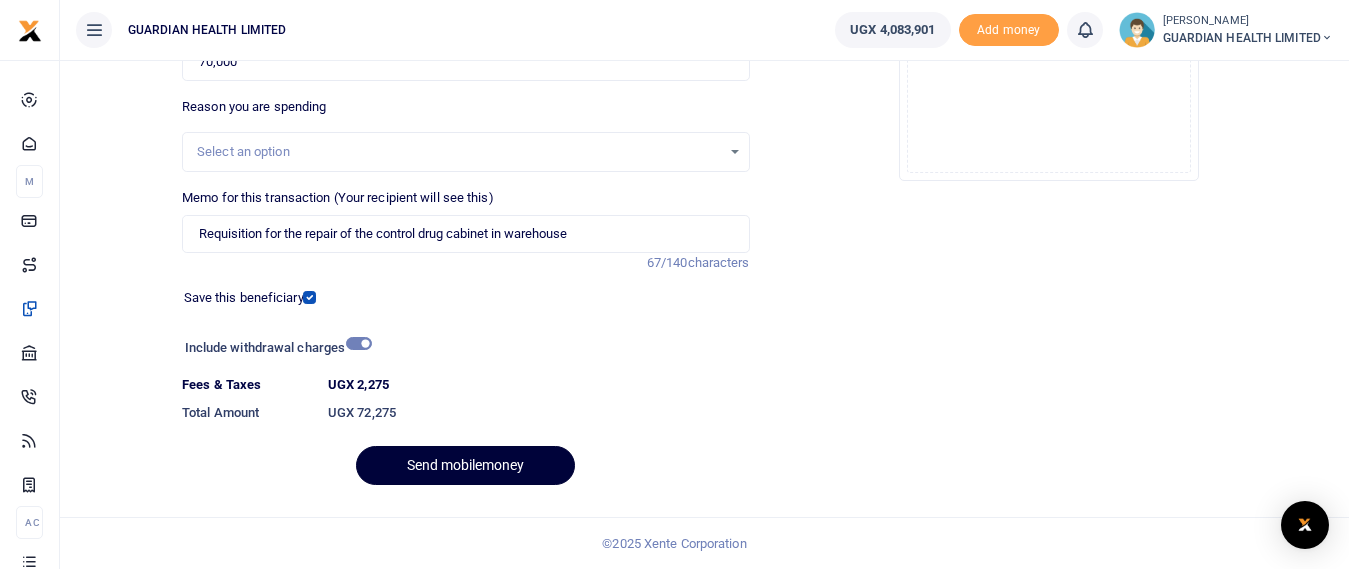 click on "Send mobilemoney" at bounding box center (465, 465) 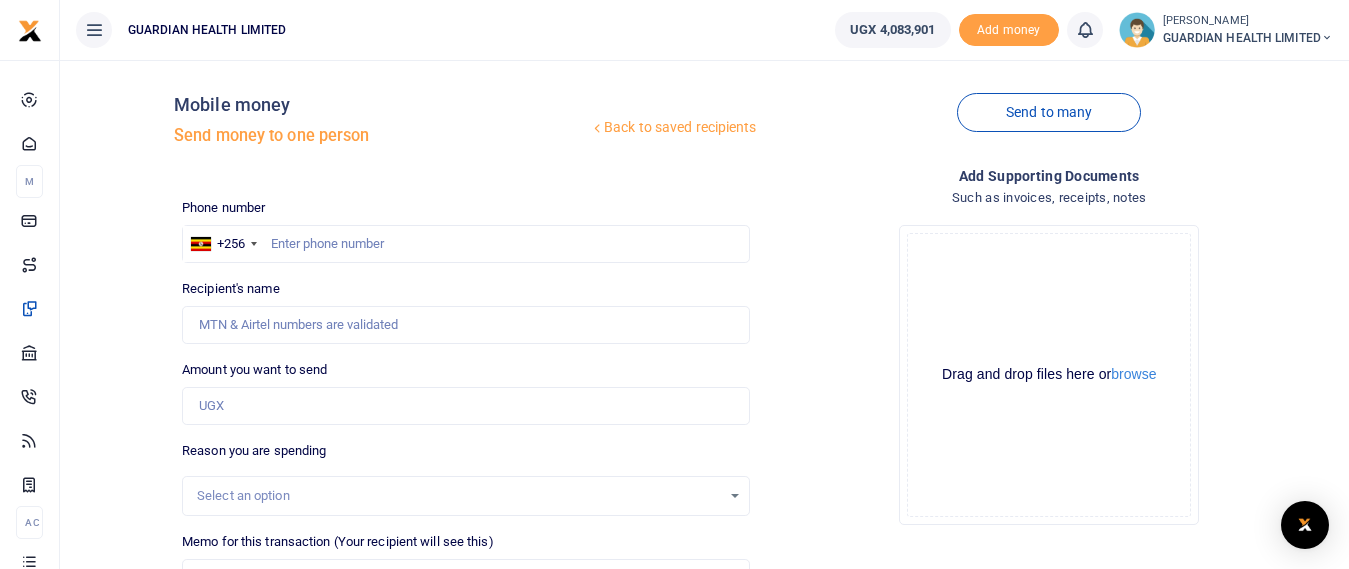 scroll, scrollTop: 0, scrollLeft: 0, axis: both 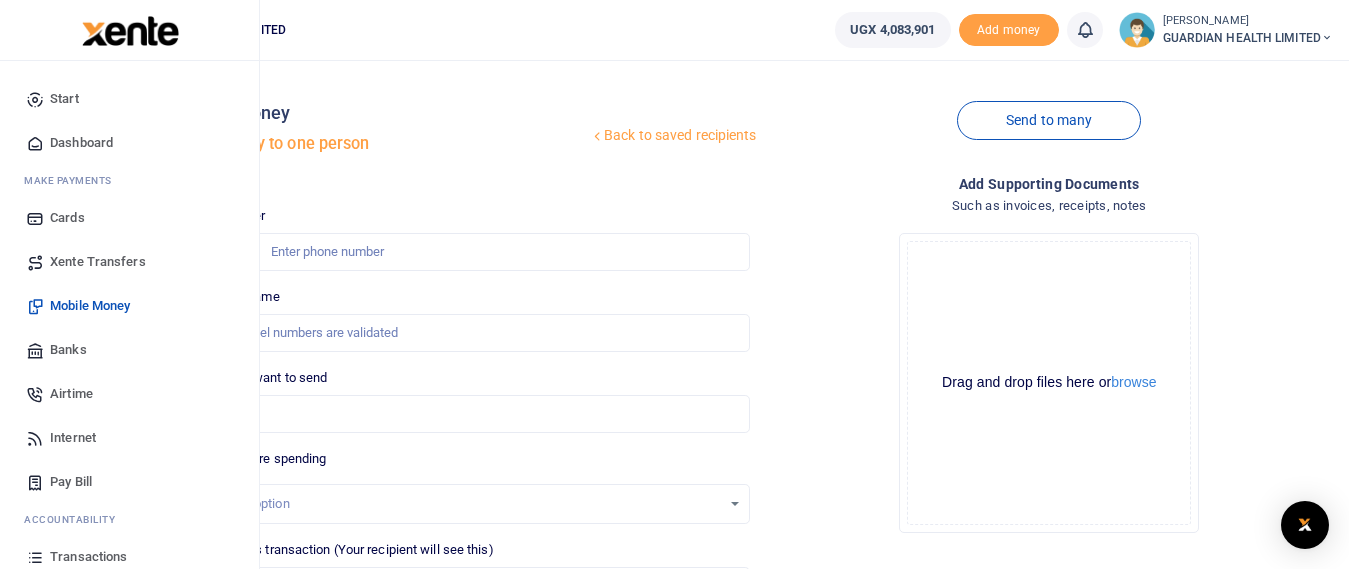click on "Pay Bill" at bounding box center (71, 482) 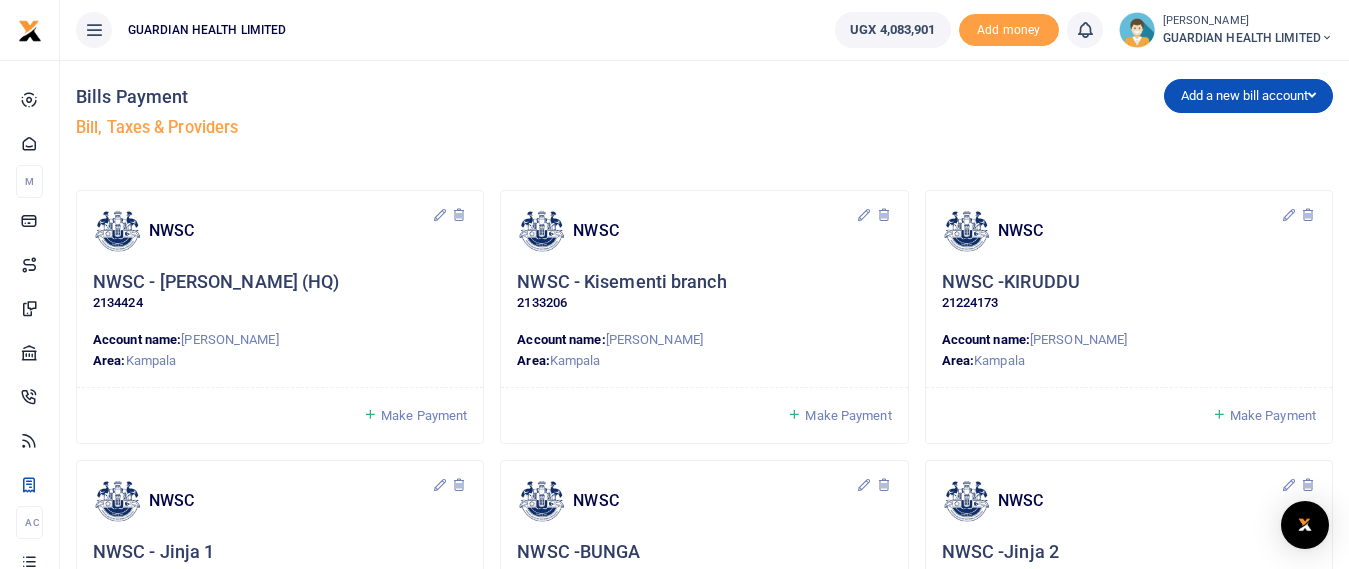 scroll, scrollTop: 100, scrollLeft: 0, axis: vertical 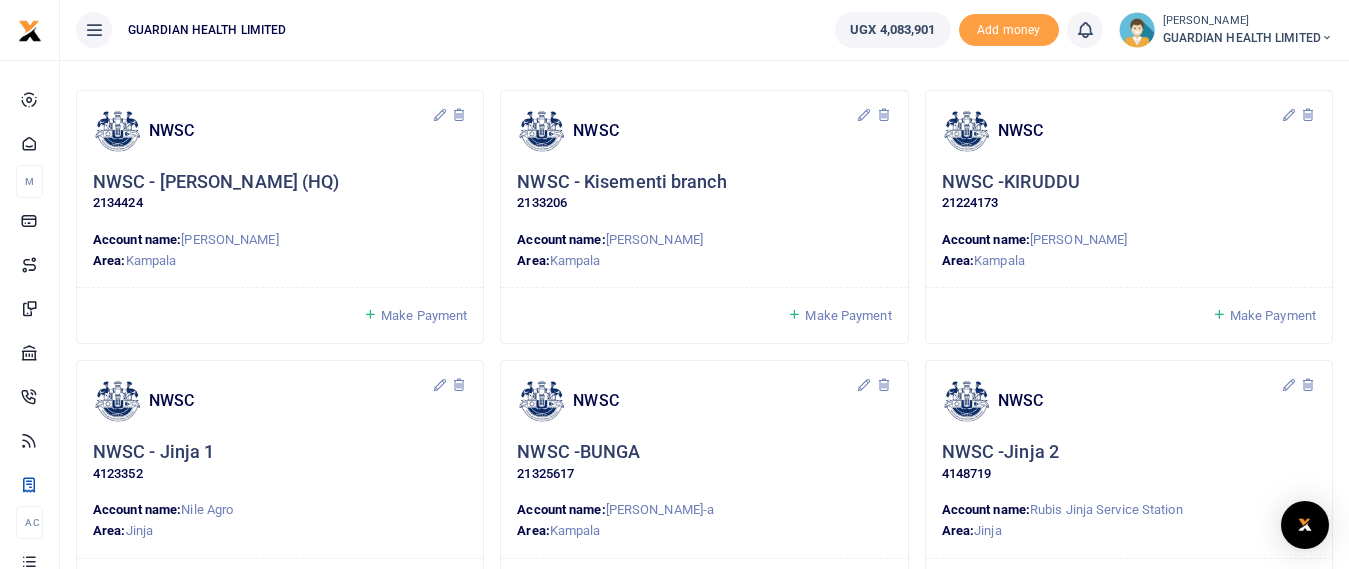 click on "Make Payment" at bounding box center [424, 315] 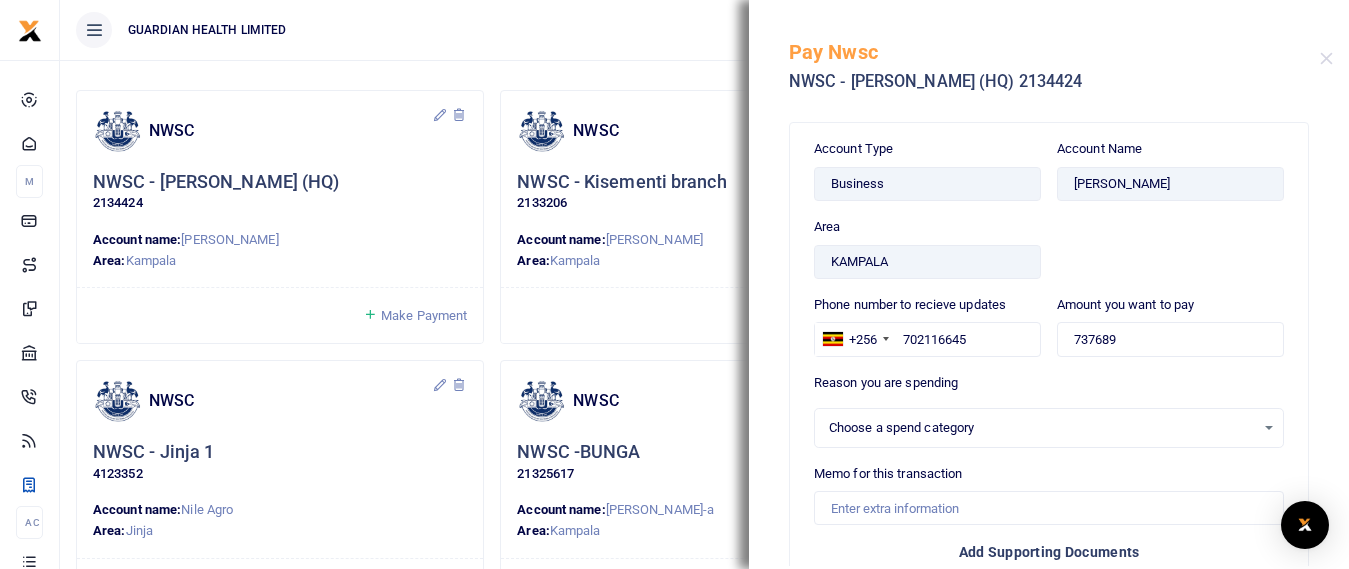 select 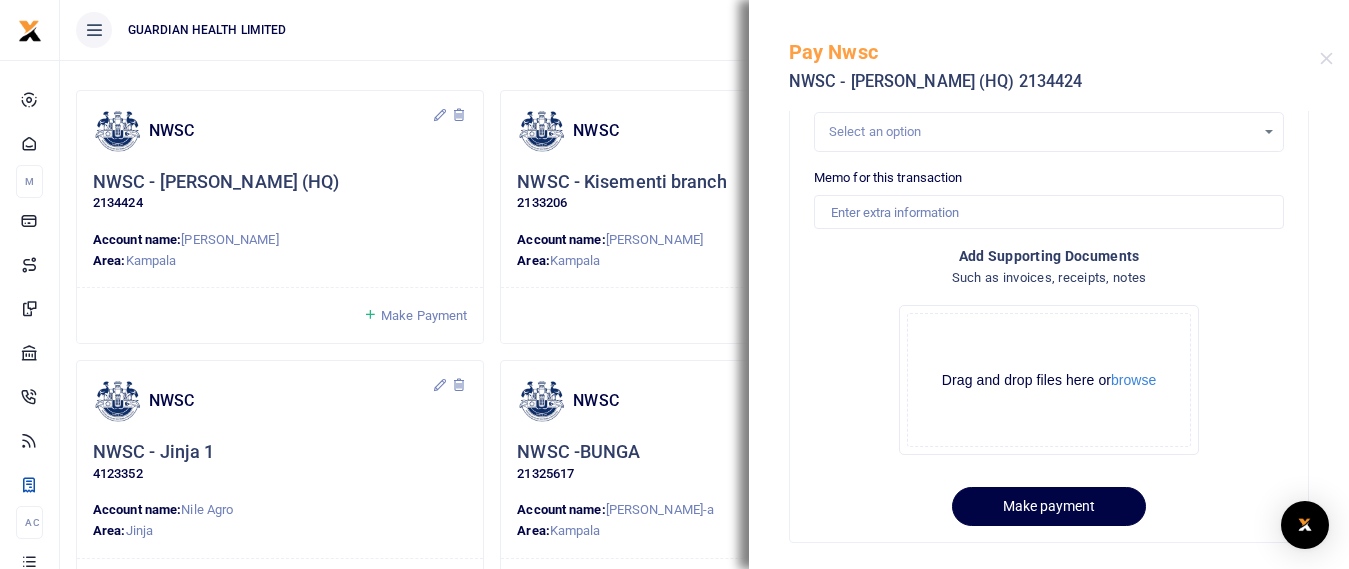 scroll, scrollTop: 300, scrollLeft: 0, axis: vertical 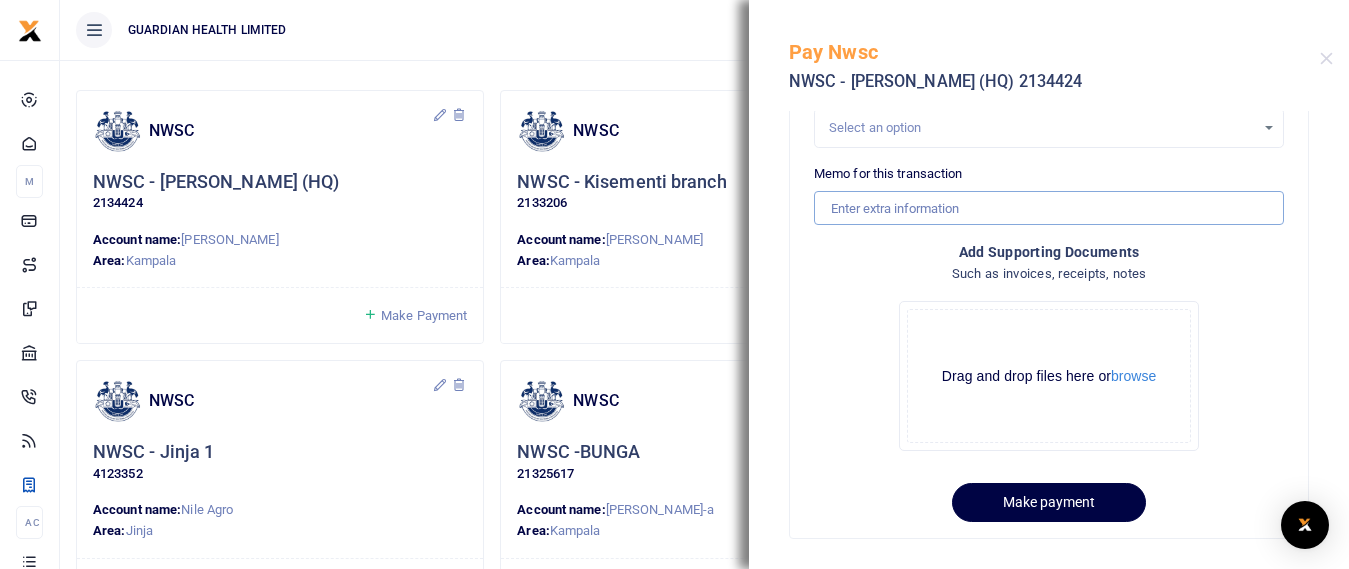 click on "Memo for this transaction" at bounding box center (1049, 208) 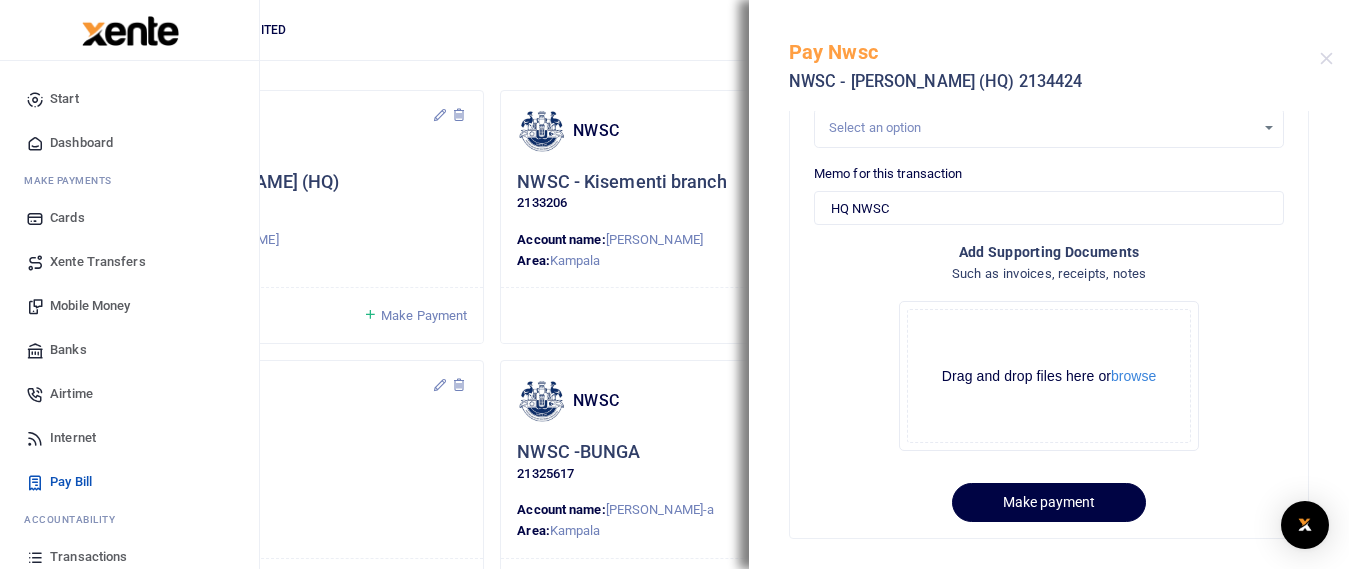 click on "Dashboard" at bounding box center [81, 143] 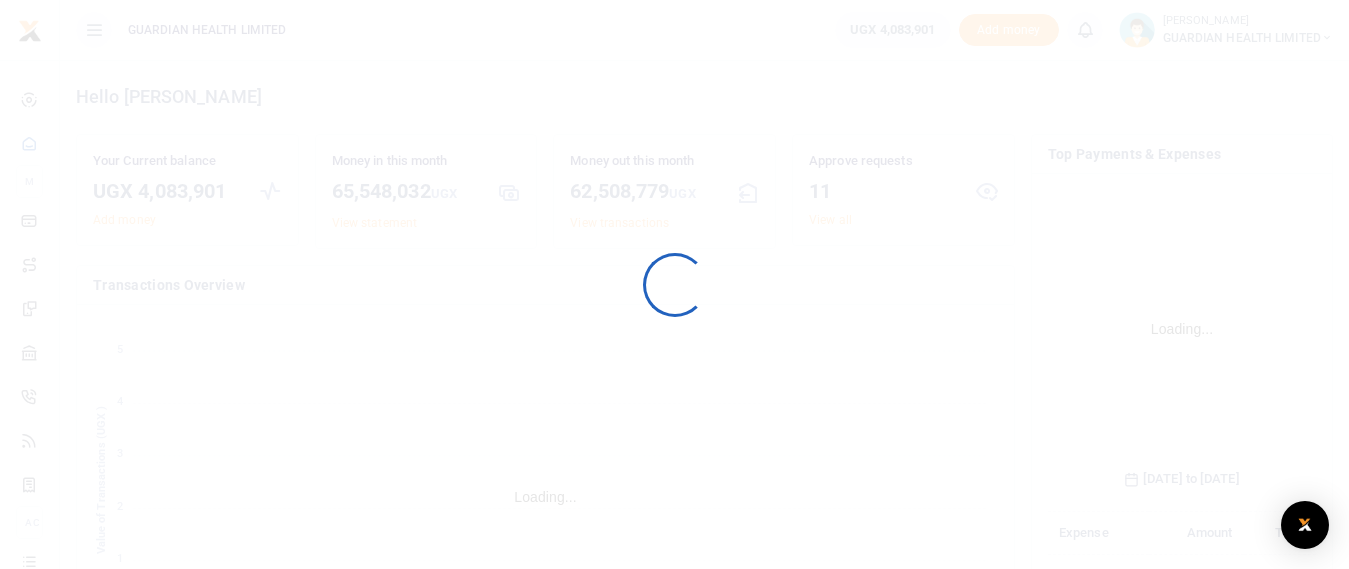 scroll, scrollTop: 0, scrollLeft: 0, axis: both 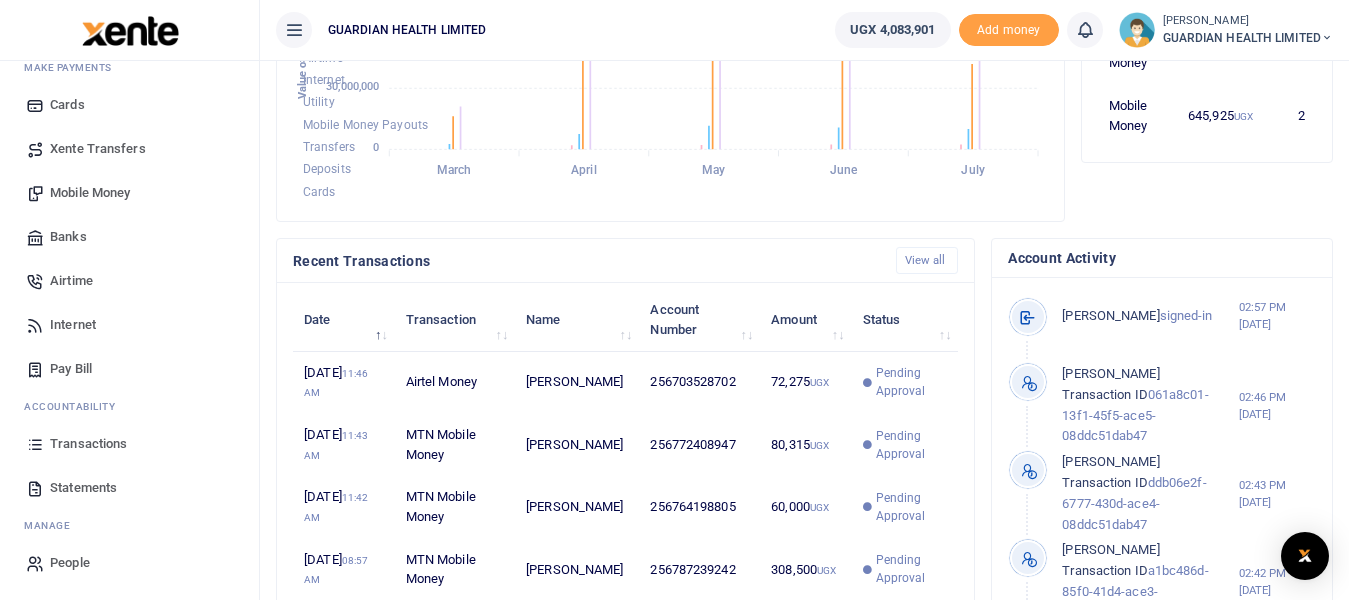 click on "Transactions" at bounding box center [88, 444] 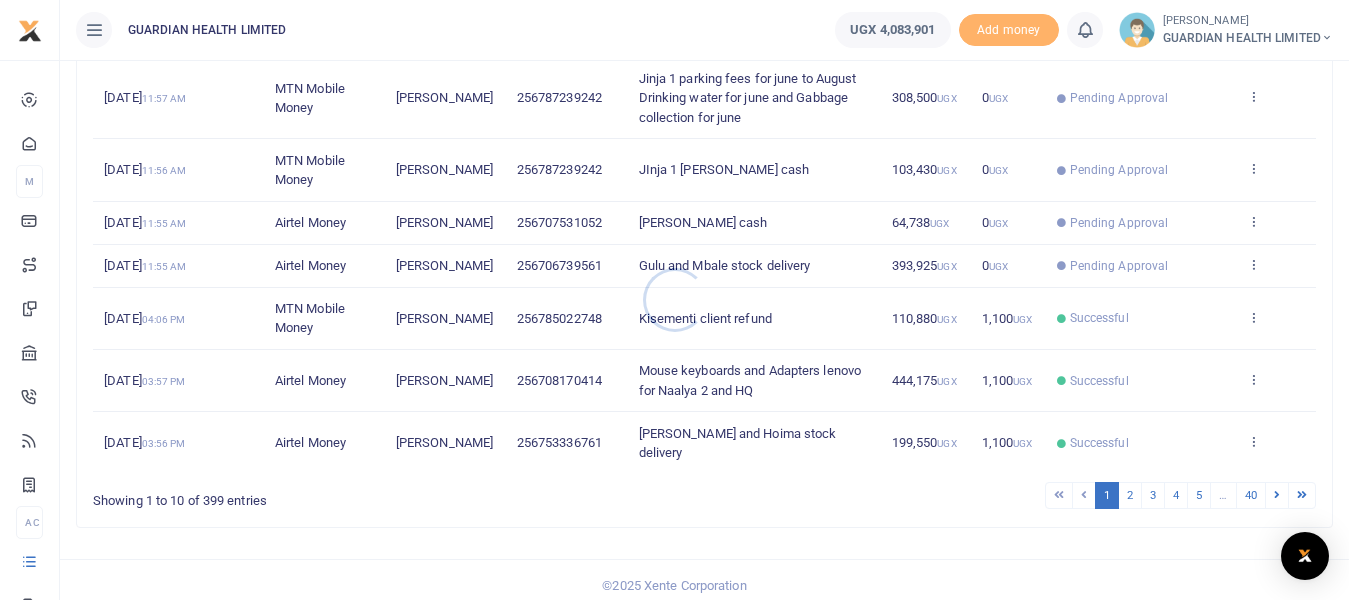 scroll, scrollTop: 534, scrollLeft: 0, axis: vertical 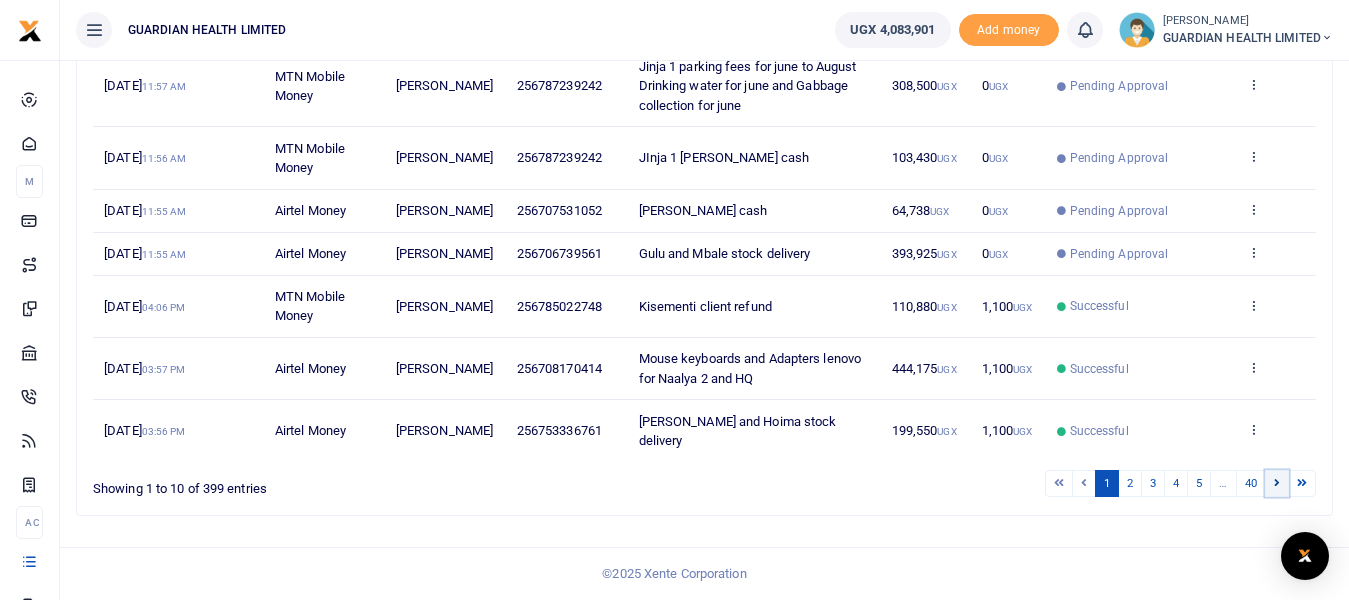 click at bounding box center [1277, 482] 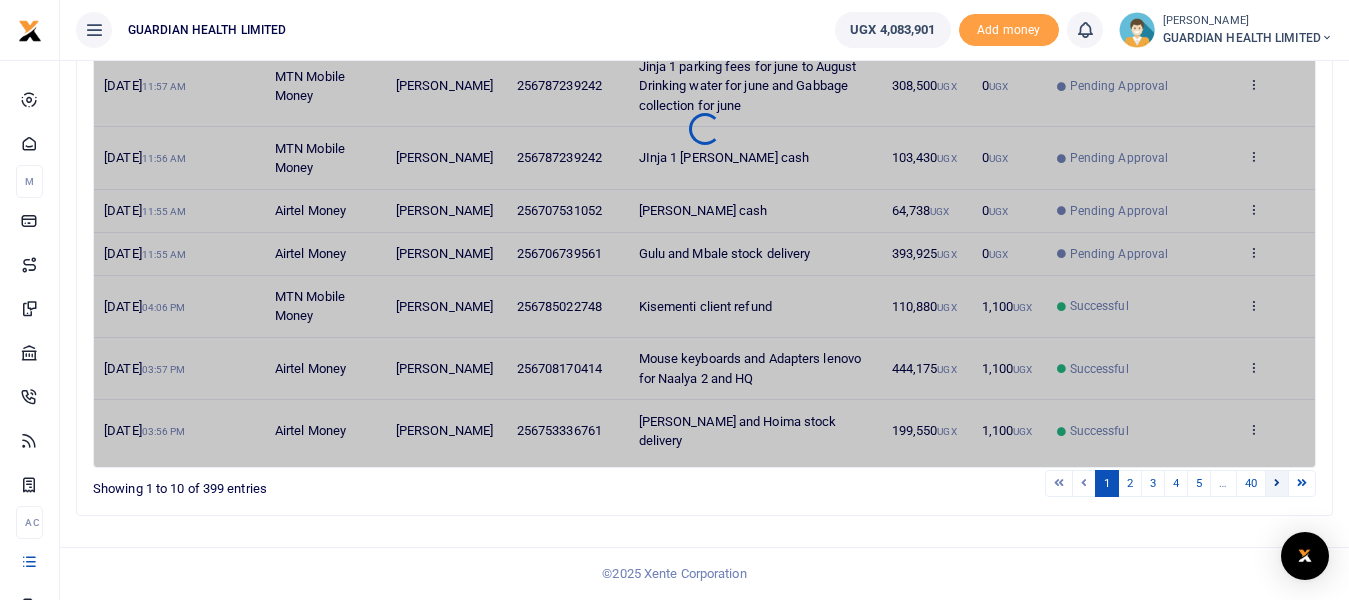 scroll, scrollTop: 495, scrollLeft: 0, axis: vertical 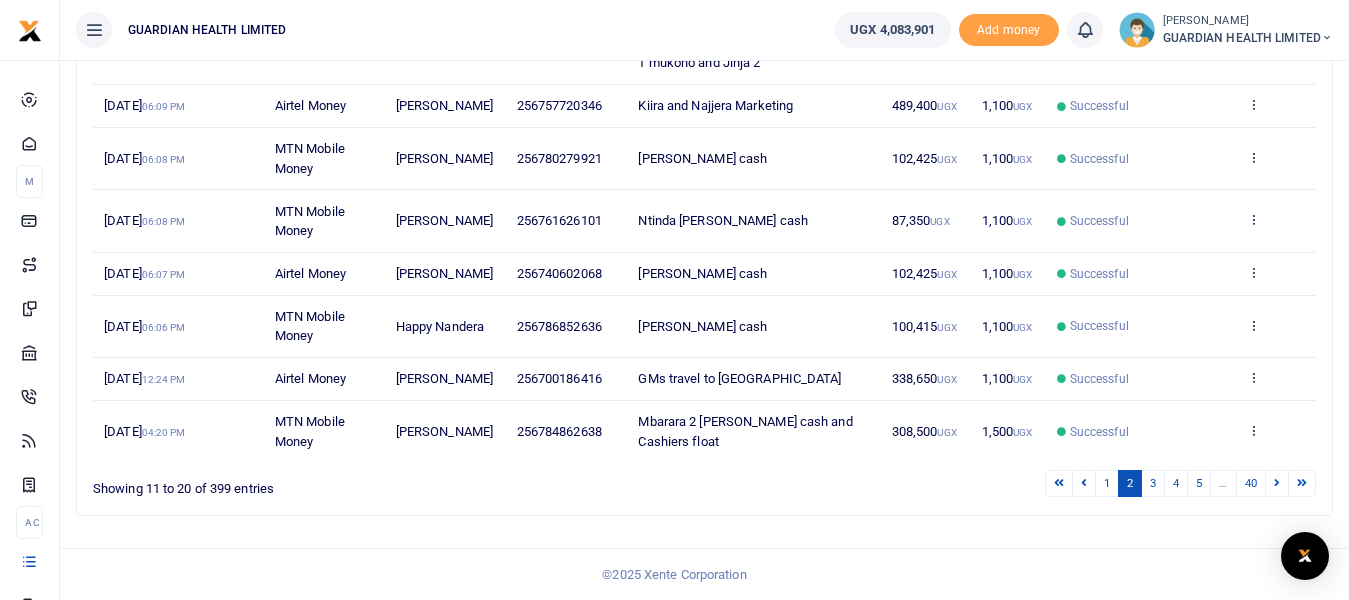 click at bounding box center (1277, 482) 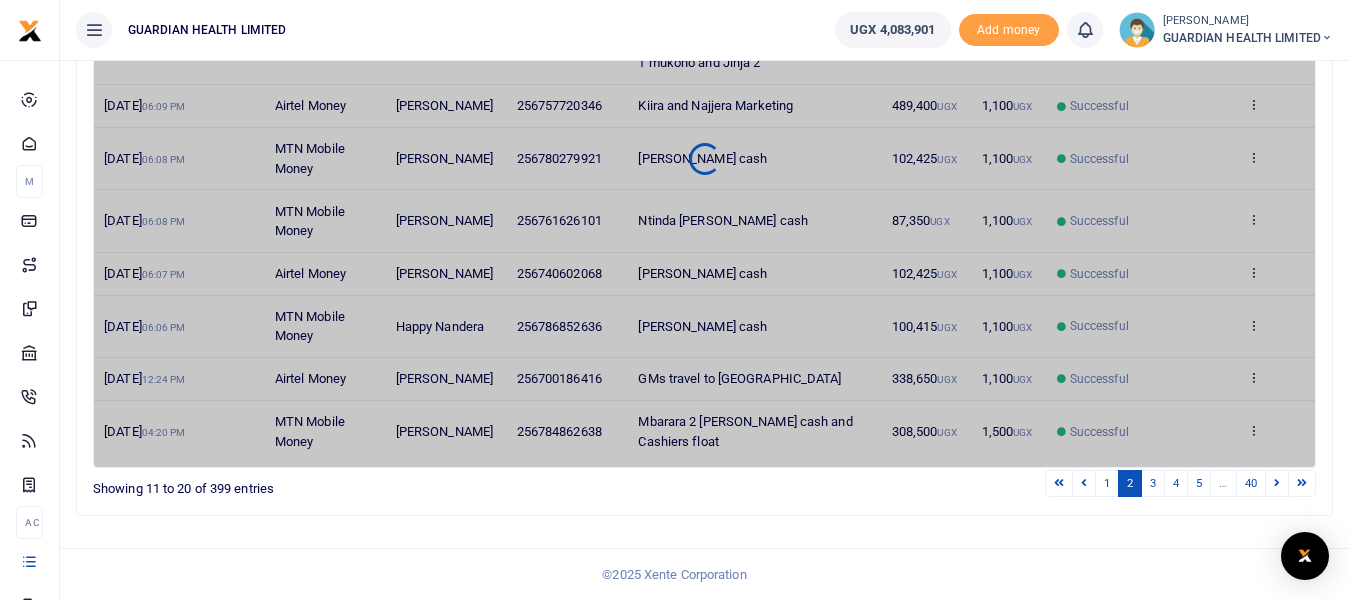 click at bounding box center [1277, 482] 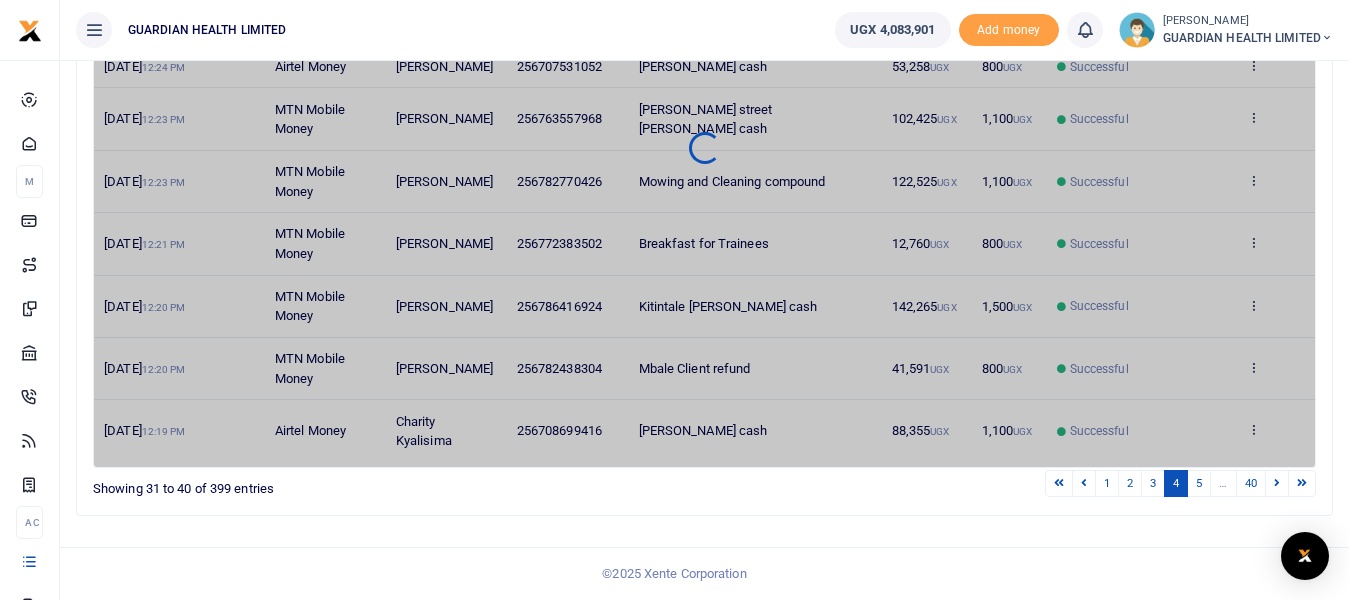 scroll, scrollTop: 476, scrollLeft: 0, axis: vertical 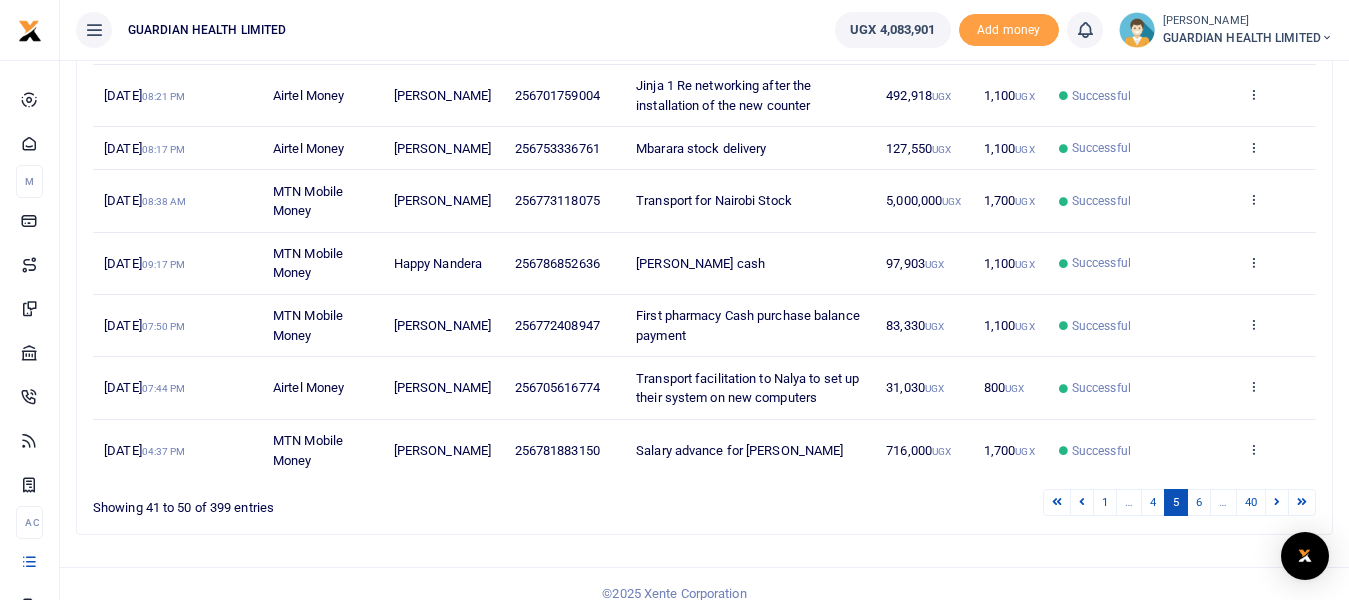 click on "View details
Send again" at bounding box center (1276, 450) 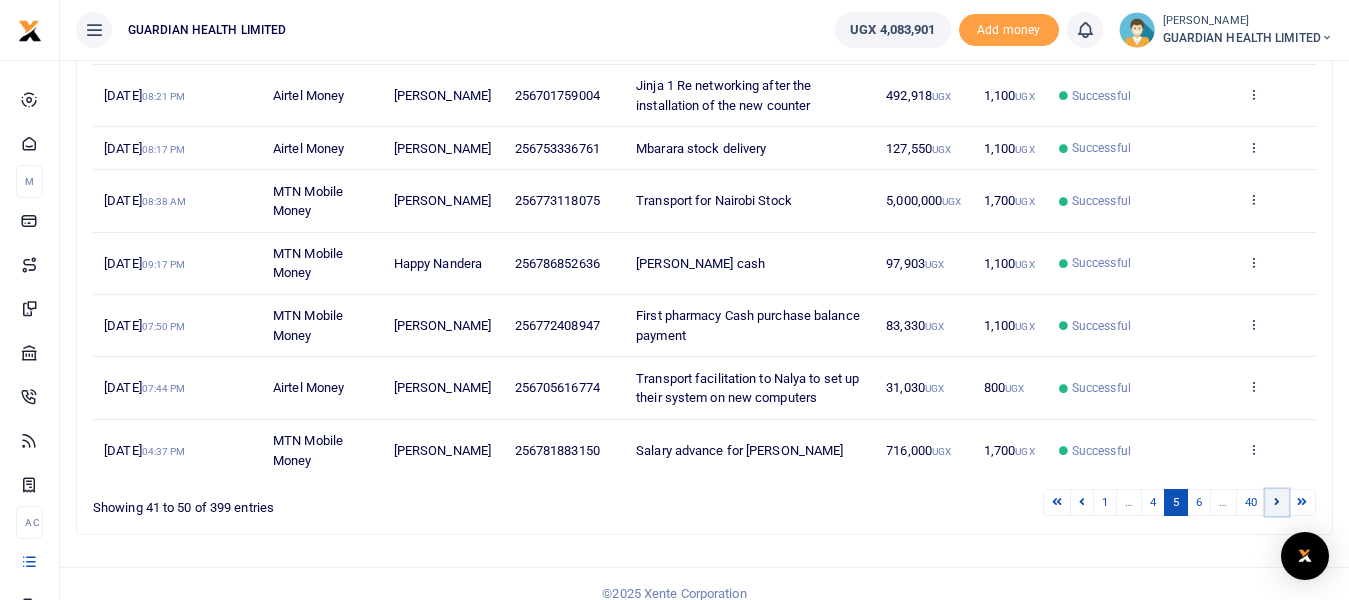 click at bounding box center (1277, 502) 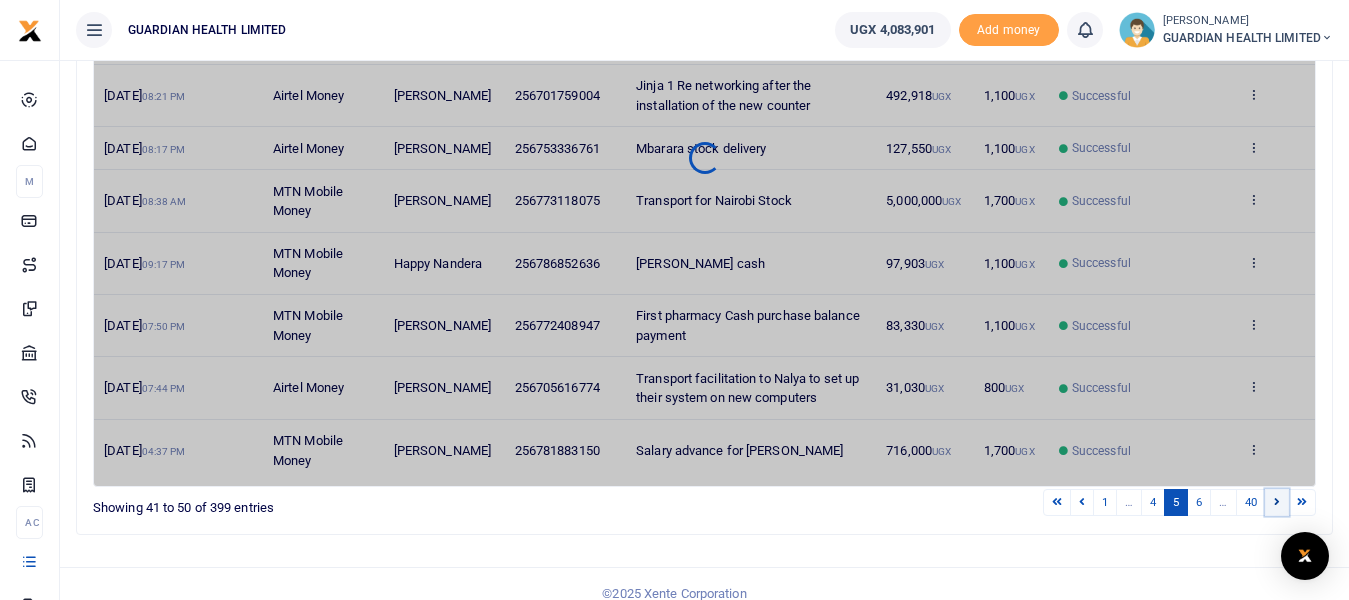 click at bounding box center (1277, 502) 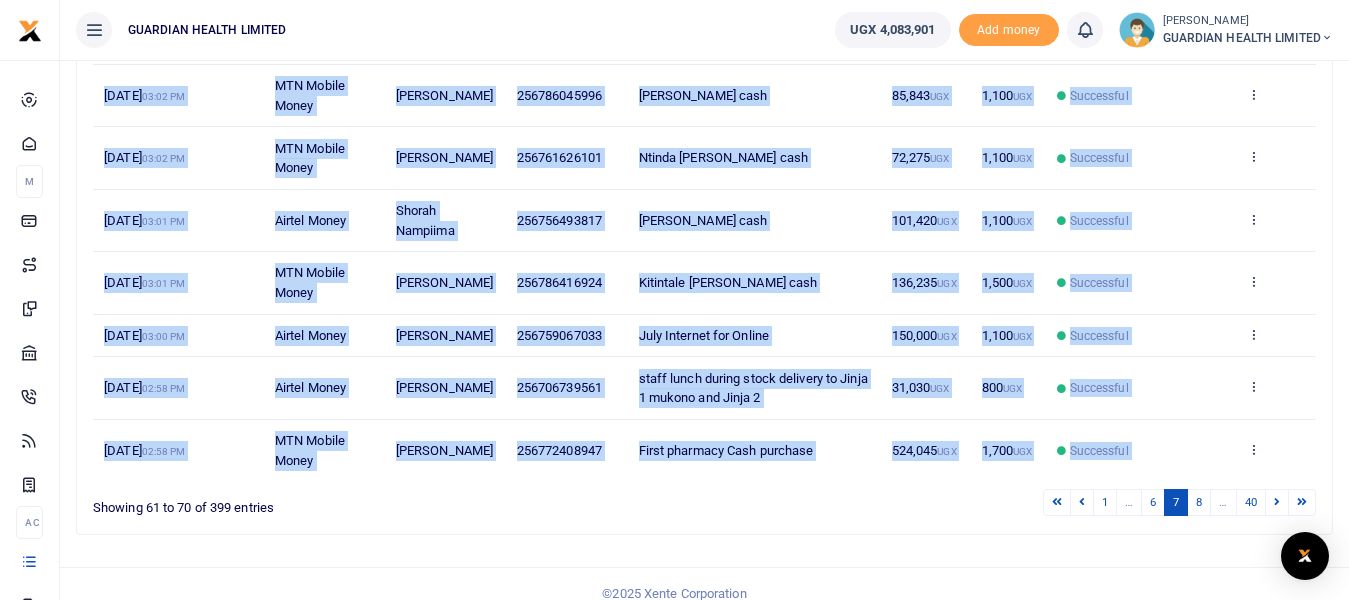 click at bounding box center (1277, 502) 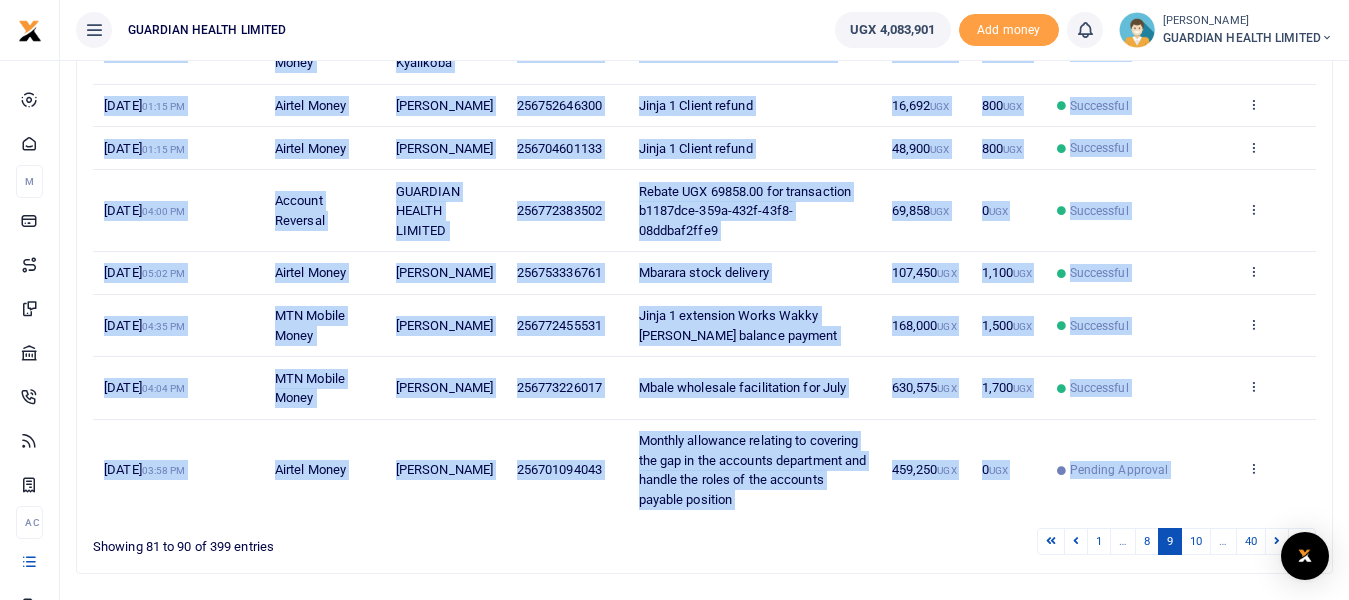 scroll, scrollTop: 573, scrollLeft: 0, axis: vertical 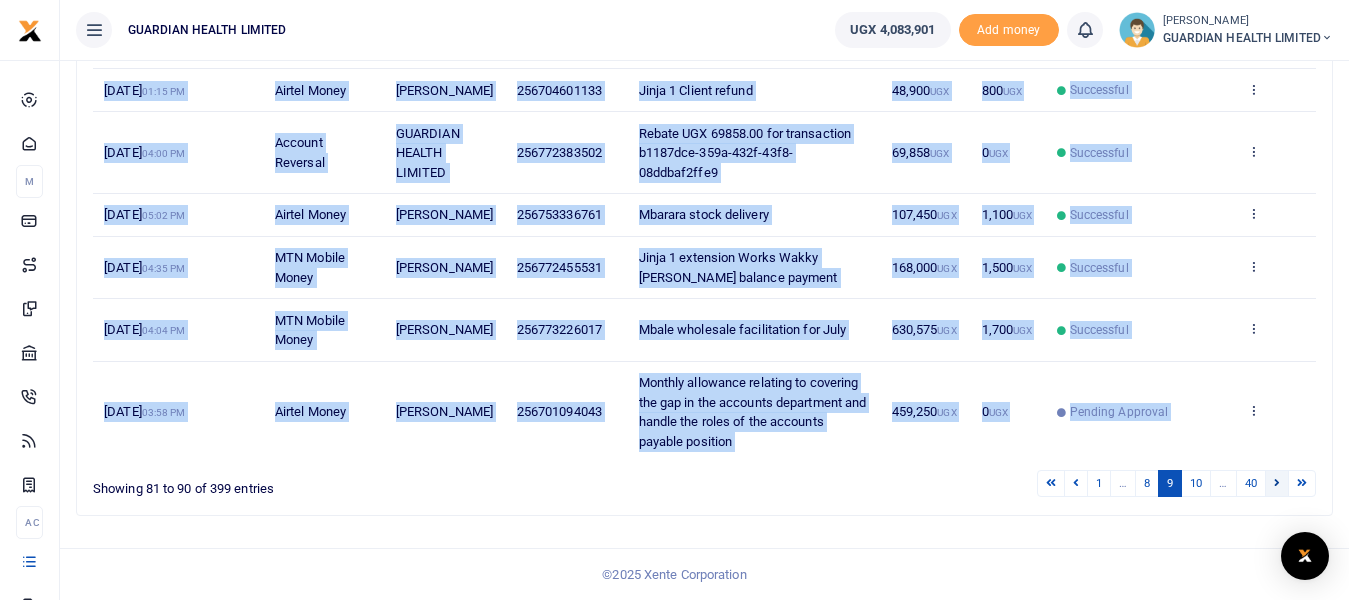 click at bounding box center [1277, 483] 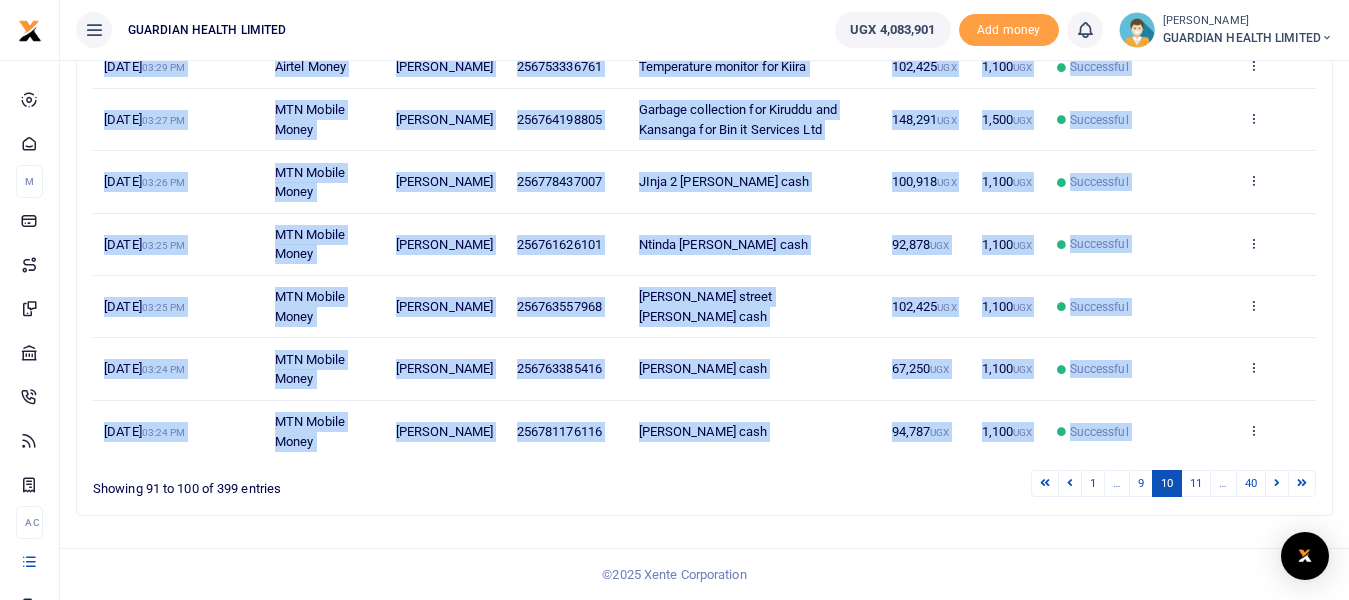 click on "Date Transaction Name Account Number Memo Amount Fees Status Action 4th Jul 2025  03:58 PM Airtel Money Catherine Ainomugisha 256700427890 Monthly allowance relating to covering the gap in the accounts department and handle the roles of the accounts payable position 716,000 UGX  0 UGX  Pending Approval
View details
Send again
4th Jul 2025  03:57 PM Airtel Money Safina Nangobi 256706962575 Monthly allowance relating to covering the gap in the accounts department and handle the roles of the accounts payable position 358,750 UGX  0 UGX  Pending Approval
View details
4th Jul 2025  03:29 PM" at bounding box center [704, 100] 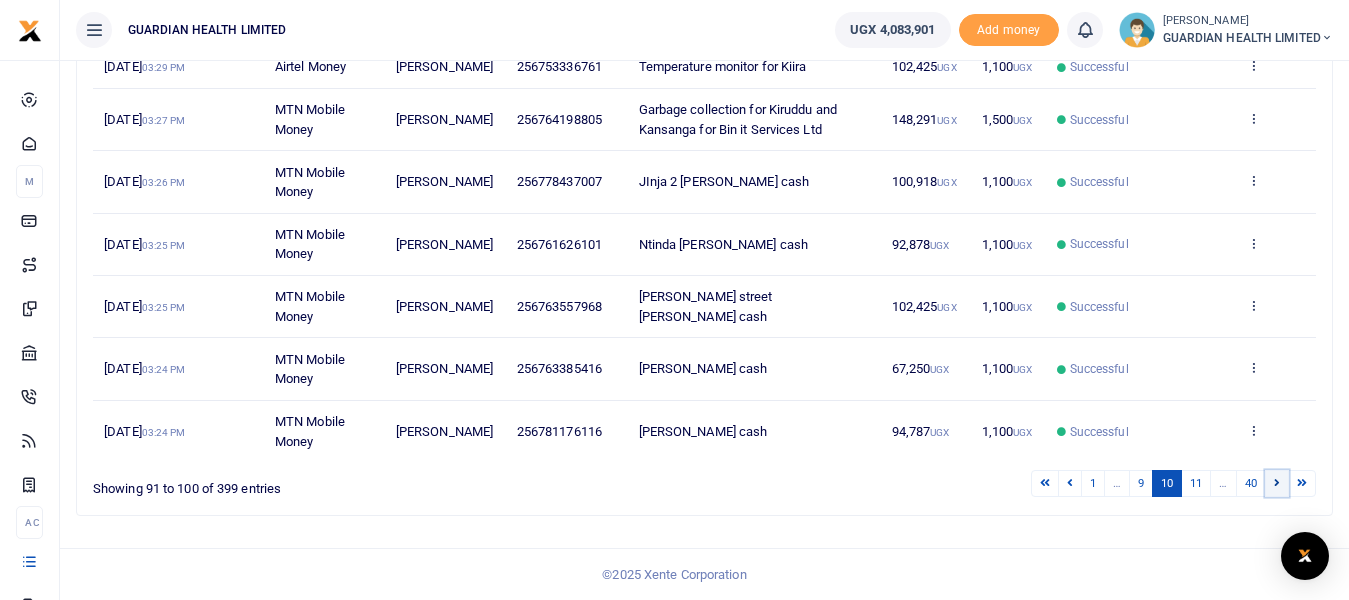 click at bounding box center [1277, 483] 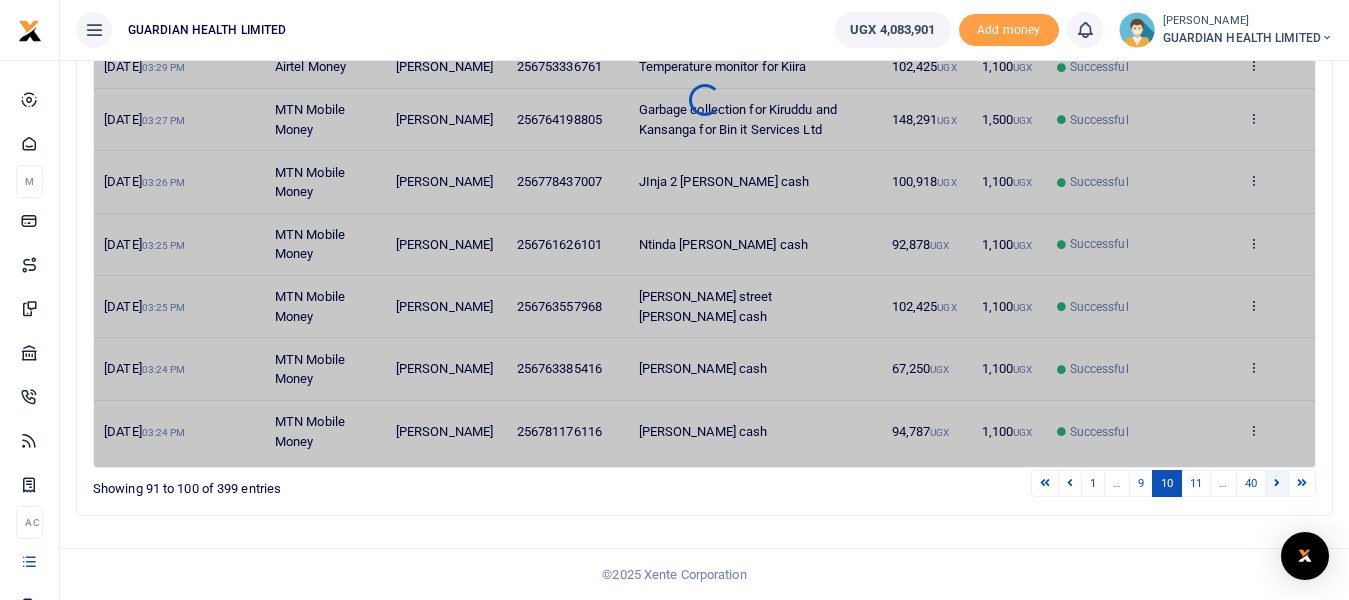 scroll, scrollTop: 515, scrollLeft: 0, axis: vertical 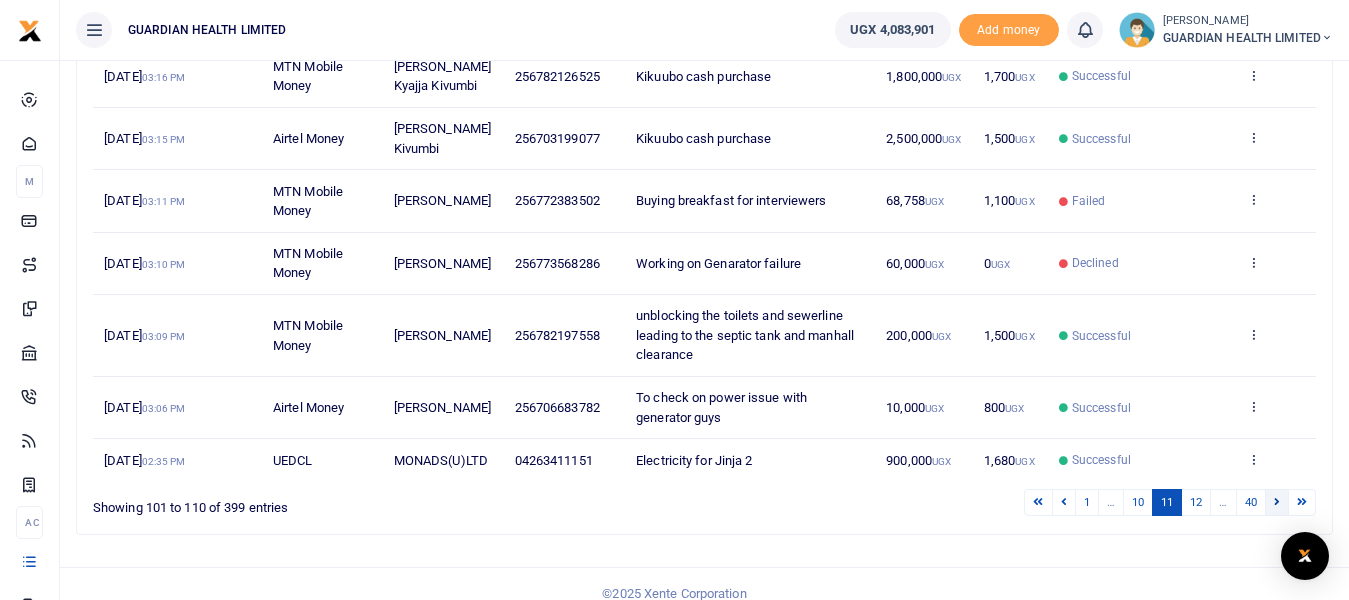 click at bounding box center [1277, 501] 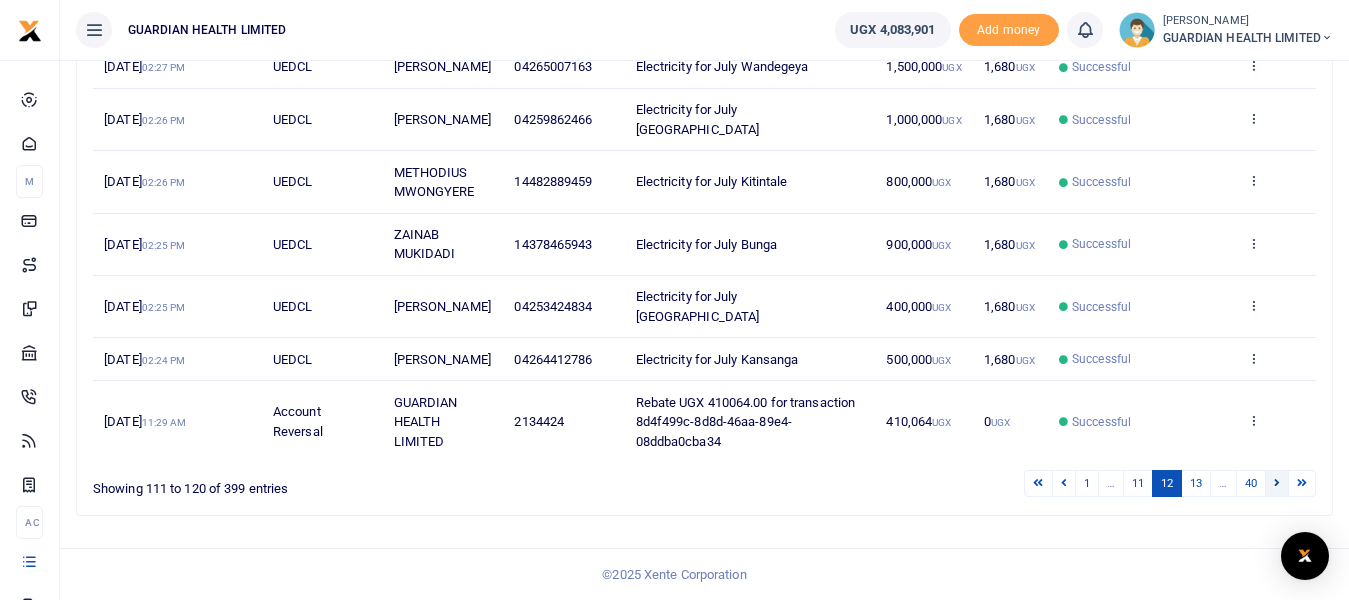 click at bounding box center [1277, 483] 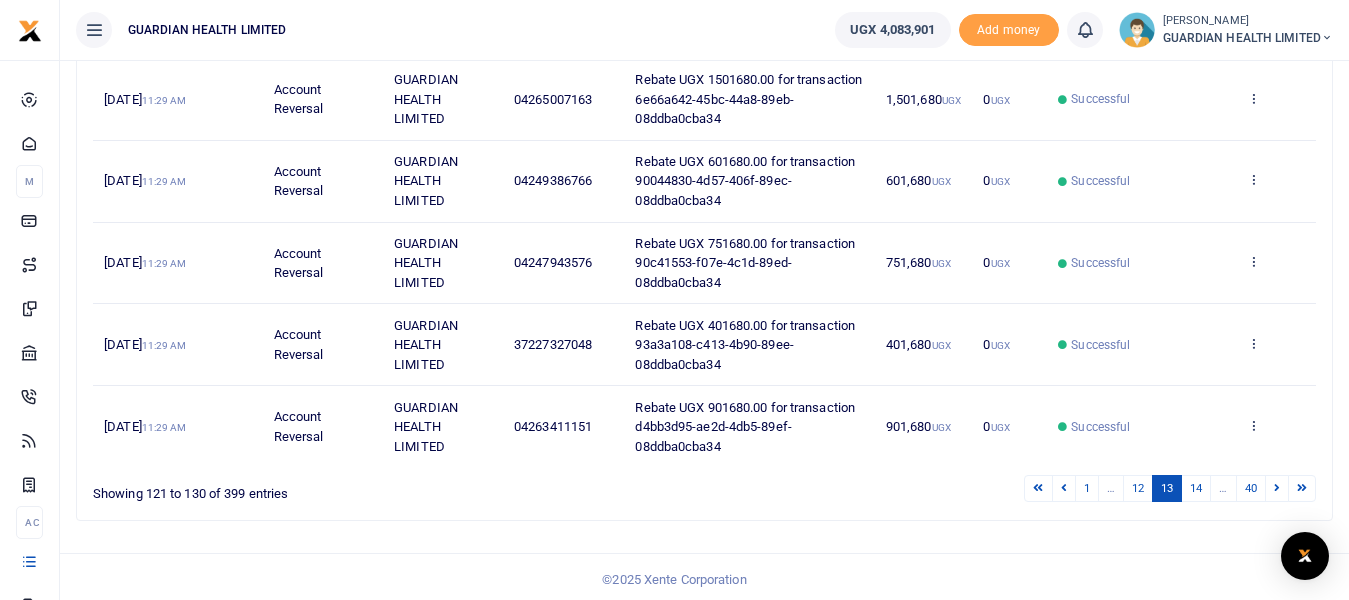 scroll, scrollTop: 729, scrollLeft: 0, axis: vertical 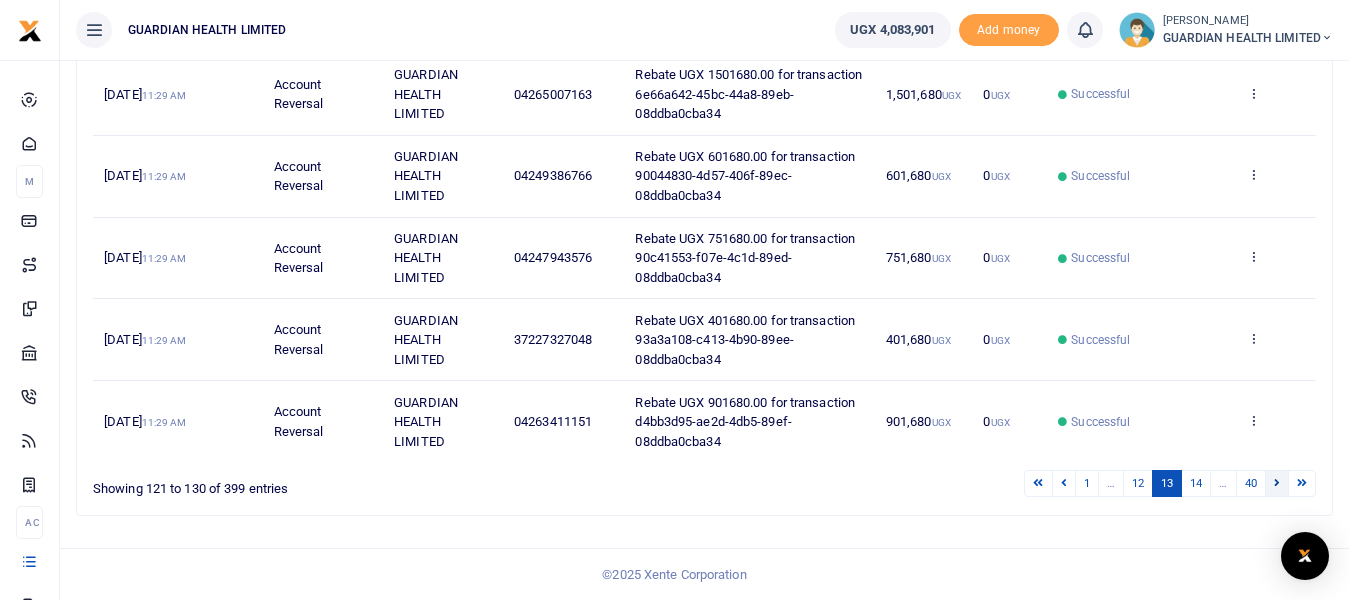 click at bounding box center (1277, 483) 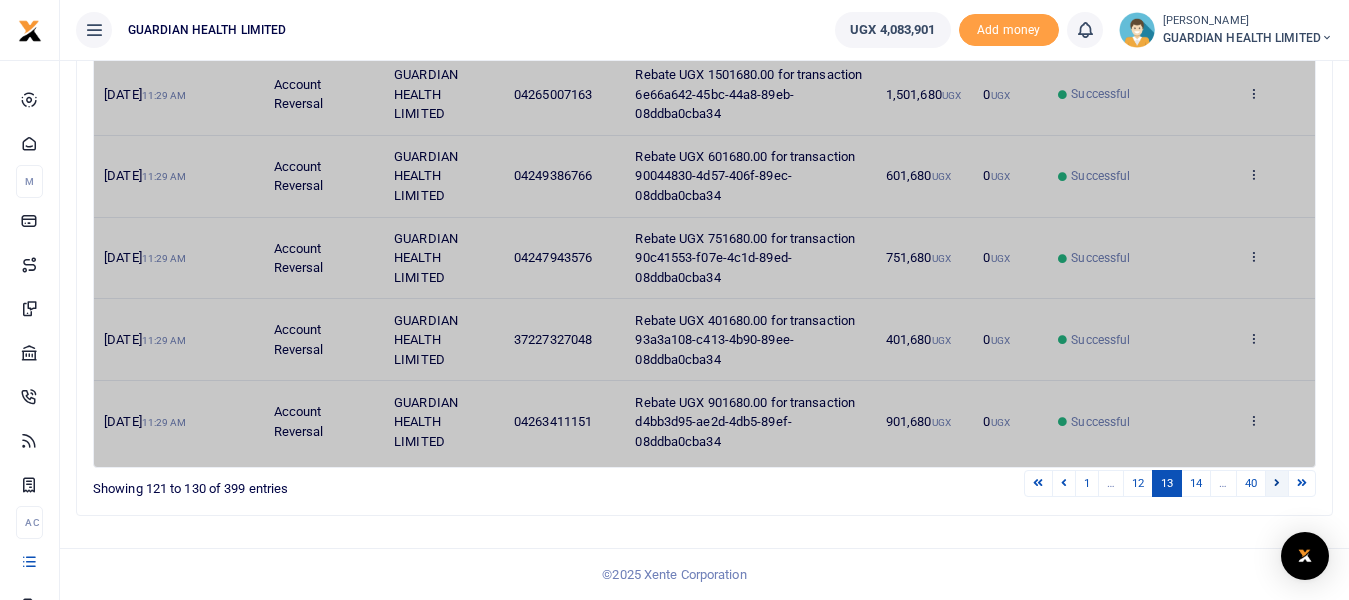 scroll, scrollTop: 515, scrollLeft: 0, axis: vertical 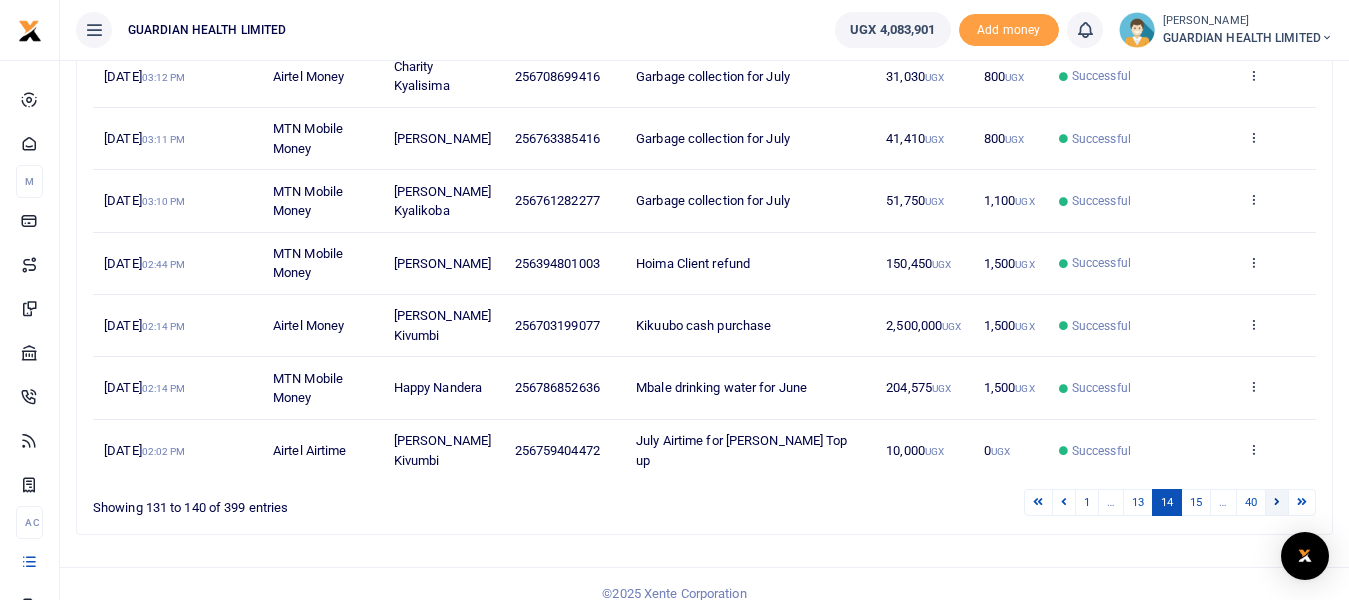 click at bounding box center [1277, 502] 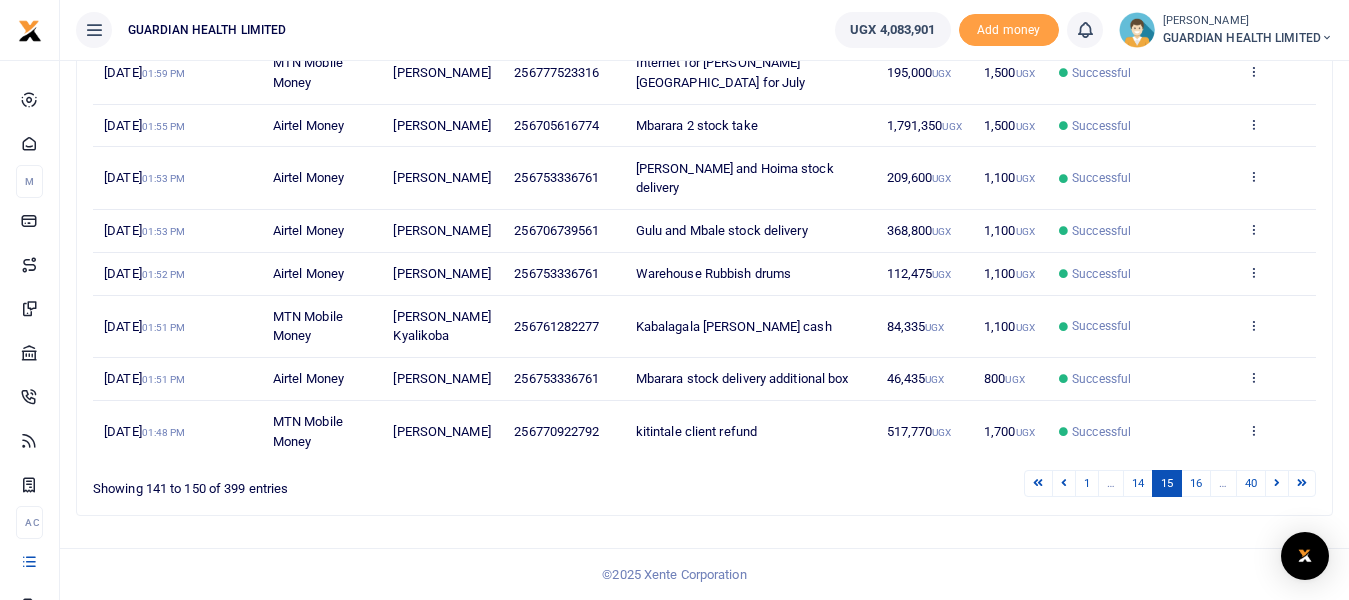 scroll, scrollTop: 456, scrollLeft: 0, axis: vertical 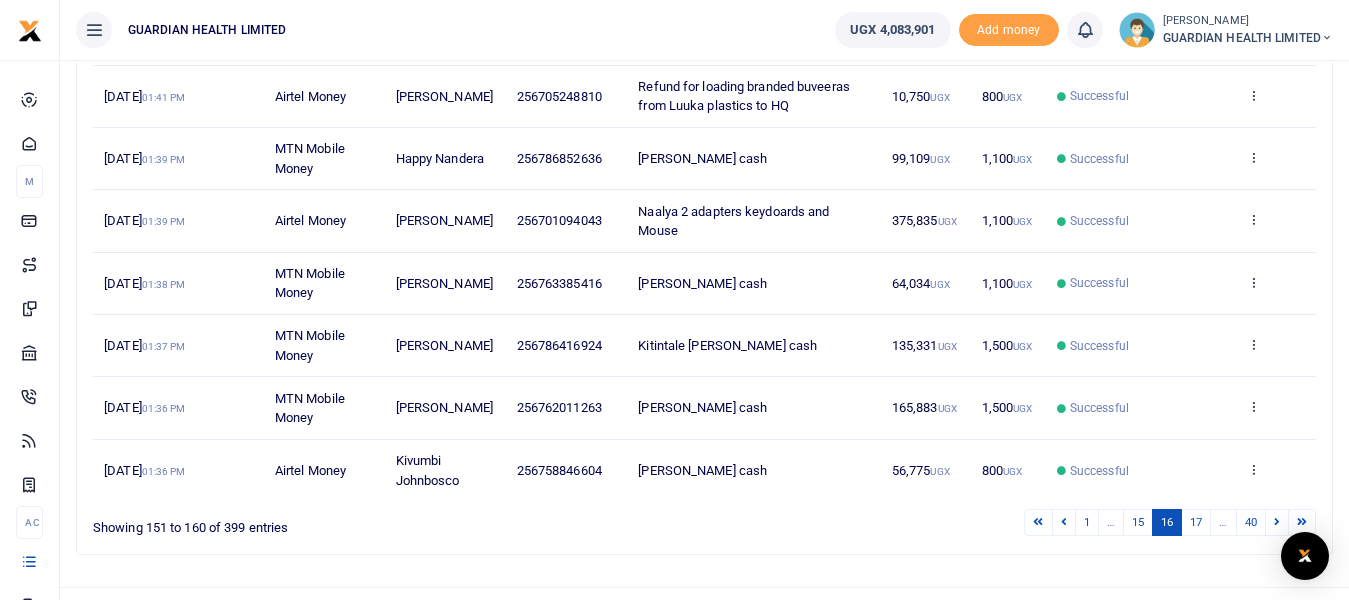 click at bounding box center [1277, 522] 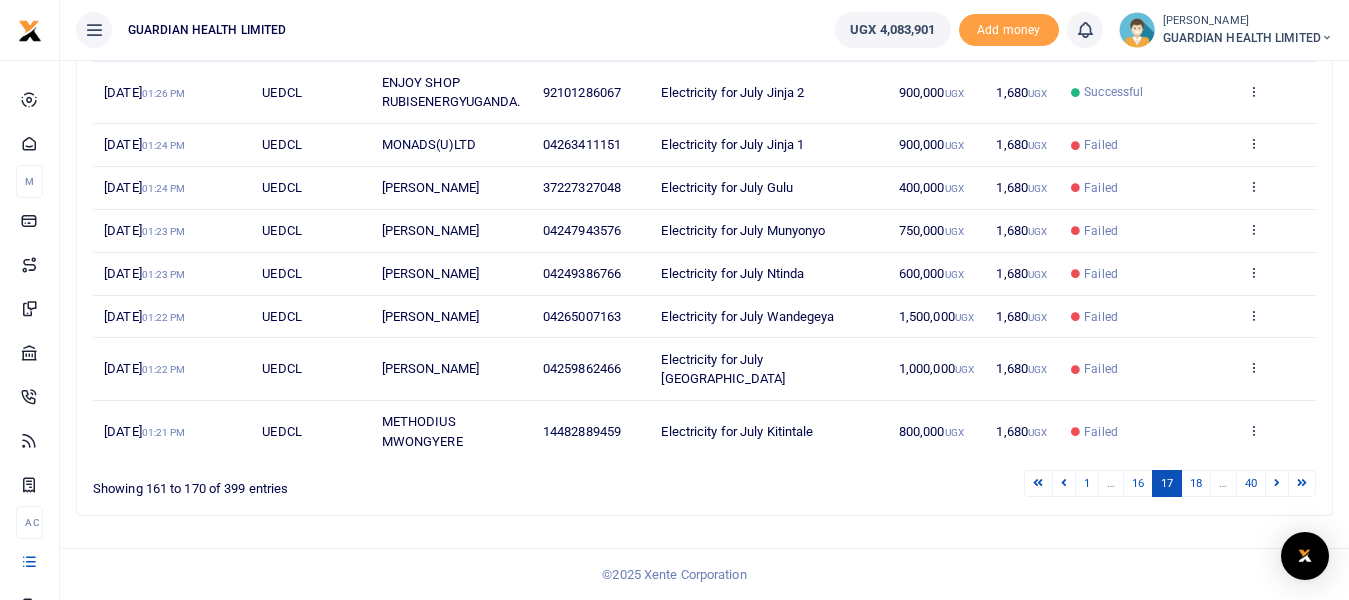 scroll, scrollTop: 398, scrollLeft: 0, axis: vertical 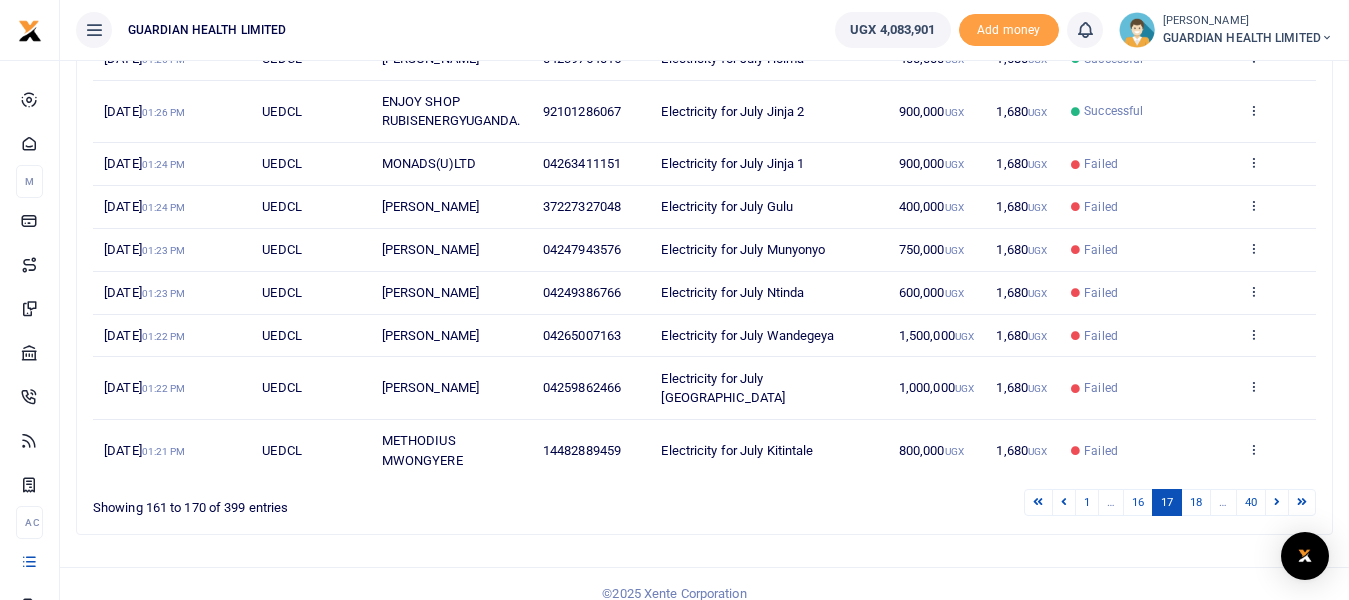 click at bounding box center [1277, 502] 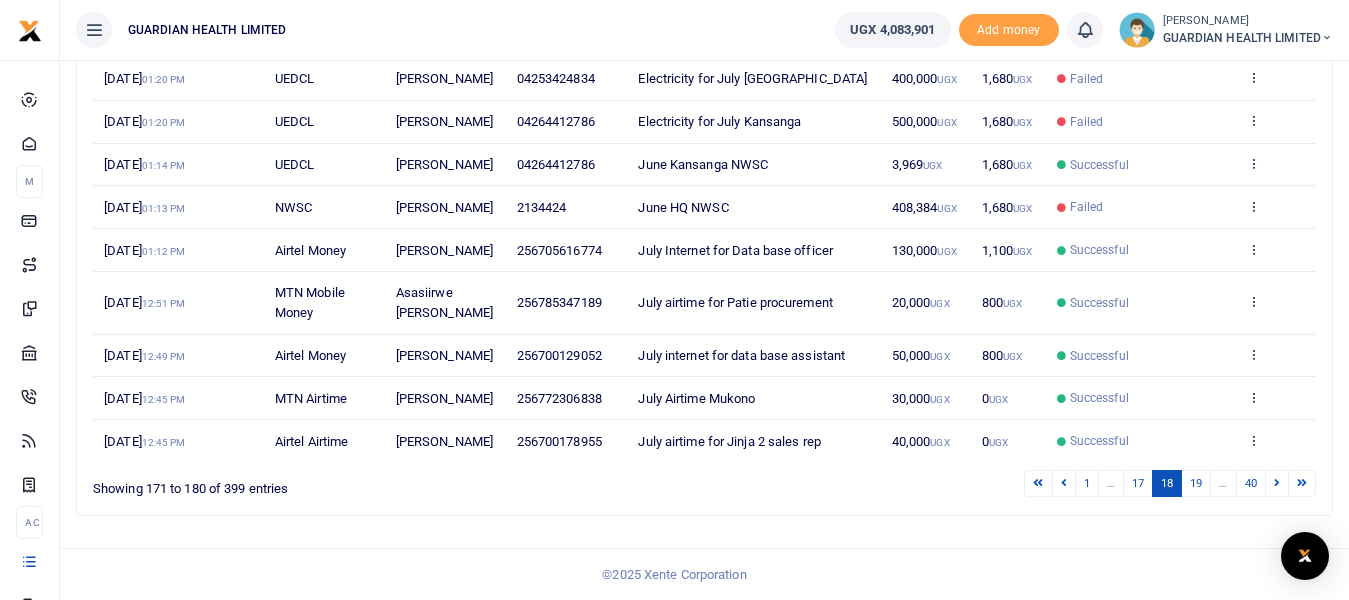 scroll, scrollTop: 456, scrollLeft: 0, axis: vertical 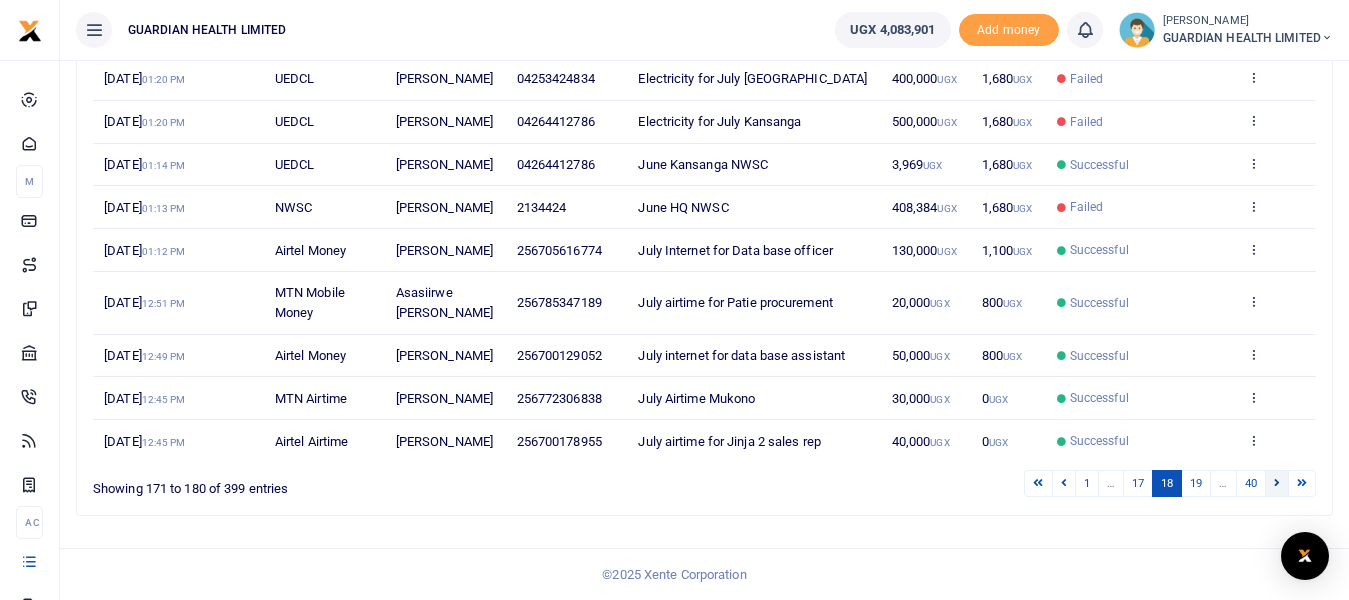 click at bounding box center (1277, 483) 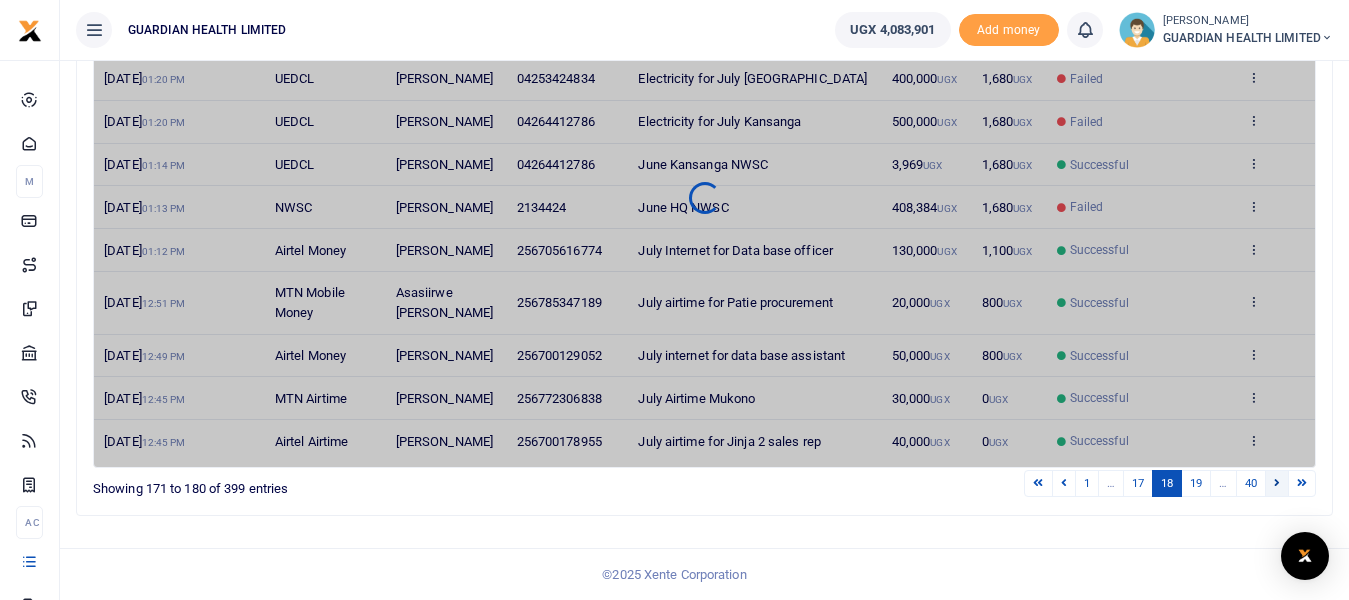 scroll, scrollTop: 398, scrollLeft: 0, axis: vertical 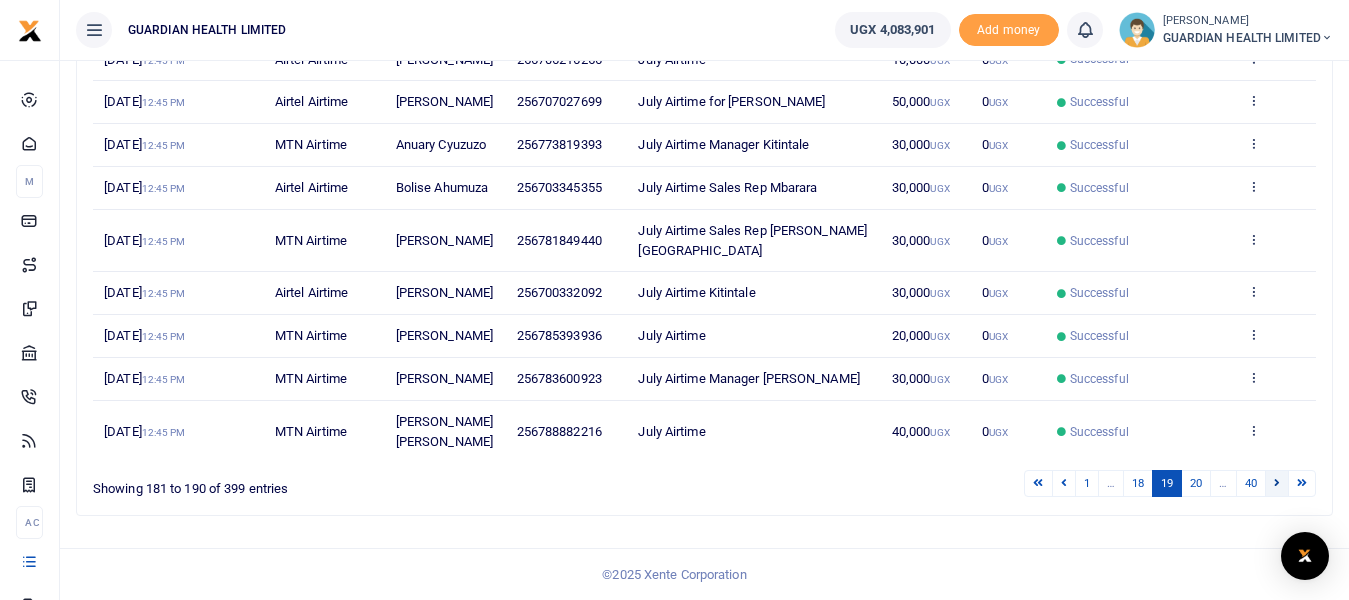 click at bounding box center (1277, 483) 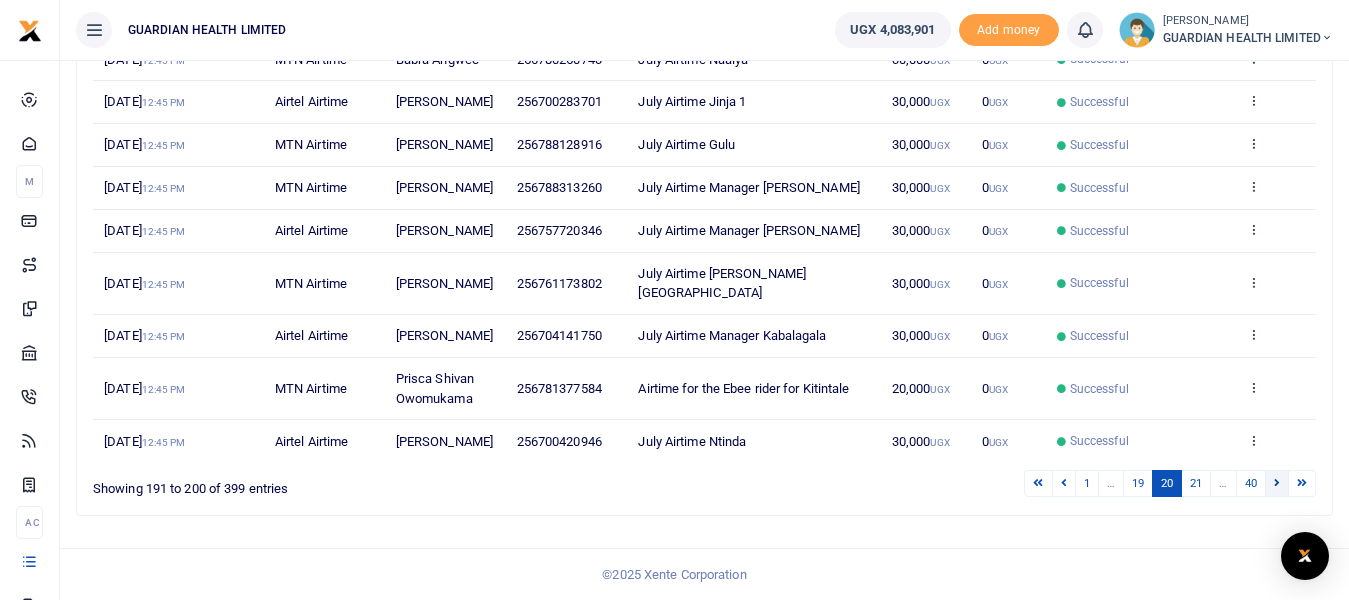 click at bounding box center (1277, 483) 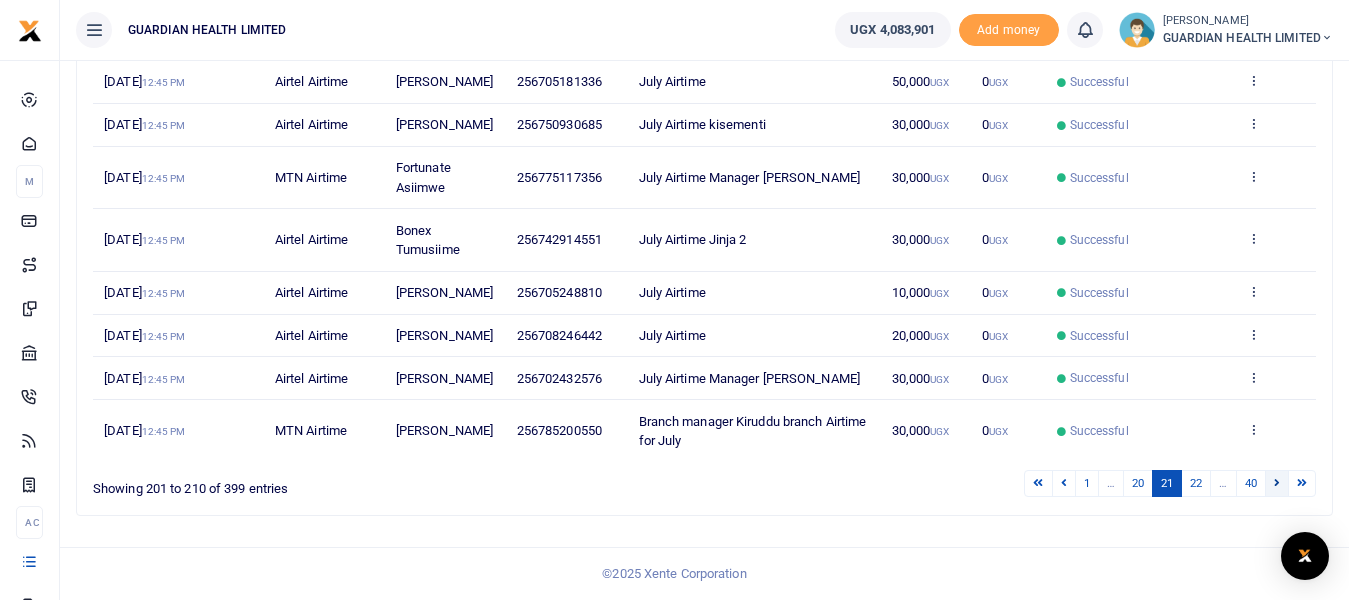 click at bounding box center [1277, 483] 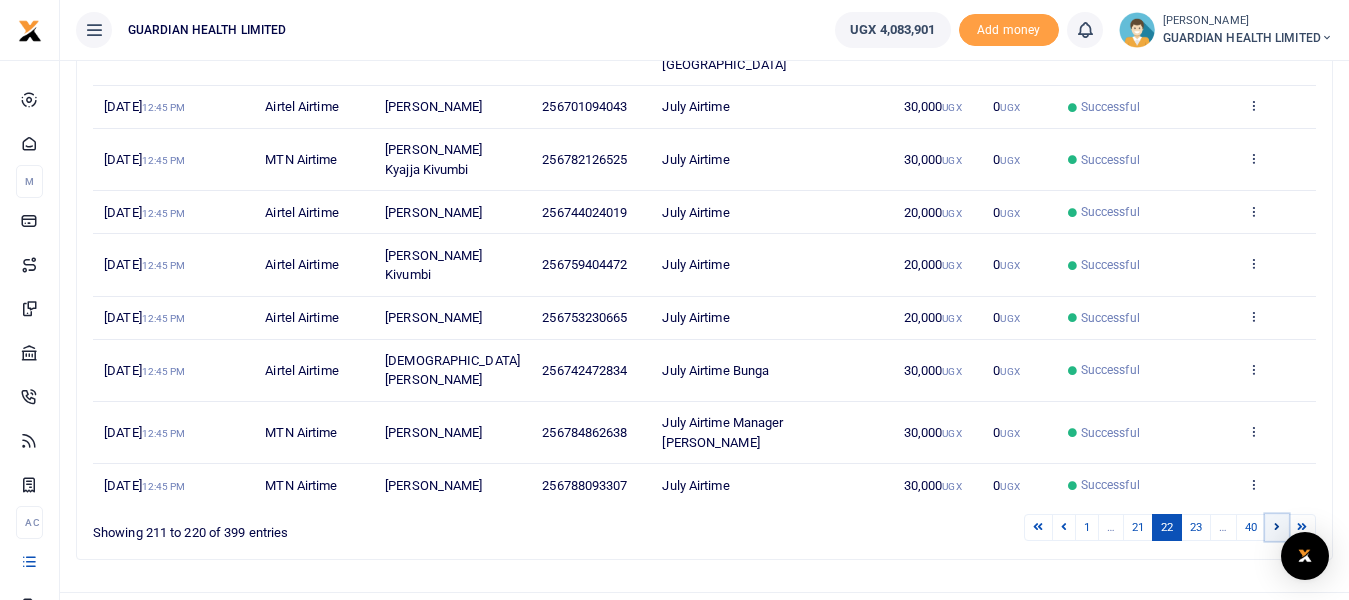 scroll, scrollTop: 437, scrollLeft: 0, axis: vertical 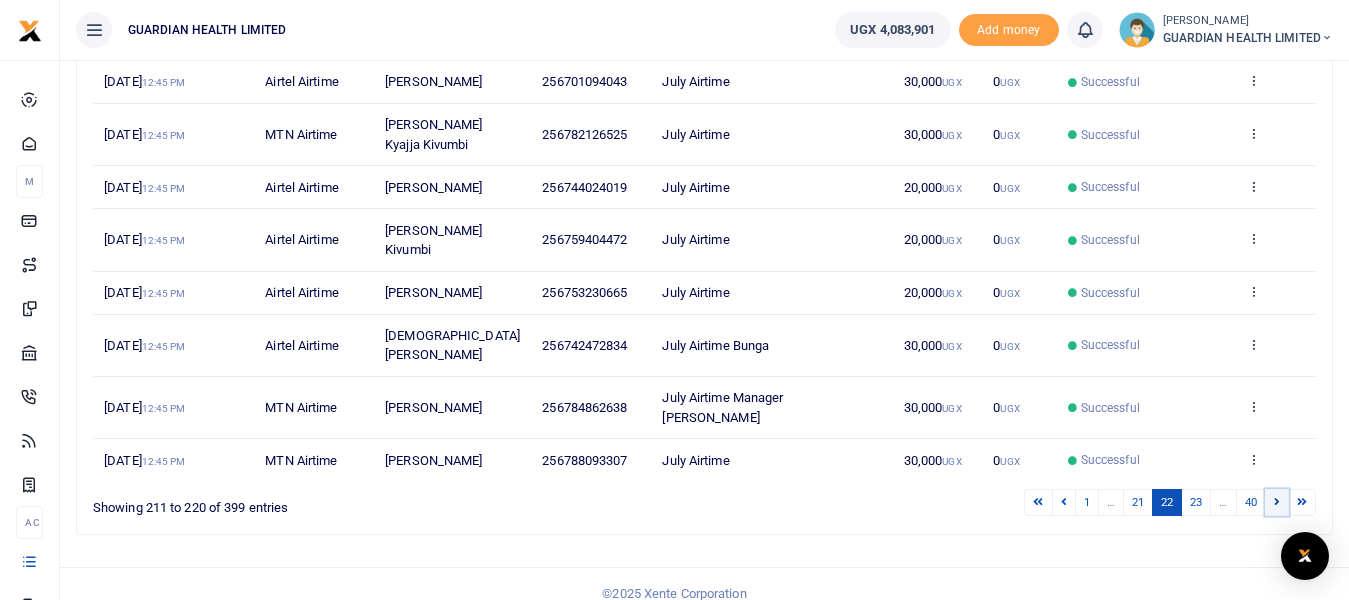 click at bounding box center (1277, 502) 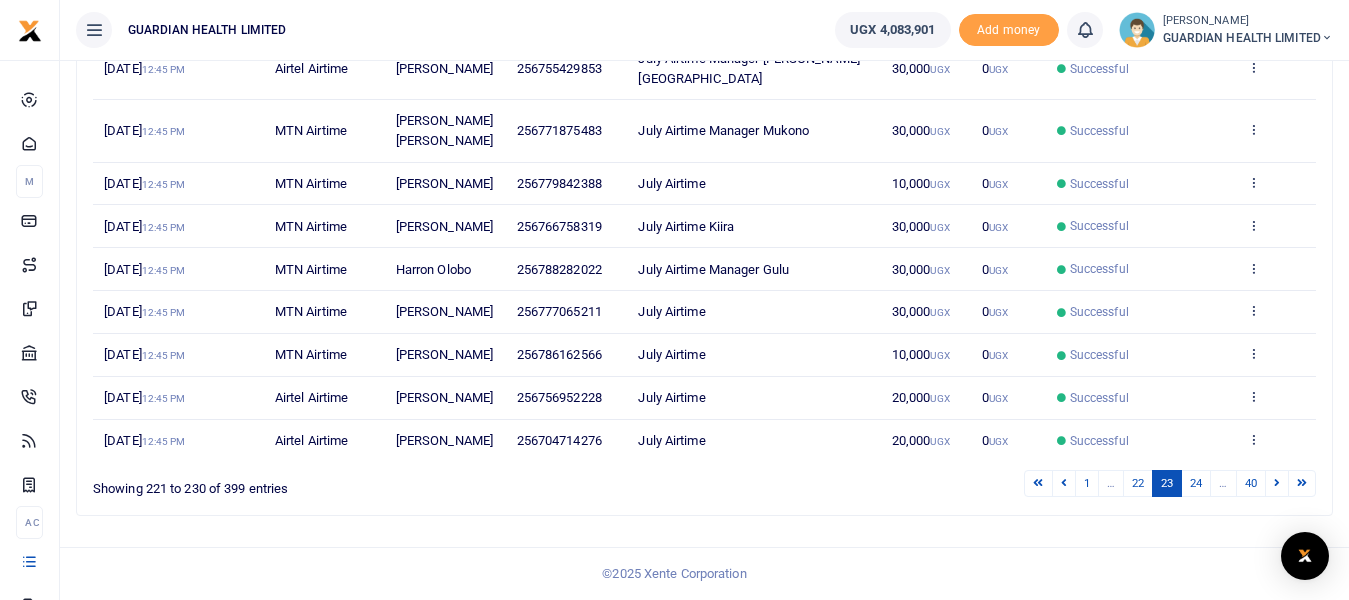 scroll, scrollTop: 378, scrollLeft: 0, axis: vertical 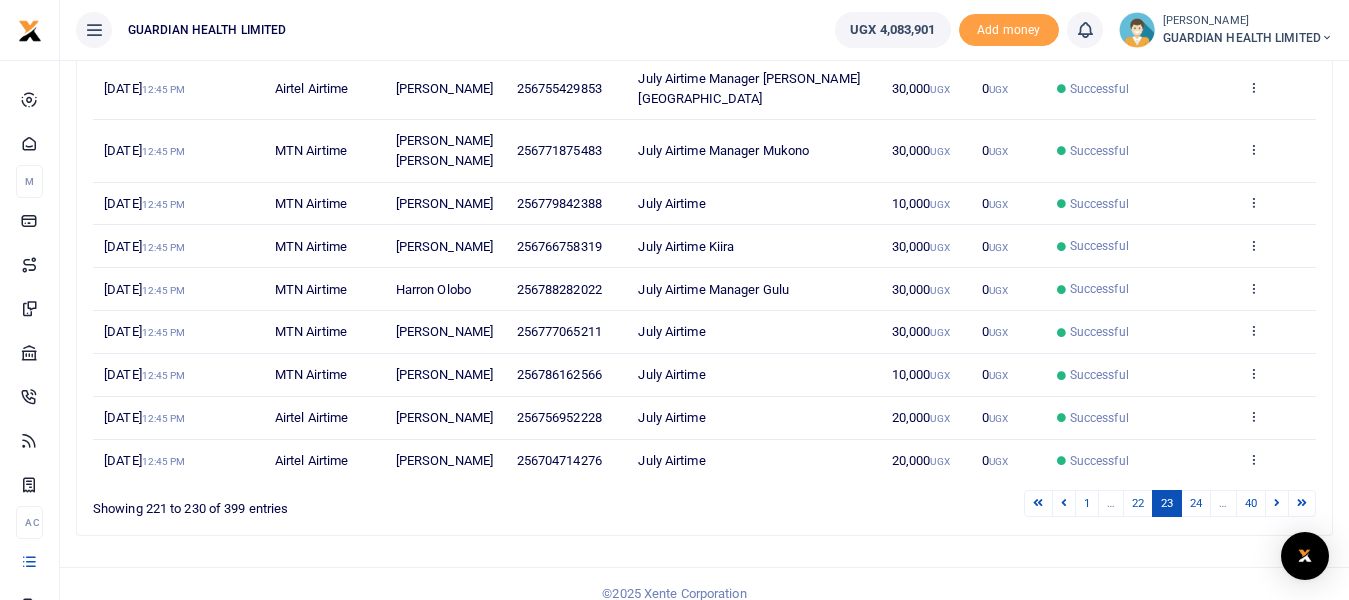 click at bounding box center (1277, 503) 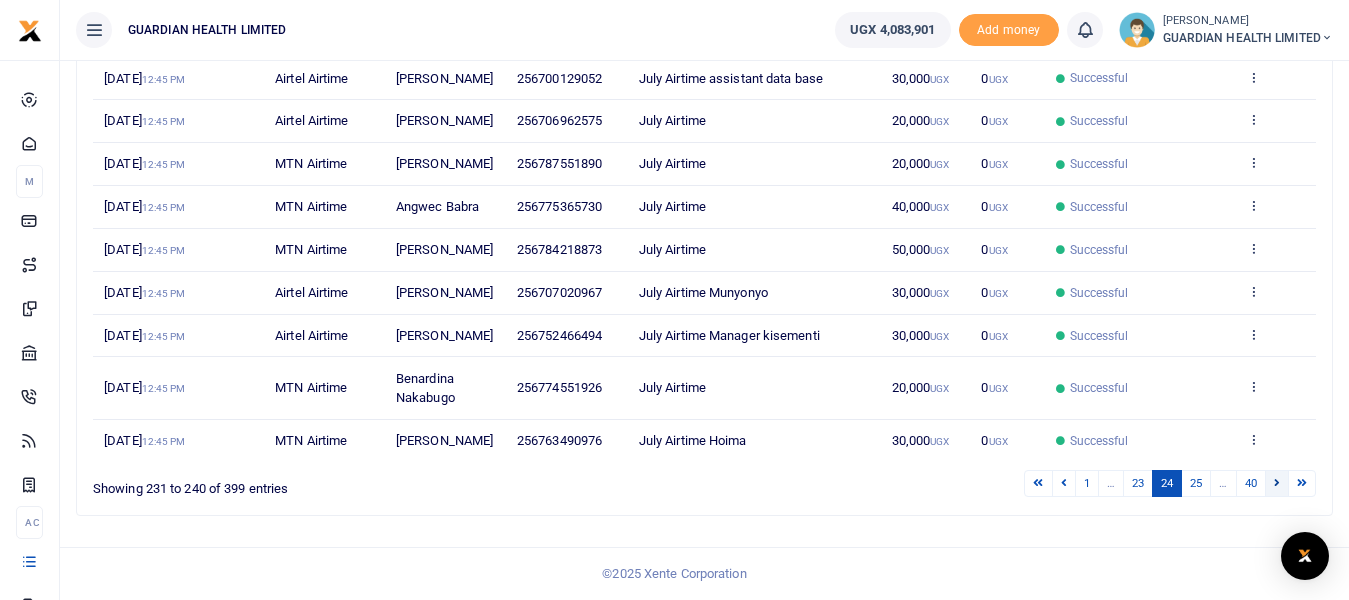 click at bounding box center (1277, 482) 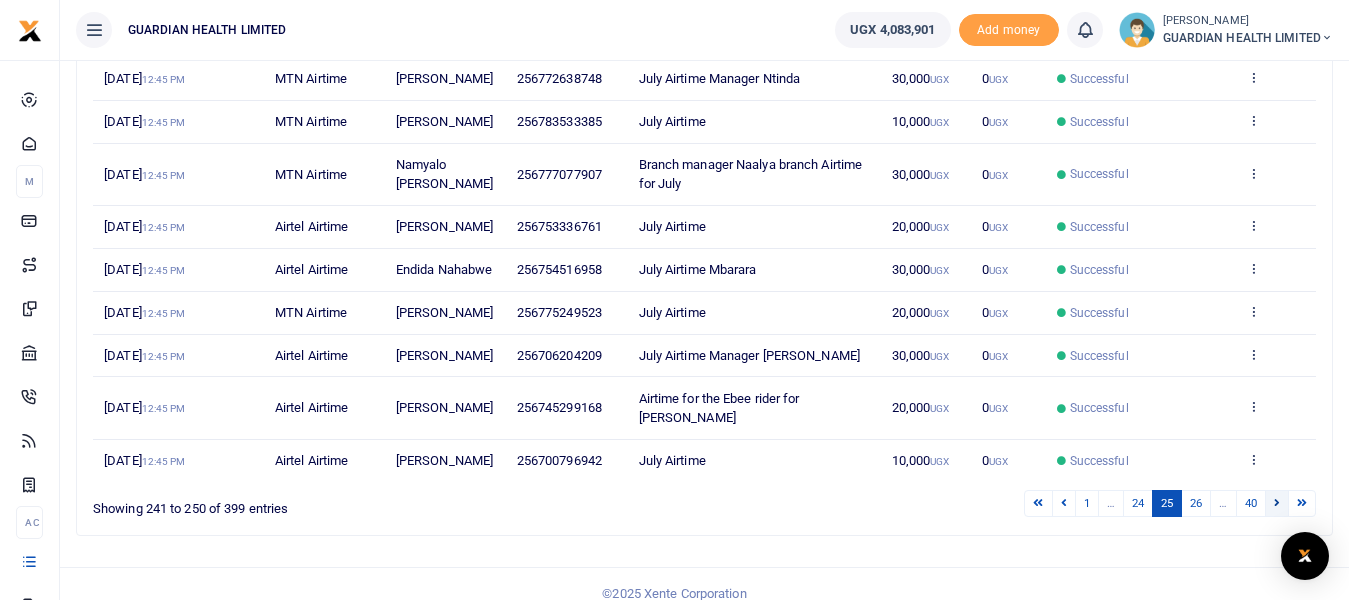 click at bounding box center (1277, 503) 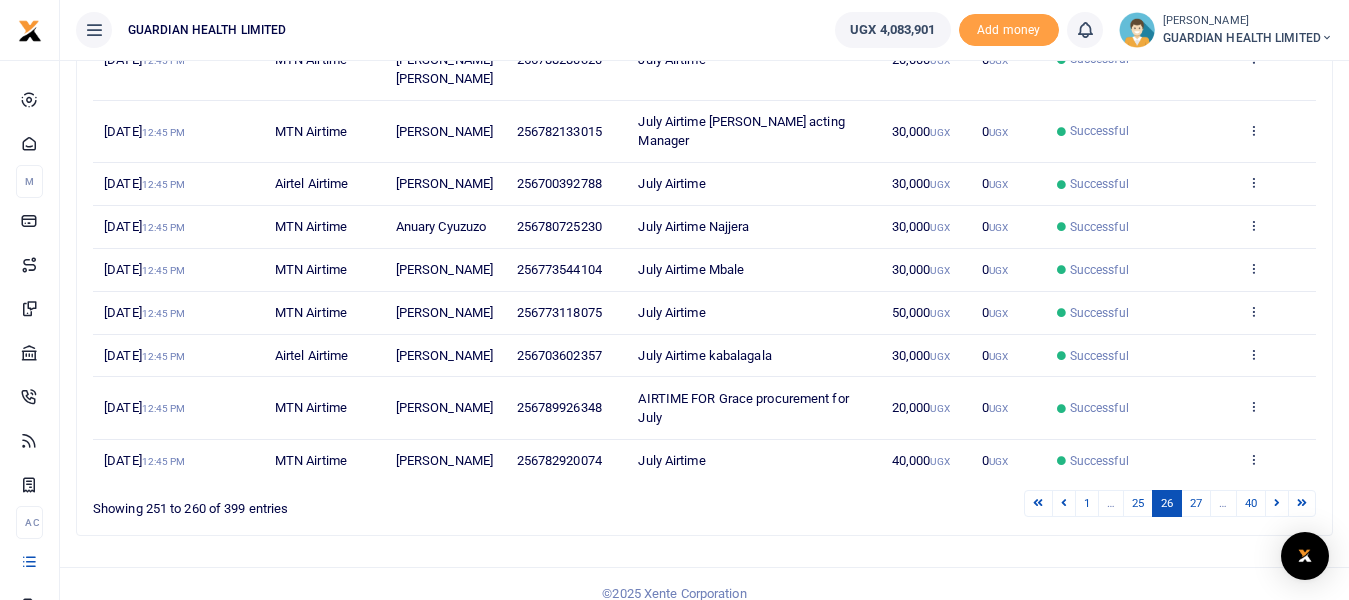 scroll, scrollTop: 437, scrollLeft: 0, axis: vertical 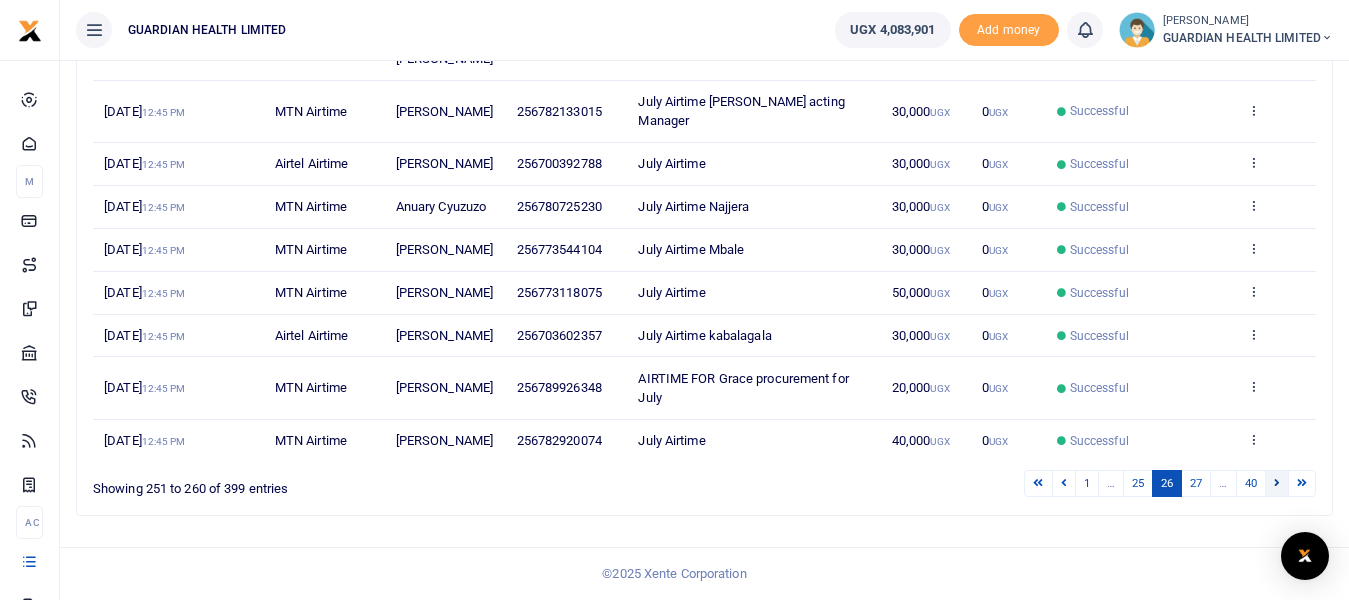 click at bounding box center (1277, 482) 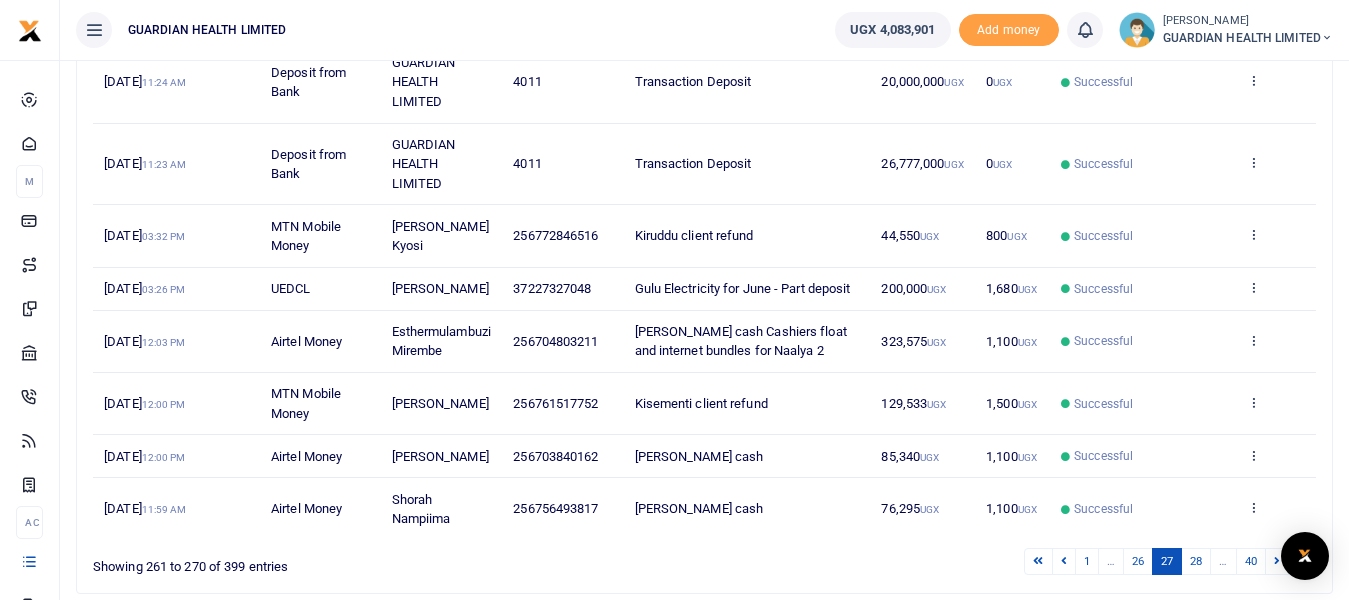 scroll, scrollTop: 515, scrollLeft: 0, axis: vertical 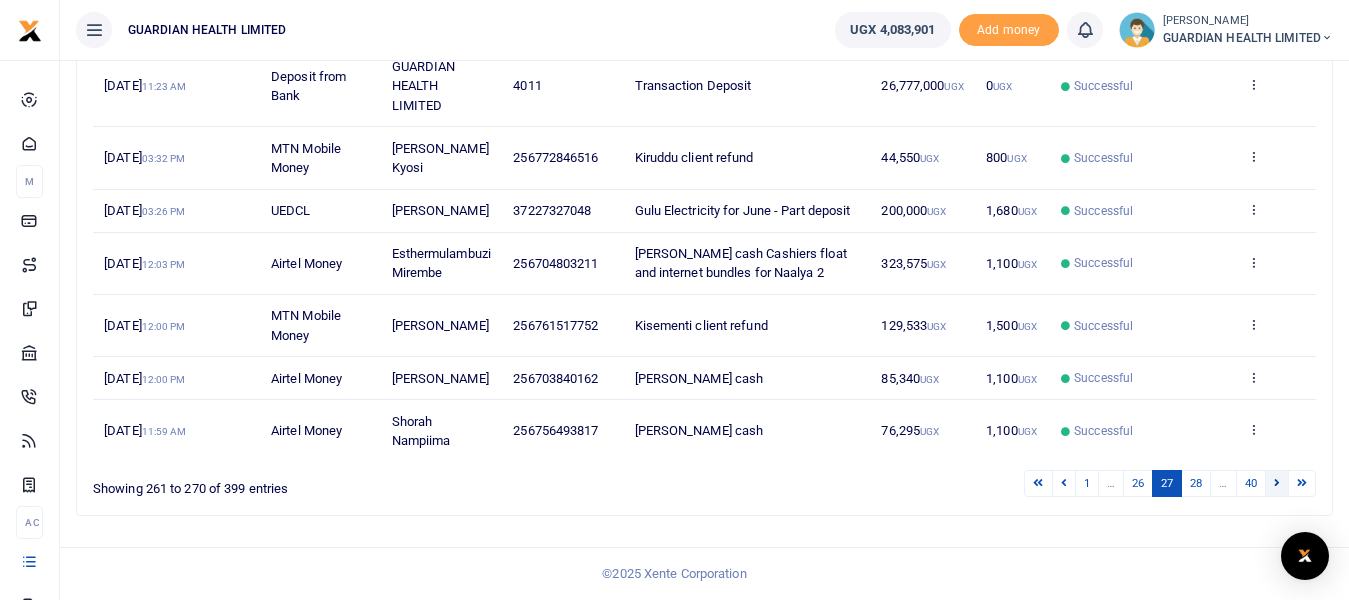 click at bounding box center [1277, 483] 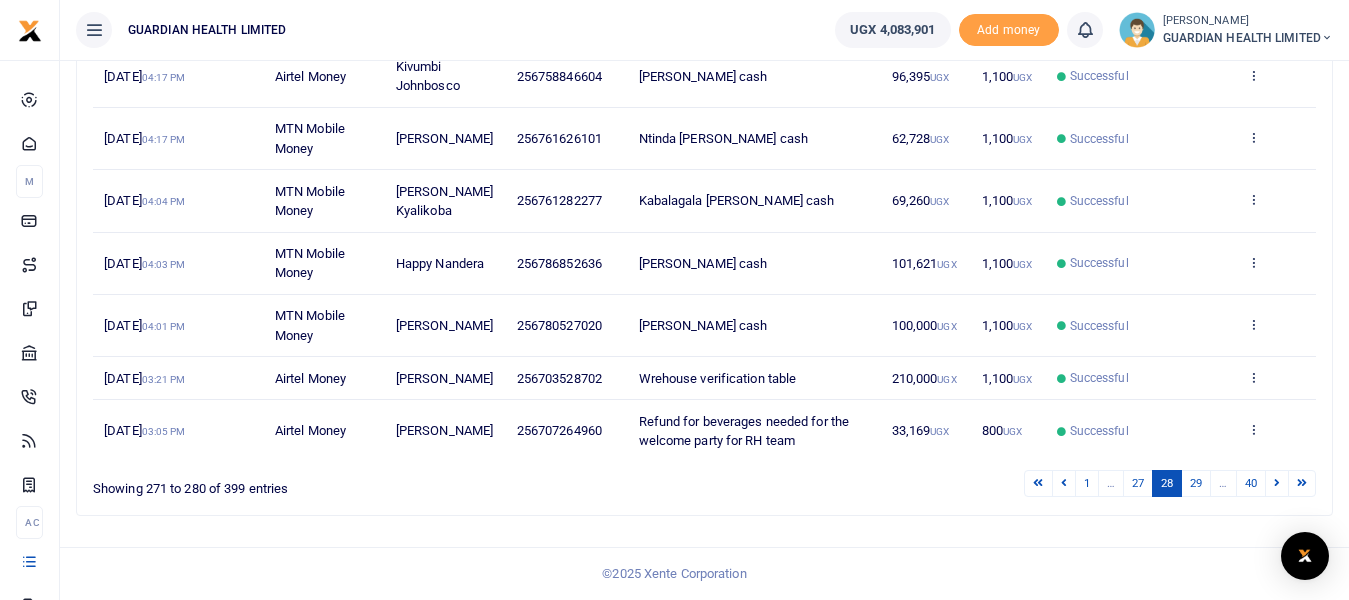 scroll, scrollTop: 534, scrollLeft: 0, axis: vertical 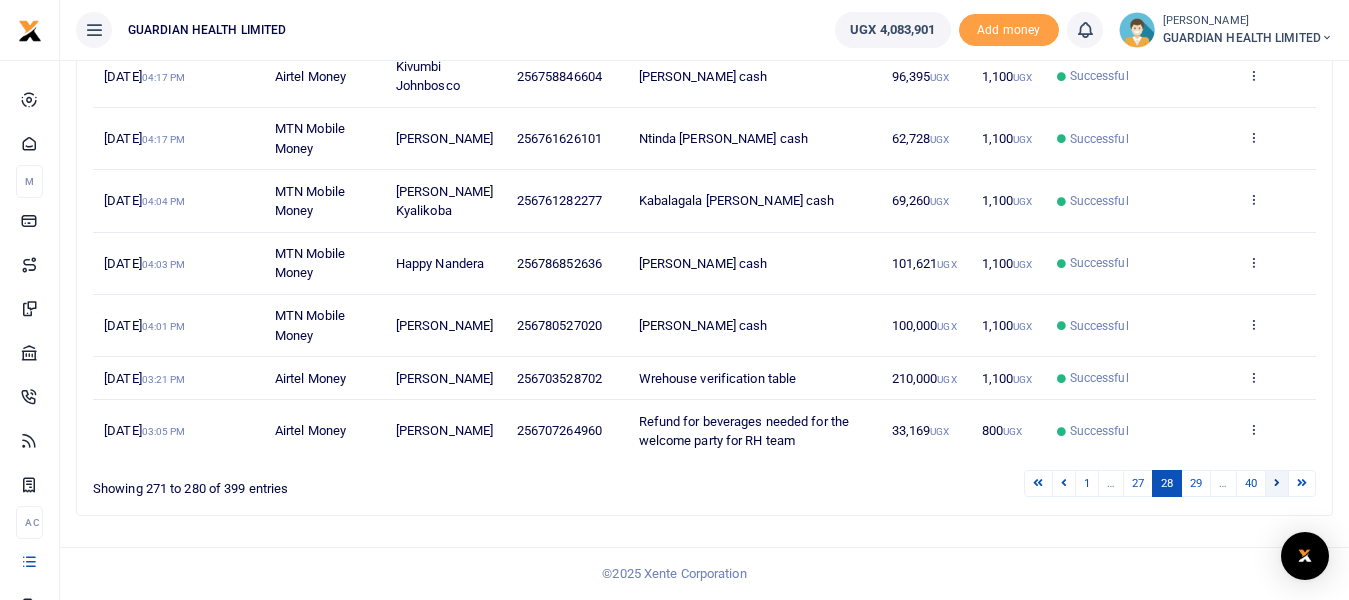 click at bounding box center [1277, 482] 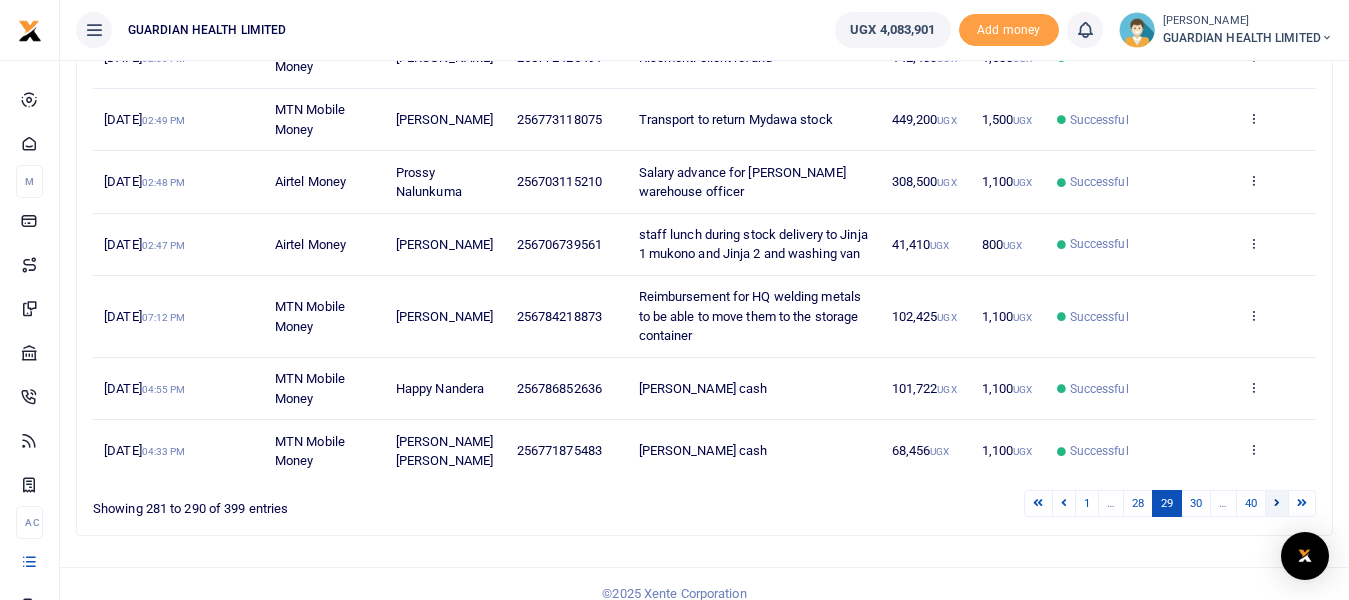 click at bounding box center (1277, 502) 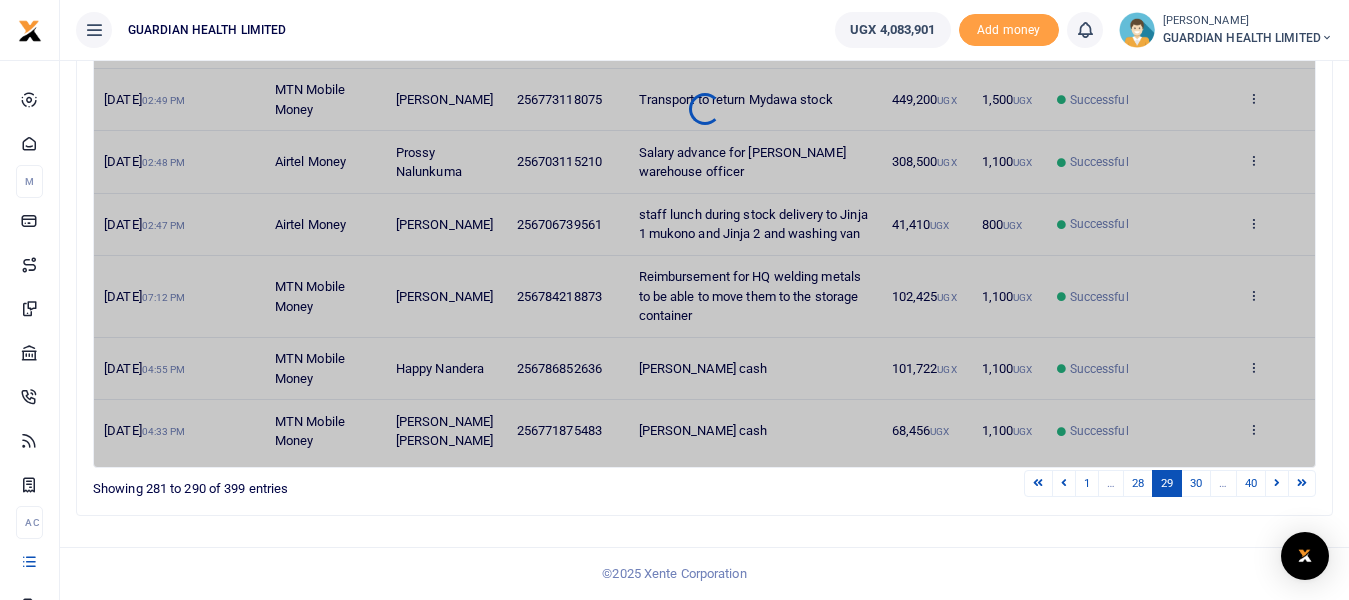 scroll, scrollTop: 495, scrollLeft: 0, axis: vertical 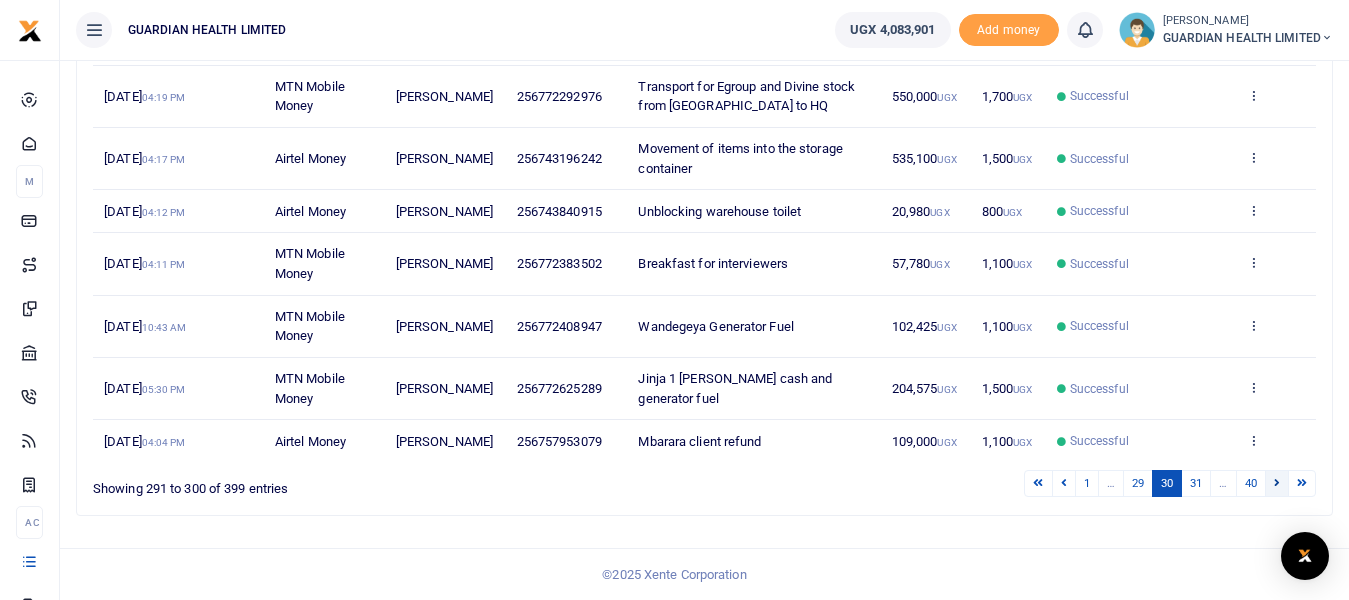 click at bounding box center [1277, 482] 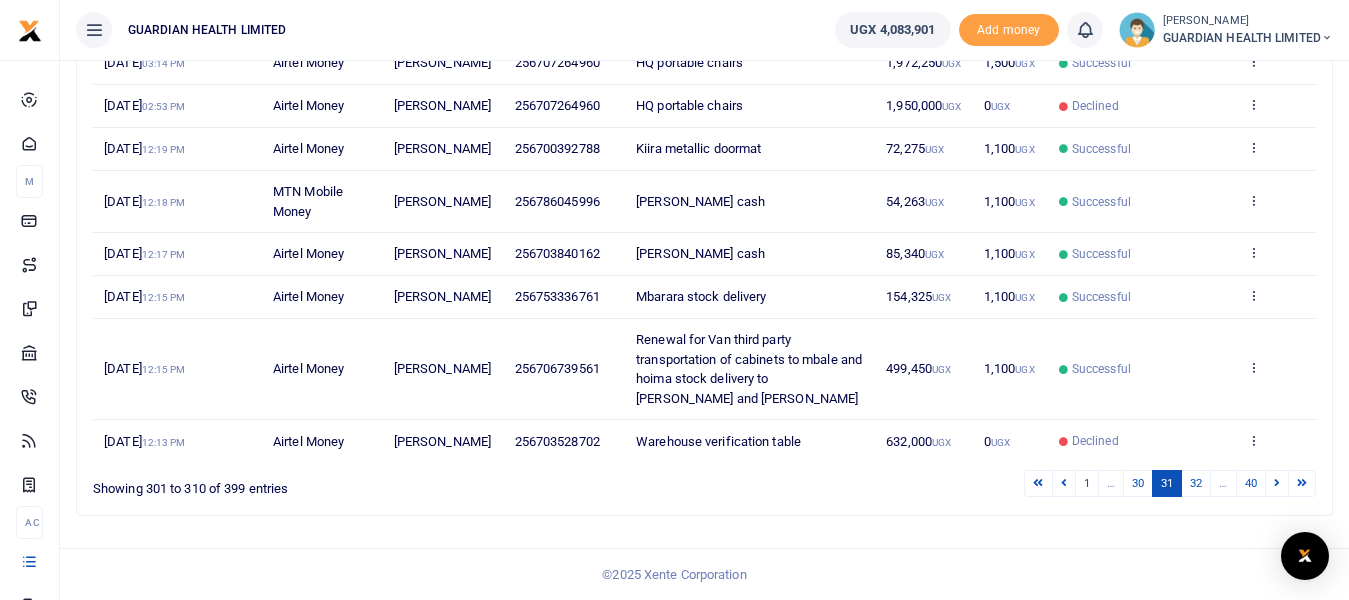 scroll, scrollTop: 515, scrollLeft: 0, axis: vertical 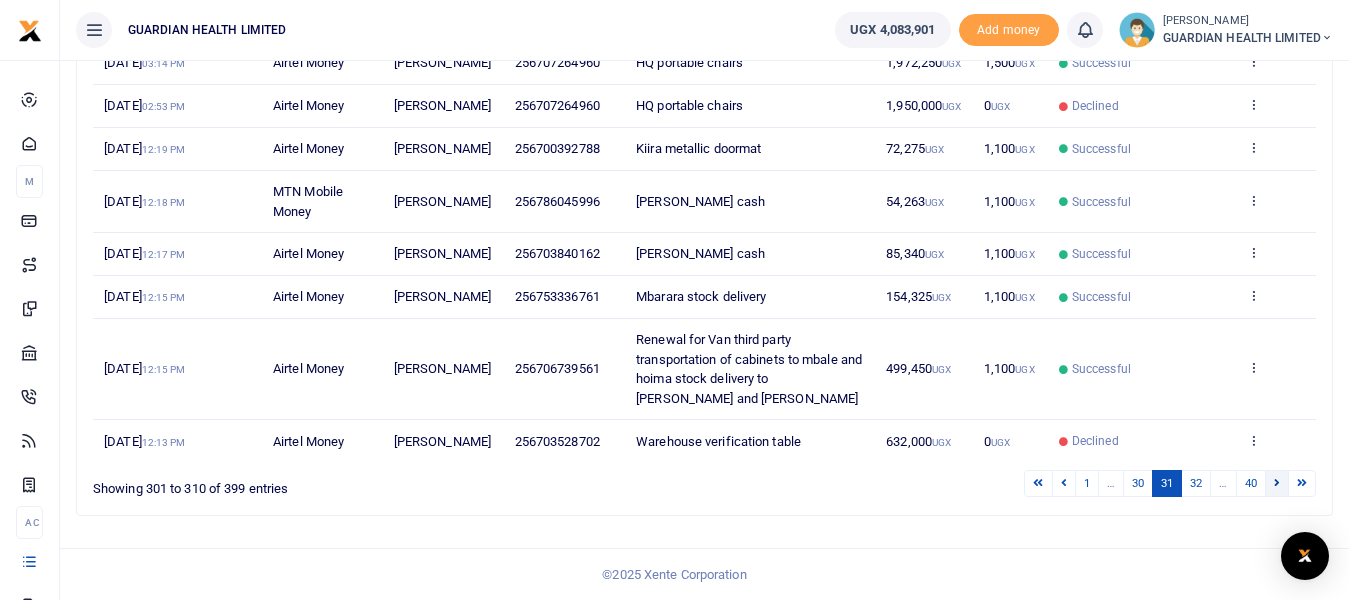 click at bounding box center [1277, 483] 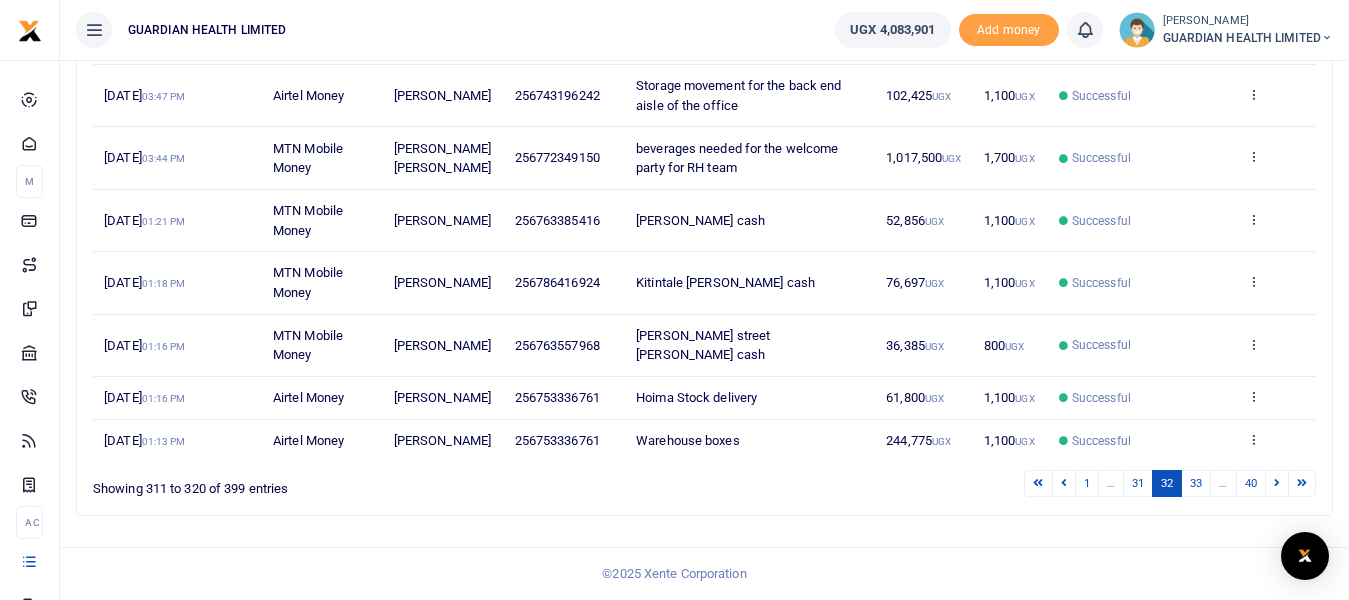 scroll, scrollTop: 476, scrollLeft: 0, axis: vertical 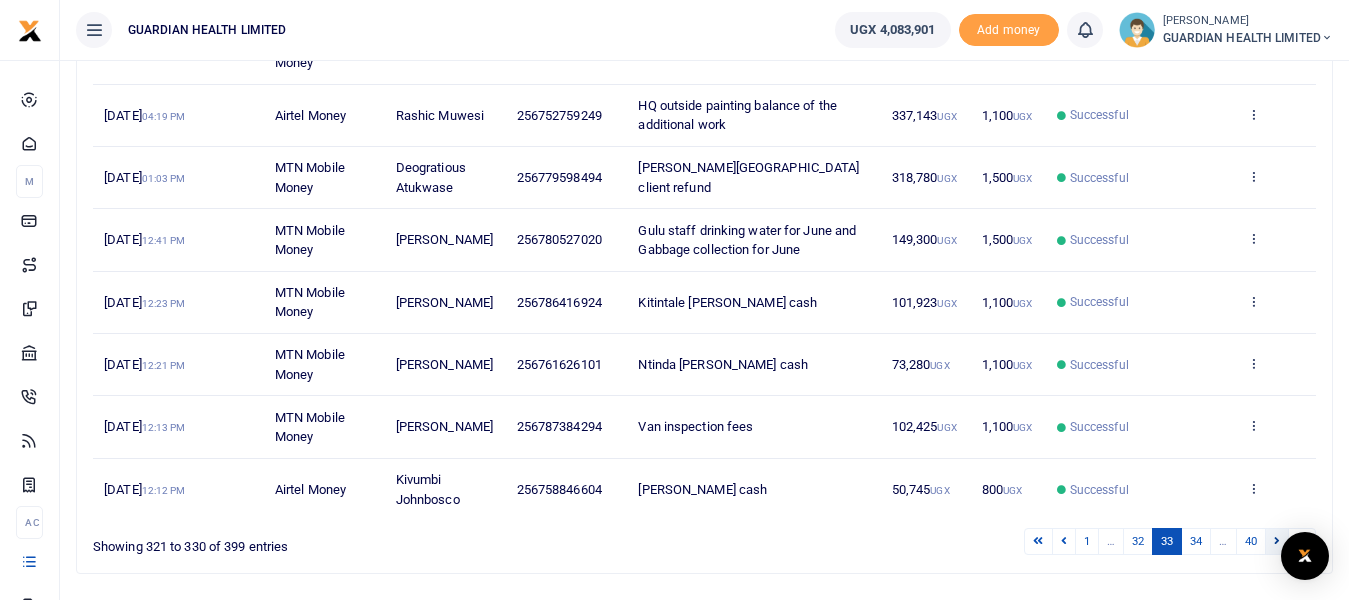 click at bounding box center [1277, 540] 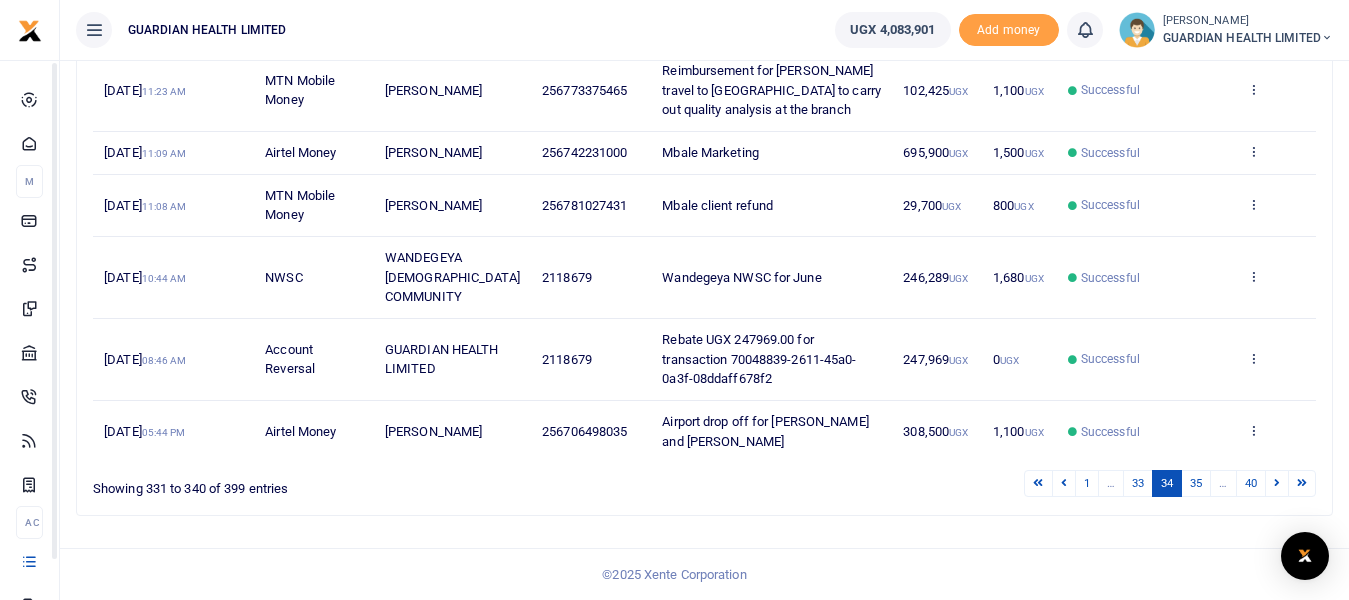 scroll, scrollTop: 573, scrollLeft: 0, axis: vertical 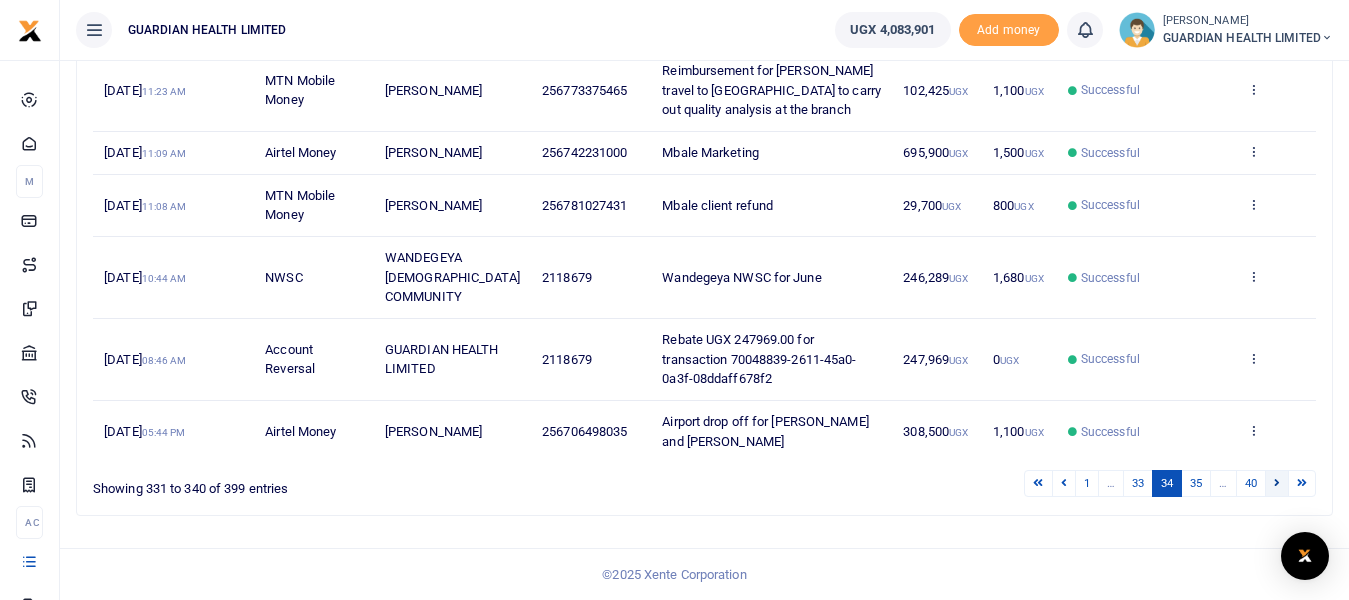 click at bounding box center (1277, 483) 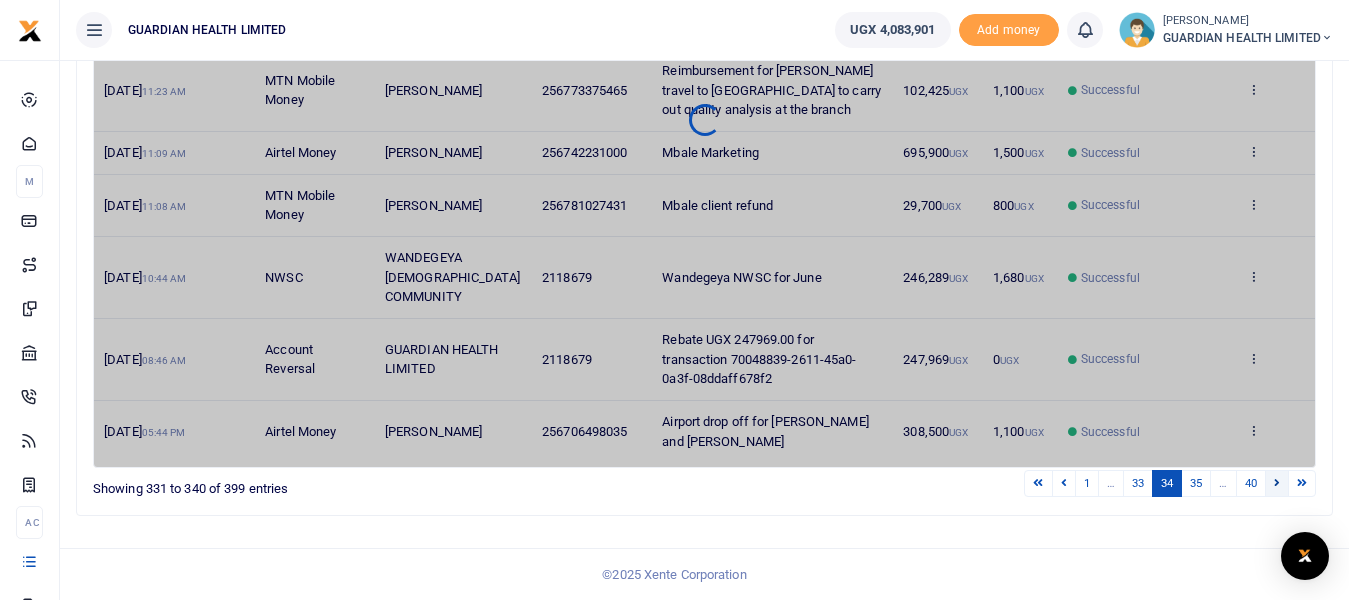 scroll, scrollTop: 515, scrollLeft: 0, axis: vertical 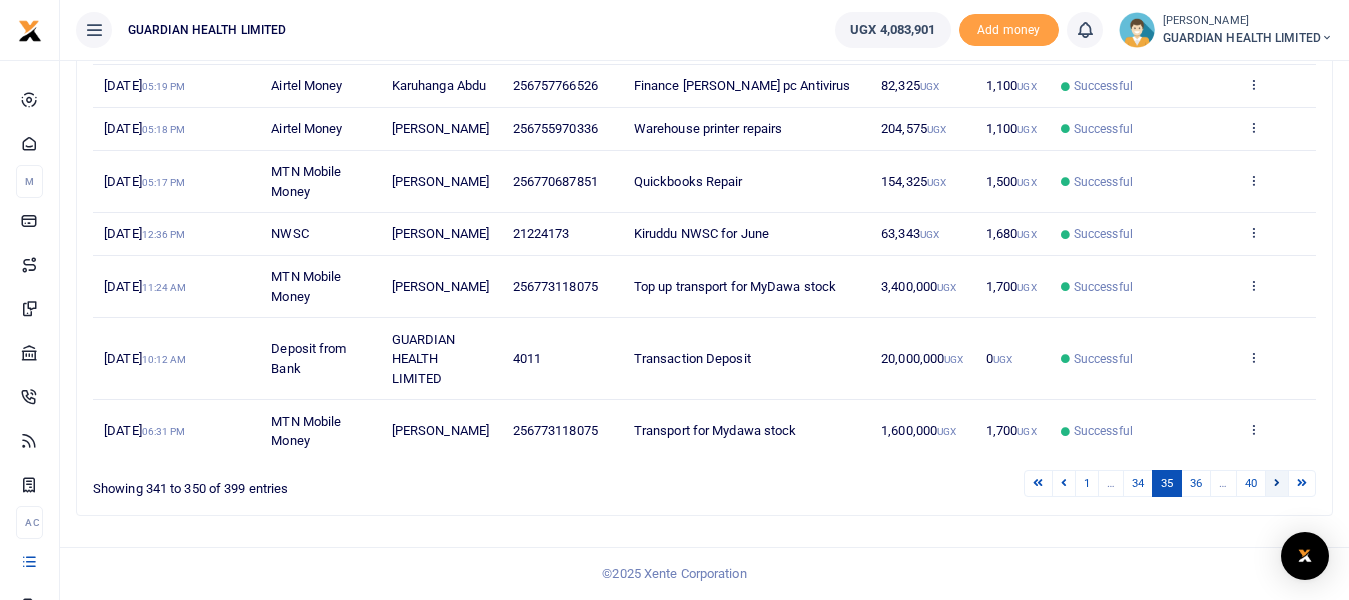 click at bounding box center [1277, 482] 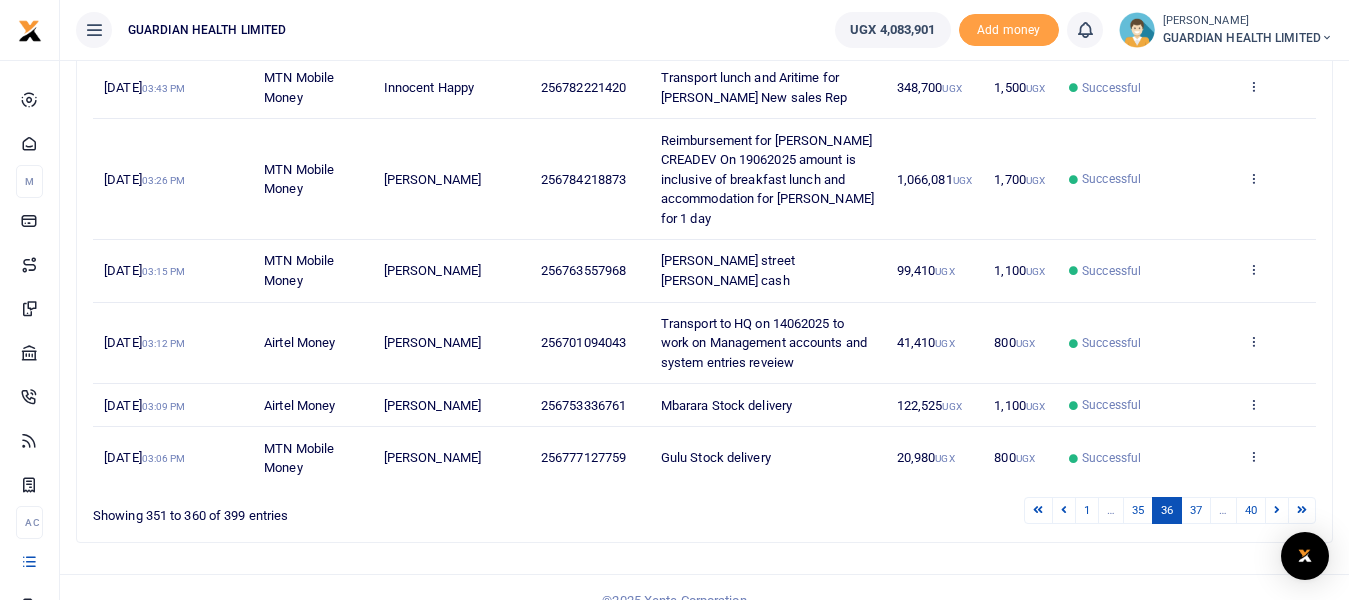 scroll, scrollTop: 593, scrollLeft: 0, axis: vertical 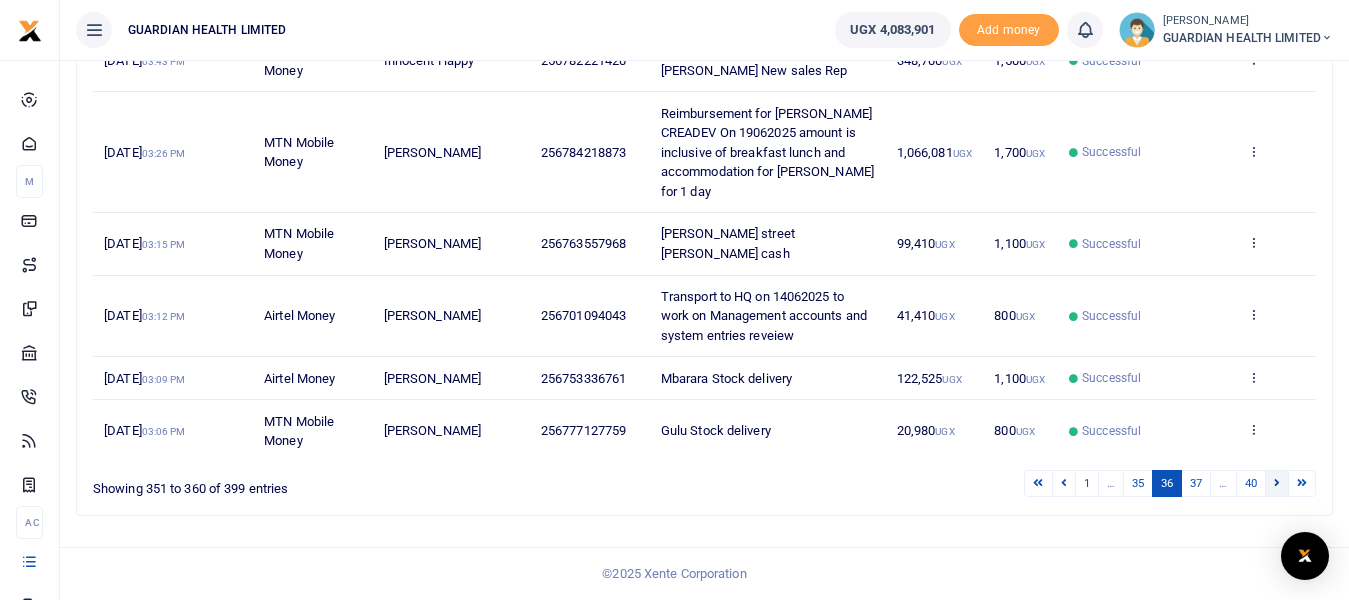 click at bounding box center (1277, 483) 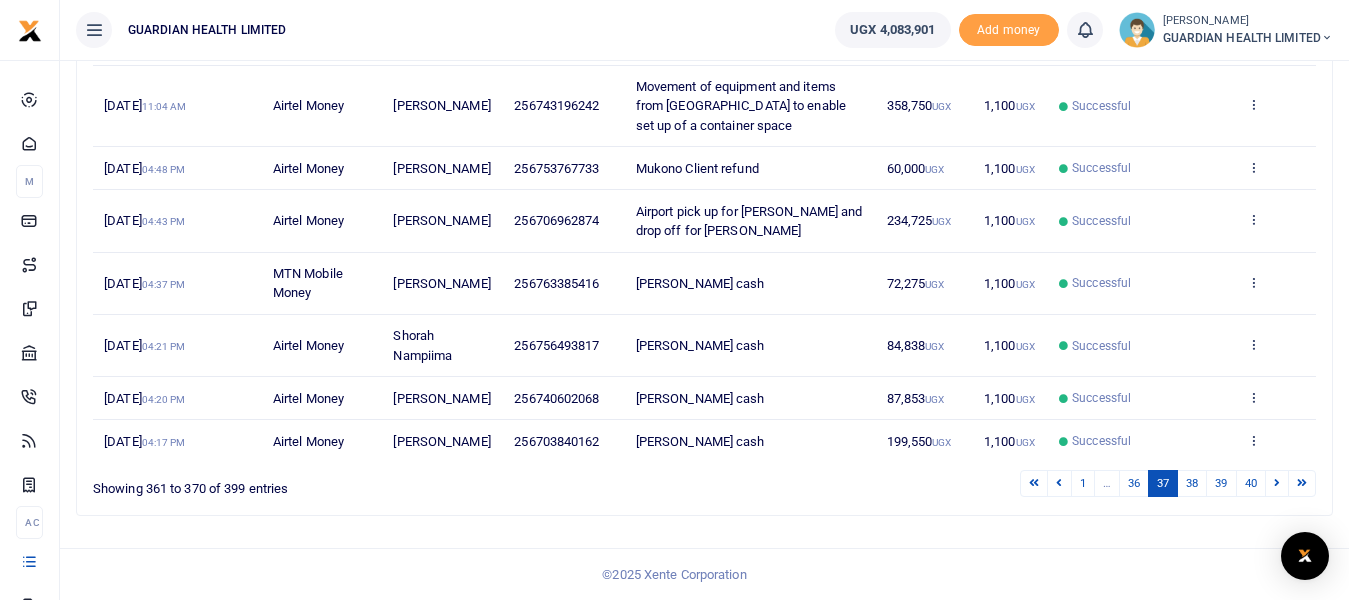 scroll, scrollTop: 515, scrollLeft: 0, axis: vertical 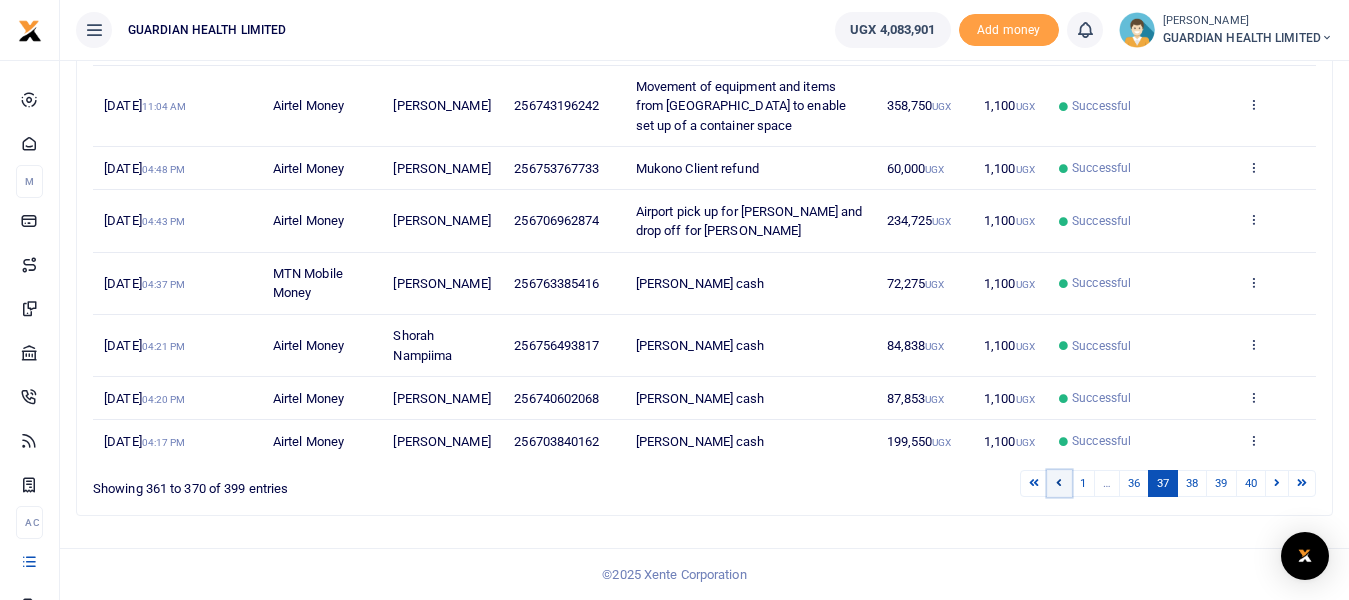 click at bounding box center [1059, 482] 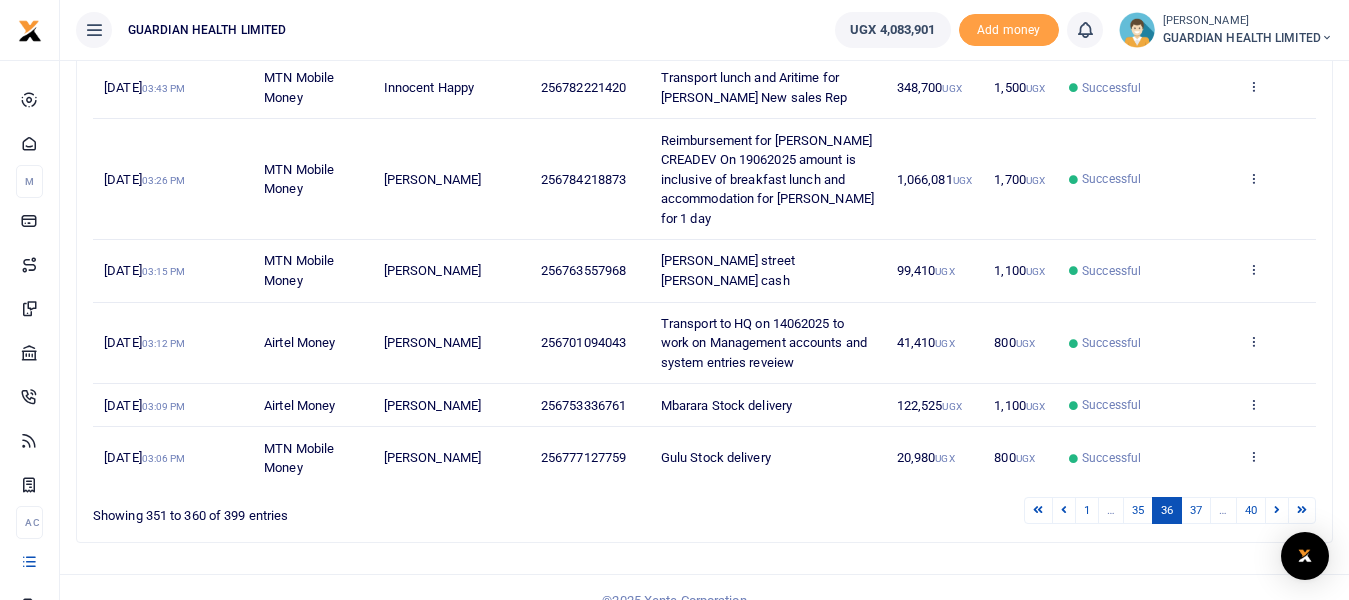 scroll, scrollTop: 593, scrollLeft: 0, axis: vertical 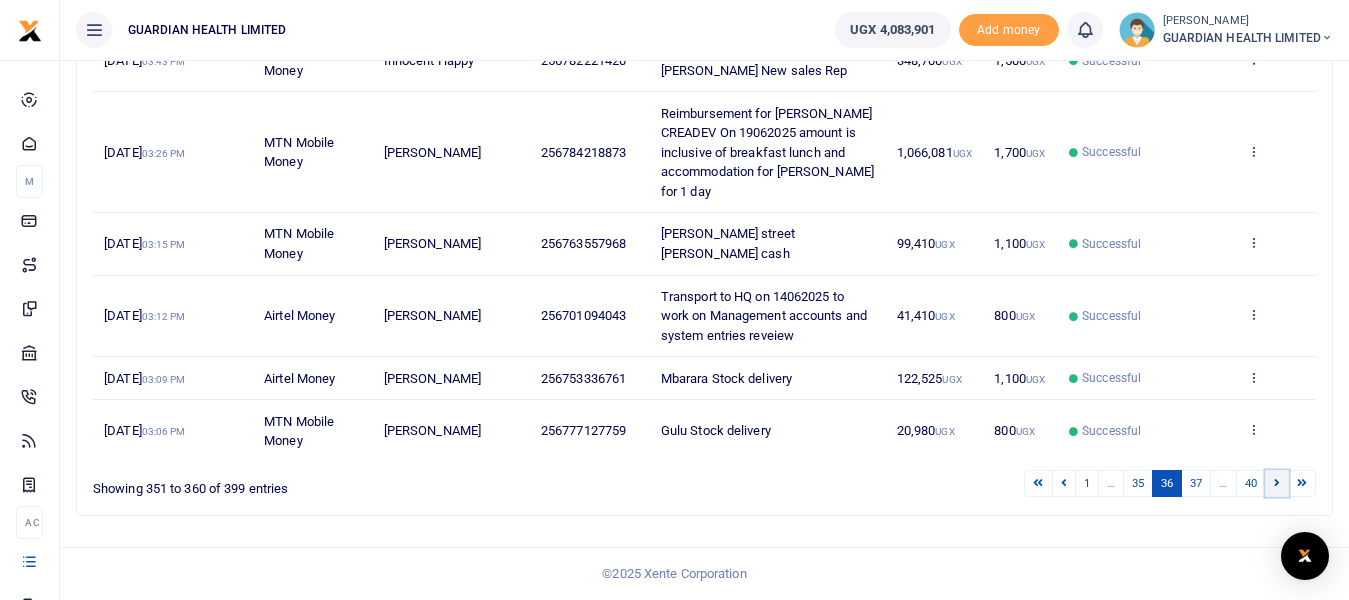 click at bounding box center (1277, 482) 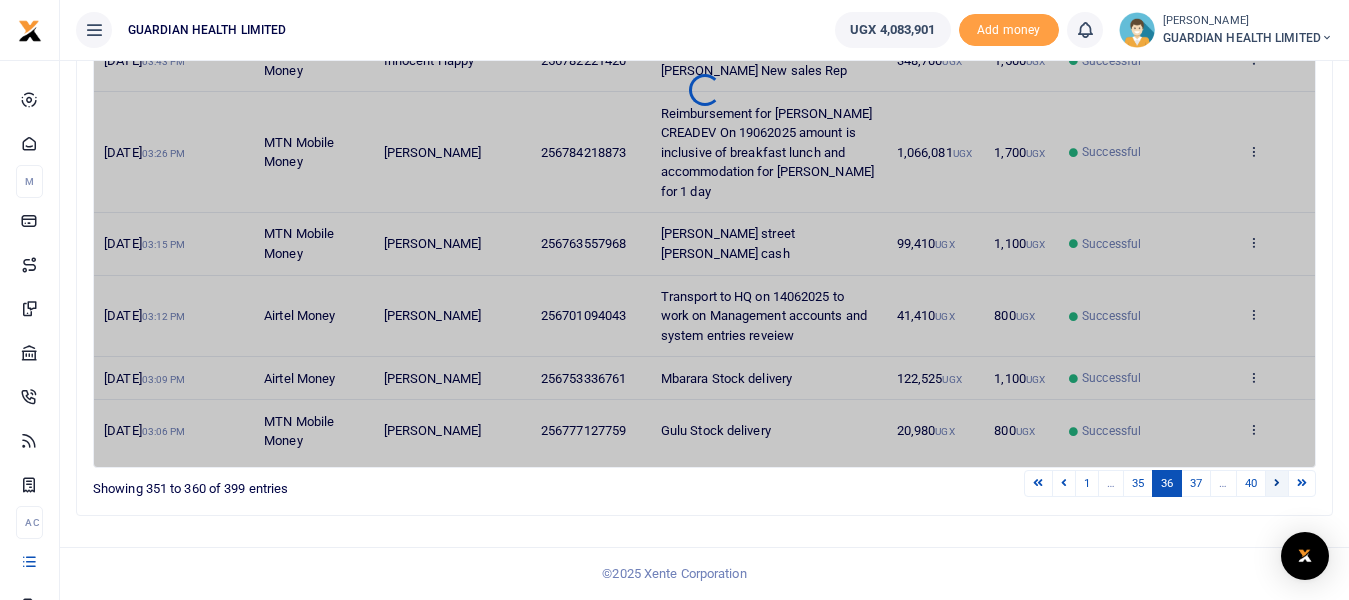 scroll, scrollTop: 515, scrollLeft: 0, axis: vertical 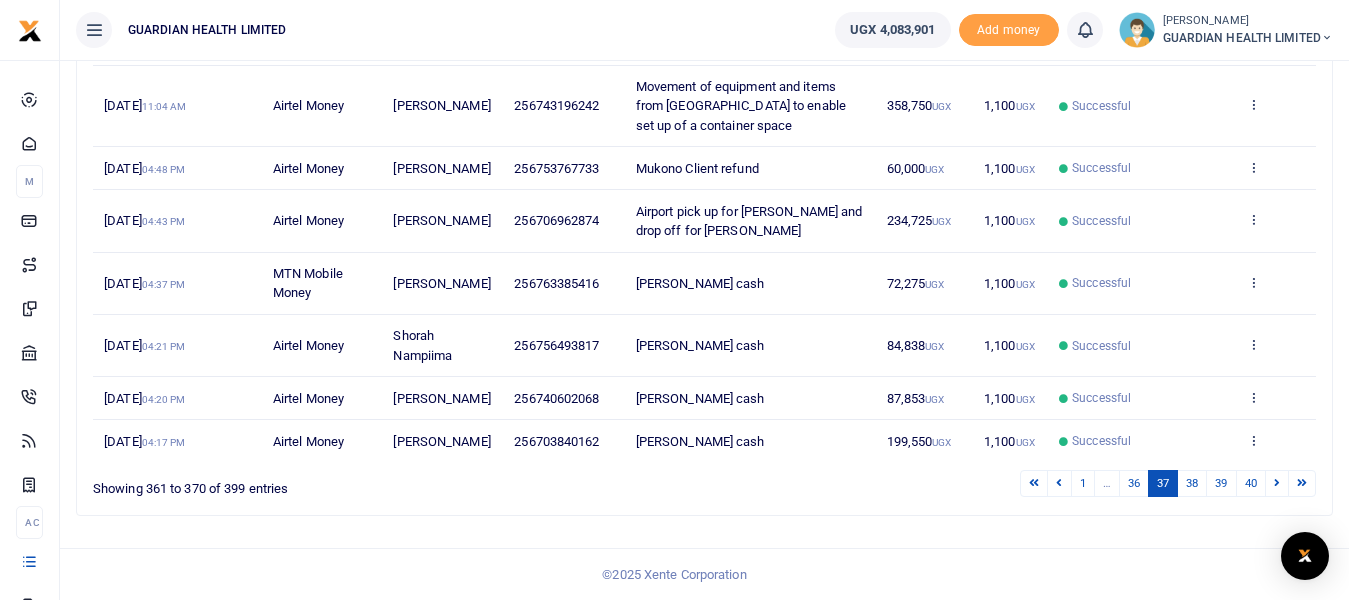click at bounding box center (1277, 482) 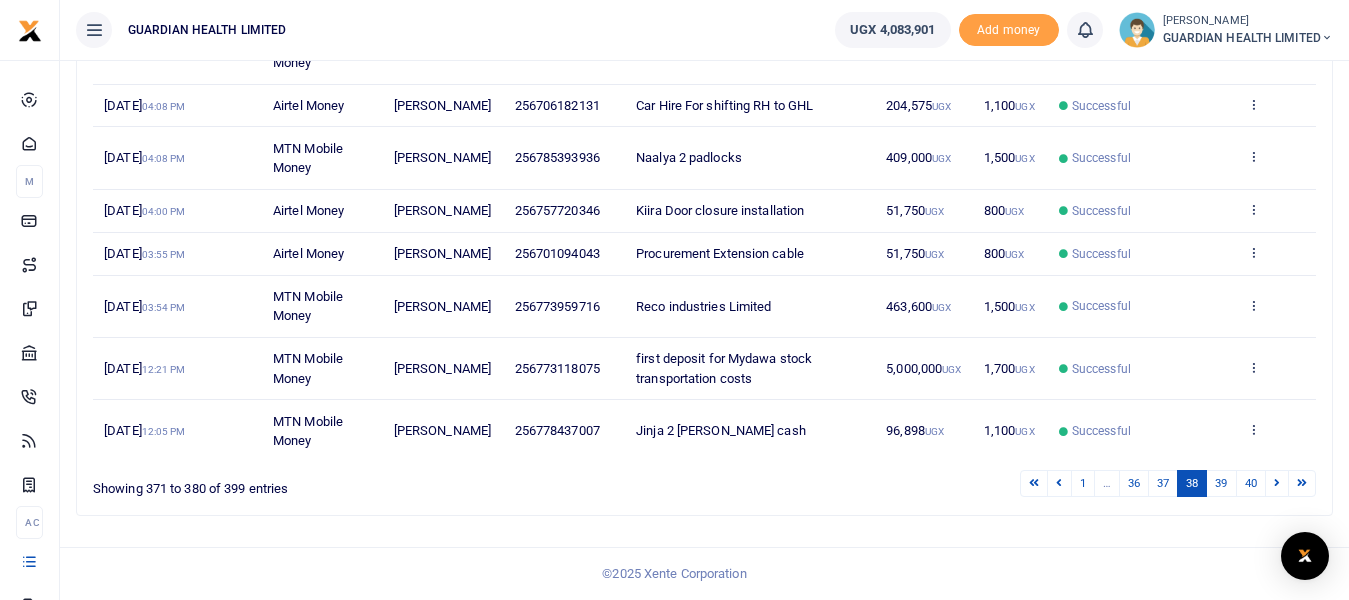 click at bounding box center [1277, 482] 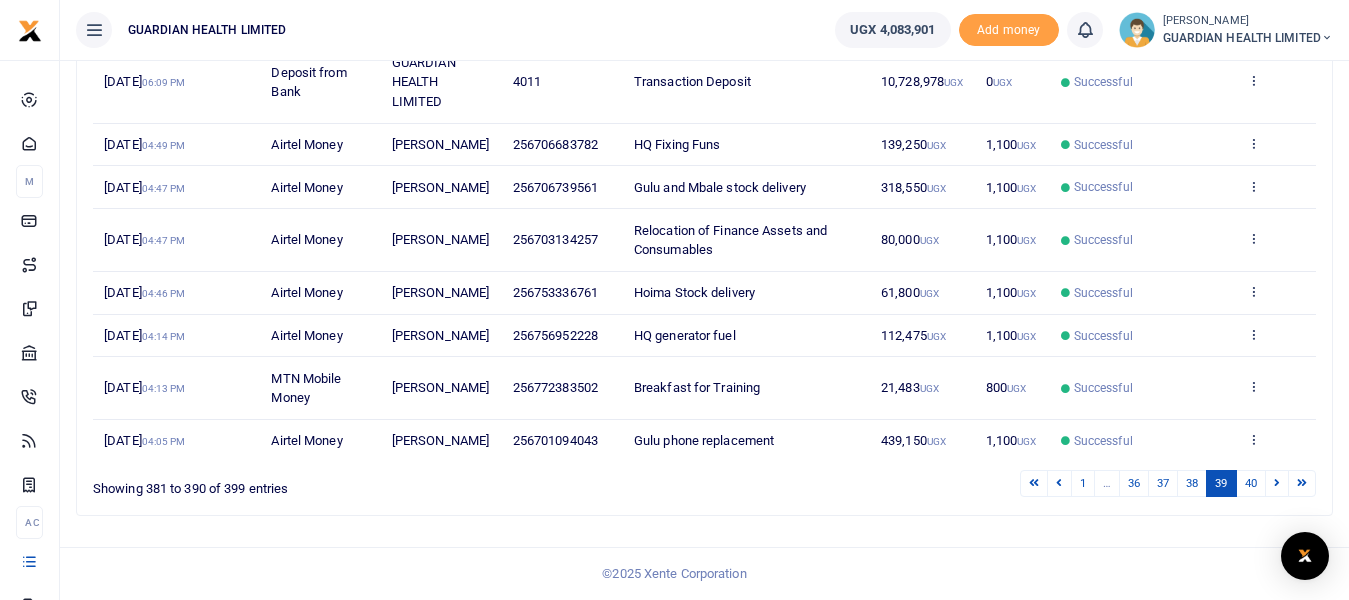 scroll, scrollTop: 495, scrollLeft: 0, axis: vertical 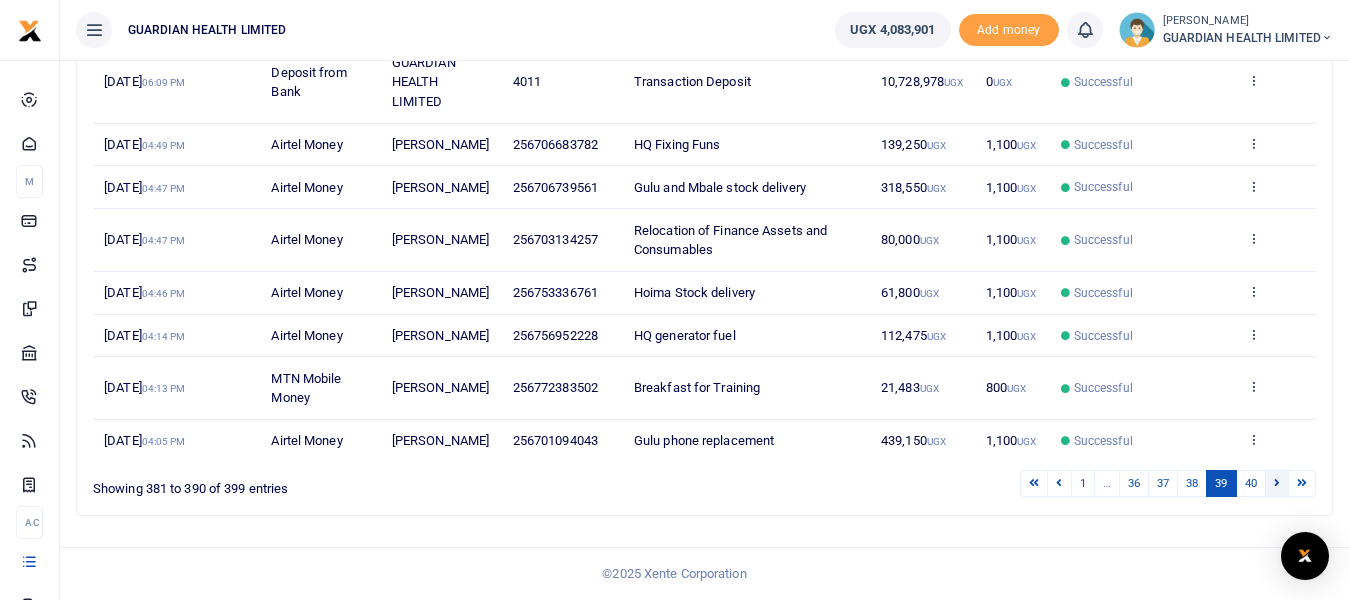 click at bounding box center (1277, 482) 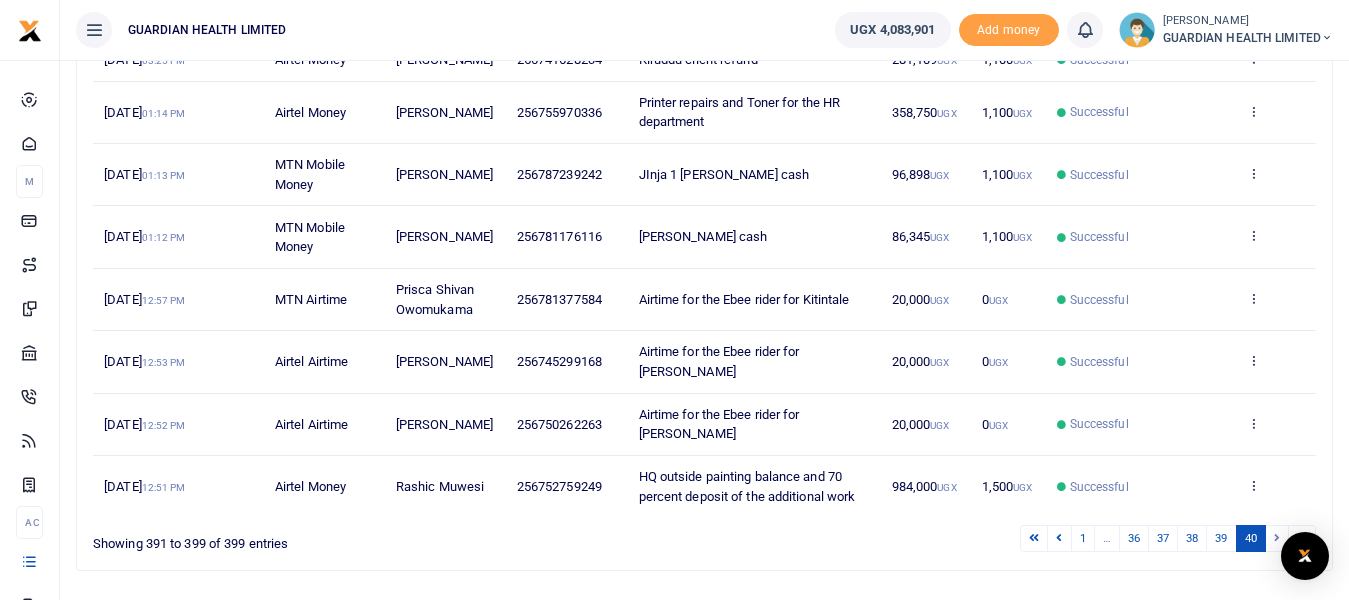 scroll, scrollTop: 433, scrollLeft: 0, axis: vertical 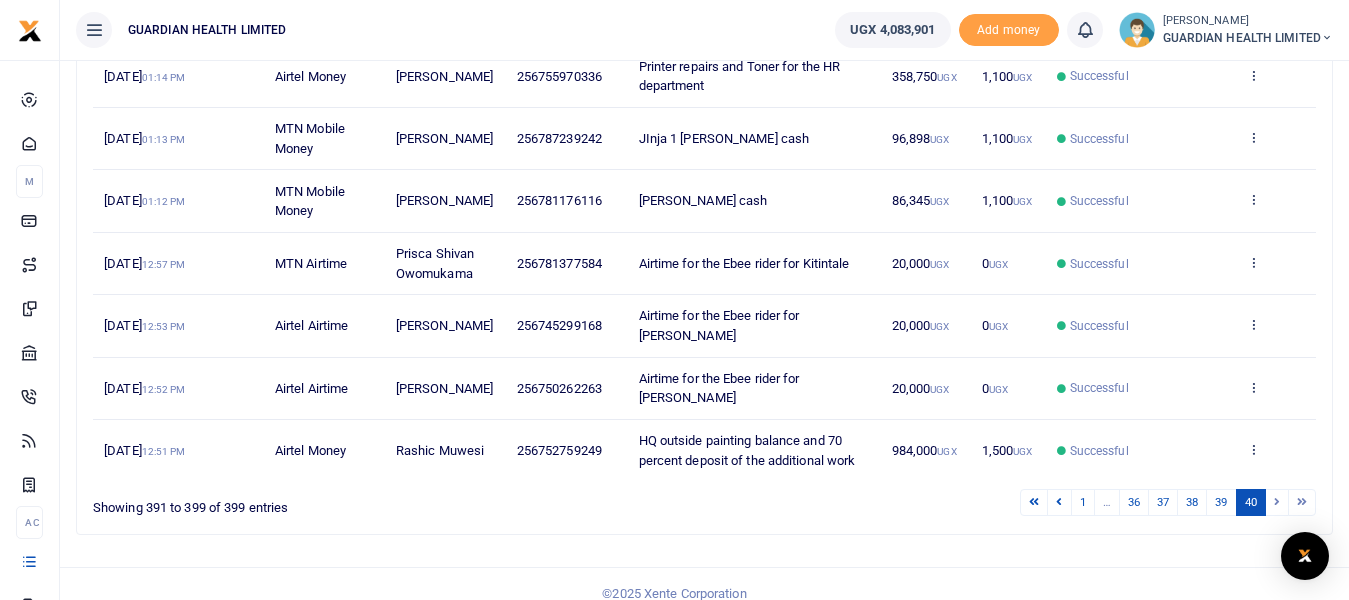 click at bounding box center [1277, 502] 